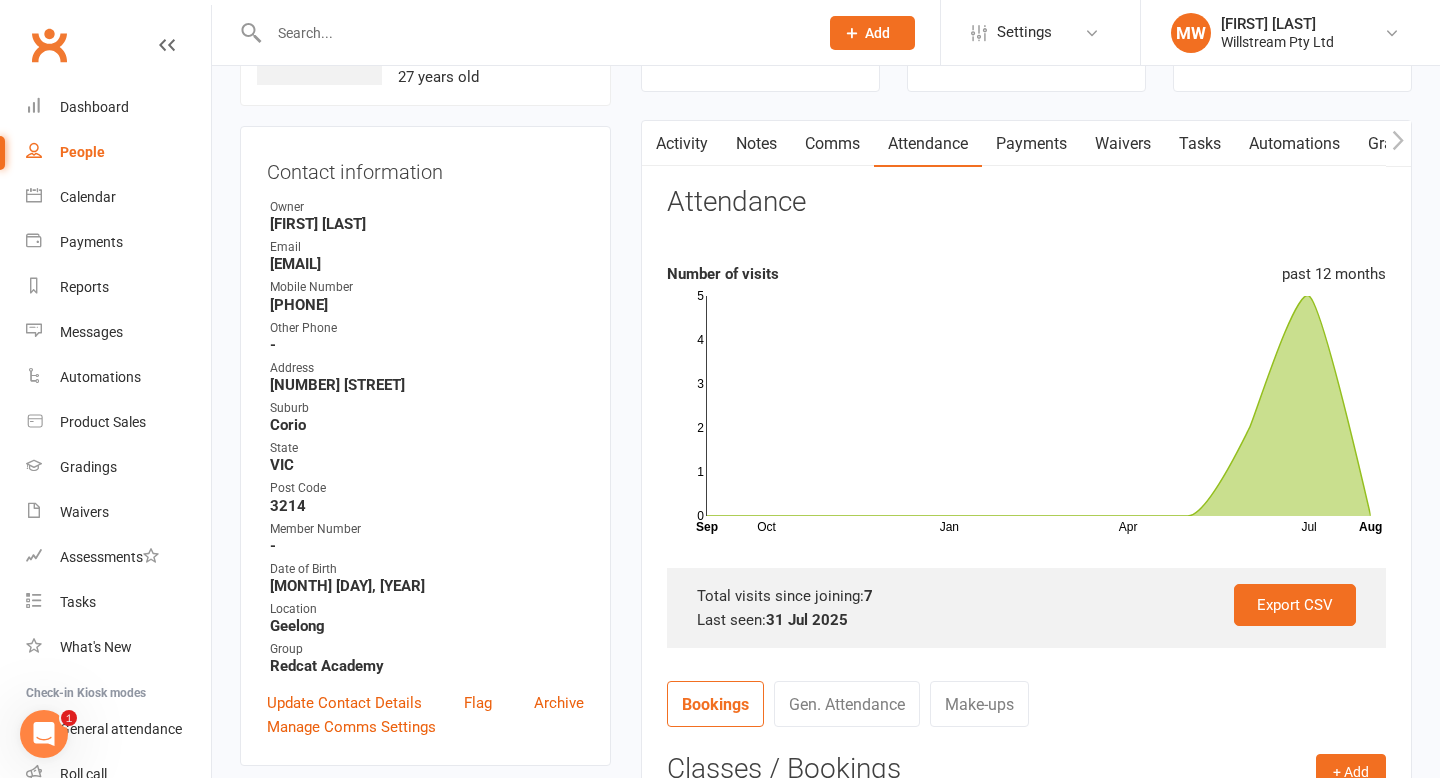 scroll, scrollTop: 0, scrollLeft: 0, axis: both 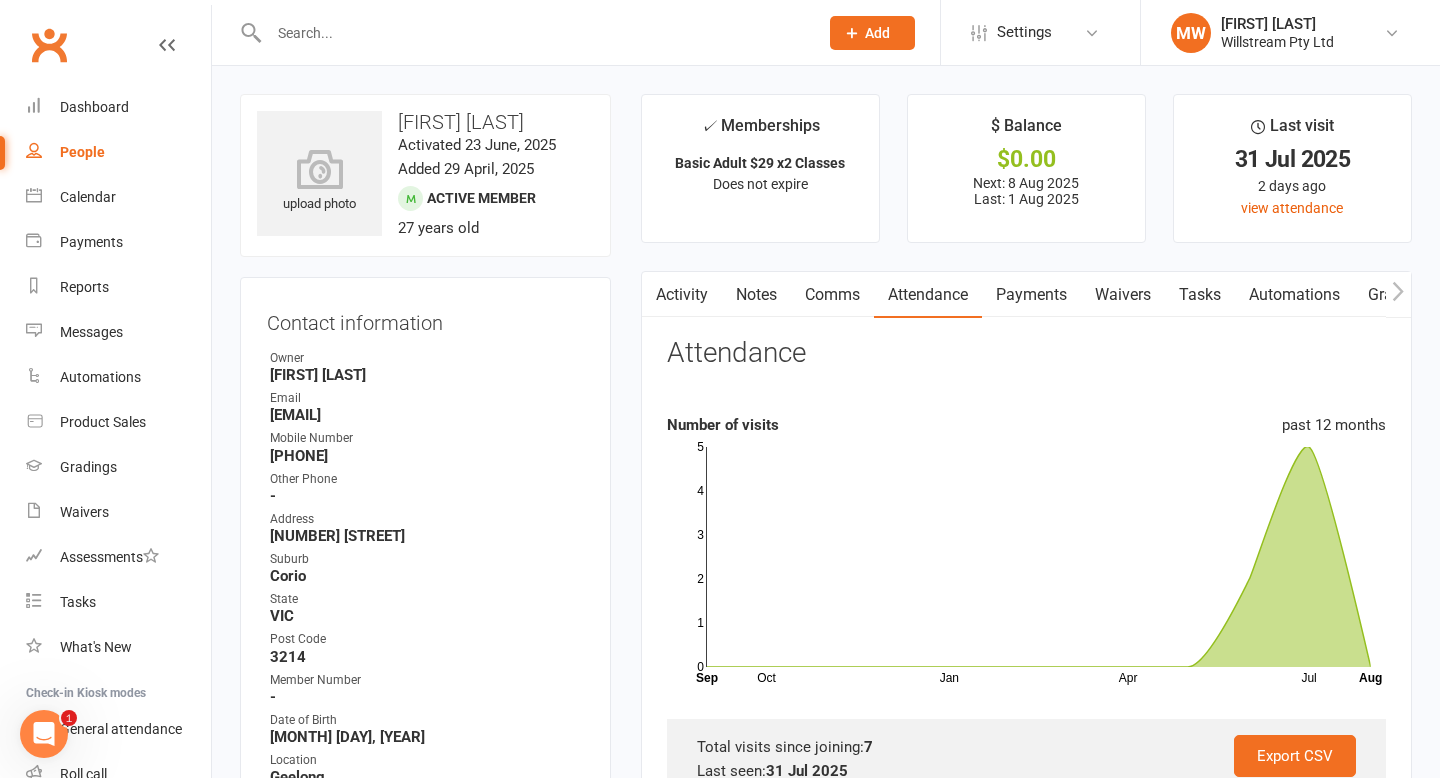 click at bounding box center (533, 33) 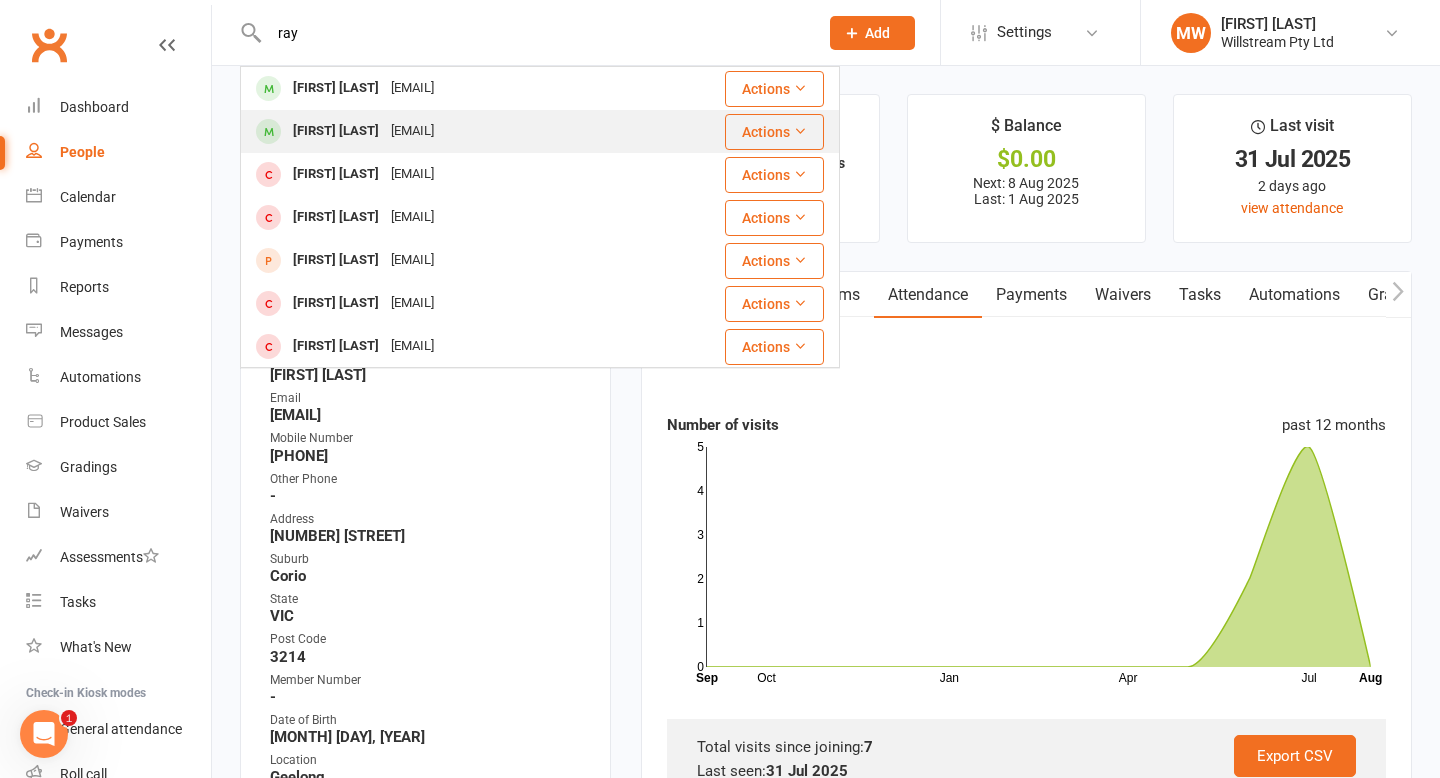 type on "ray" 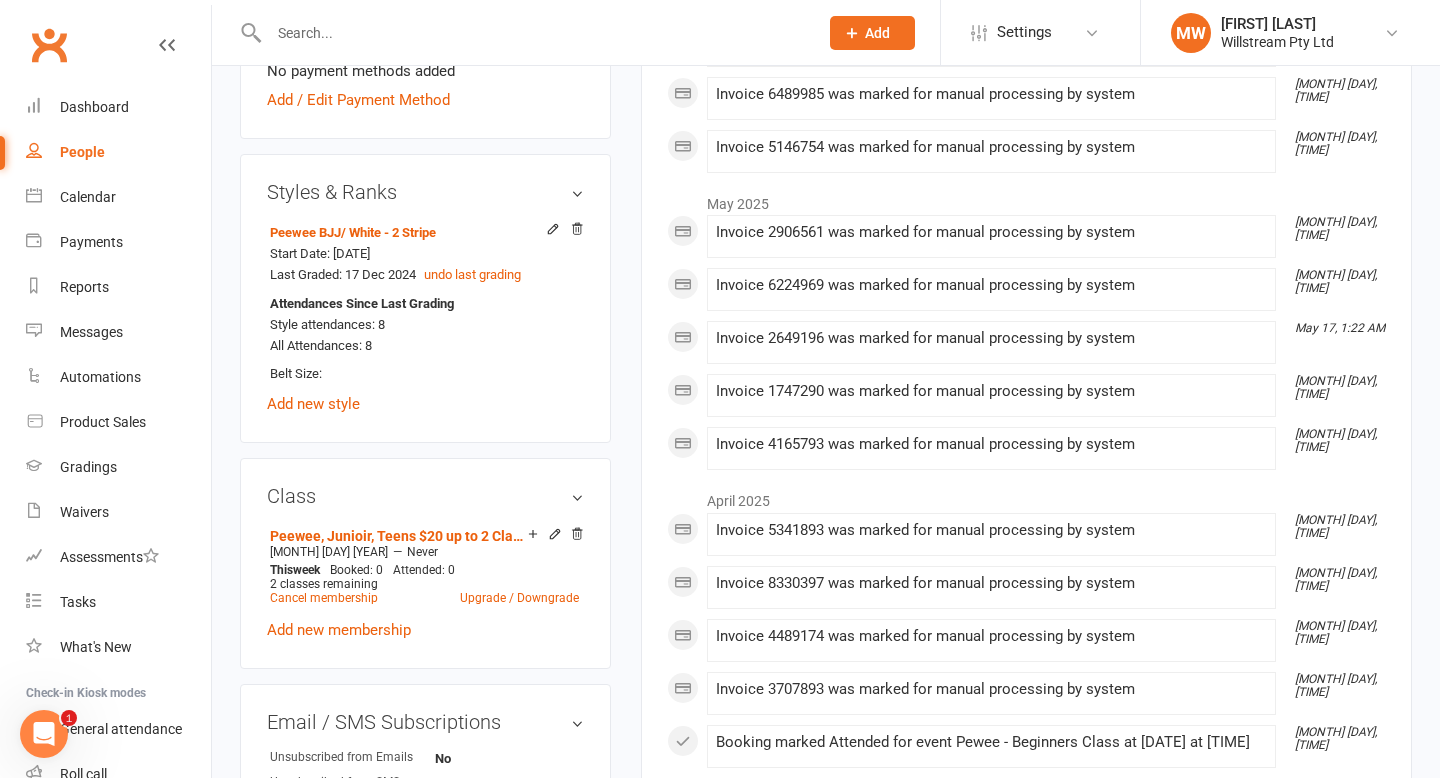 scroll, scrollTop: 945, scrollLeft: 0, axis: vertical 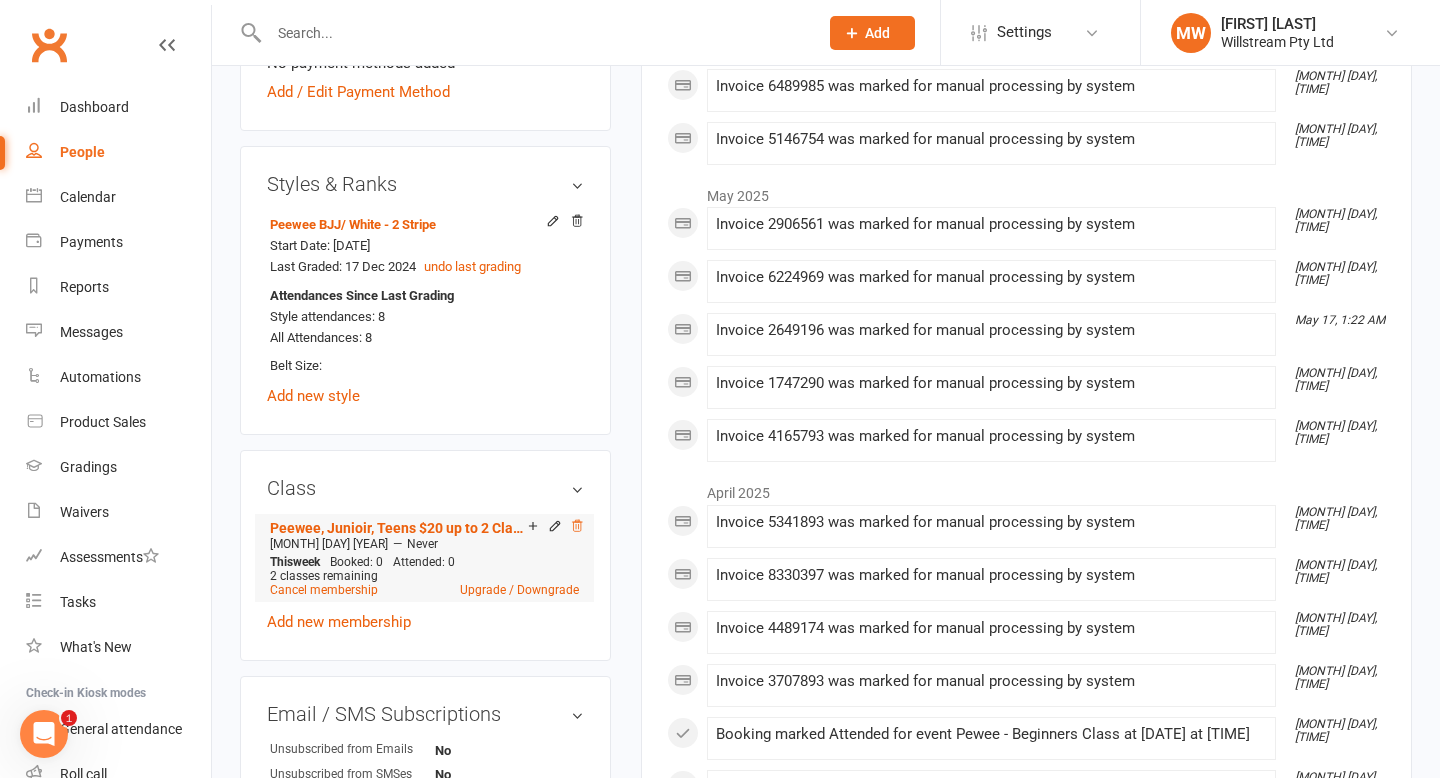 click 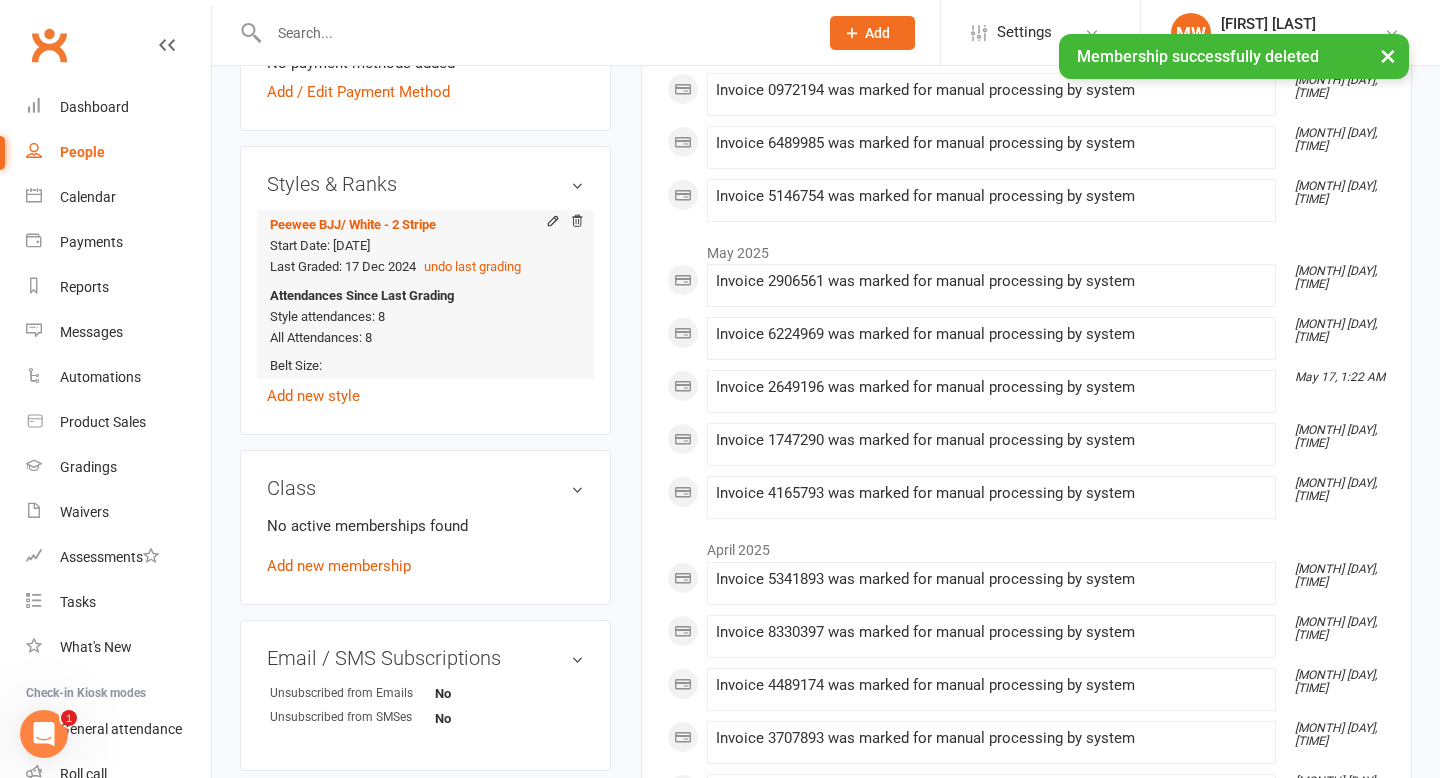 scroll, scrollTop: 0, scrollLeft: 0, axis: both 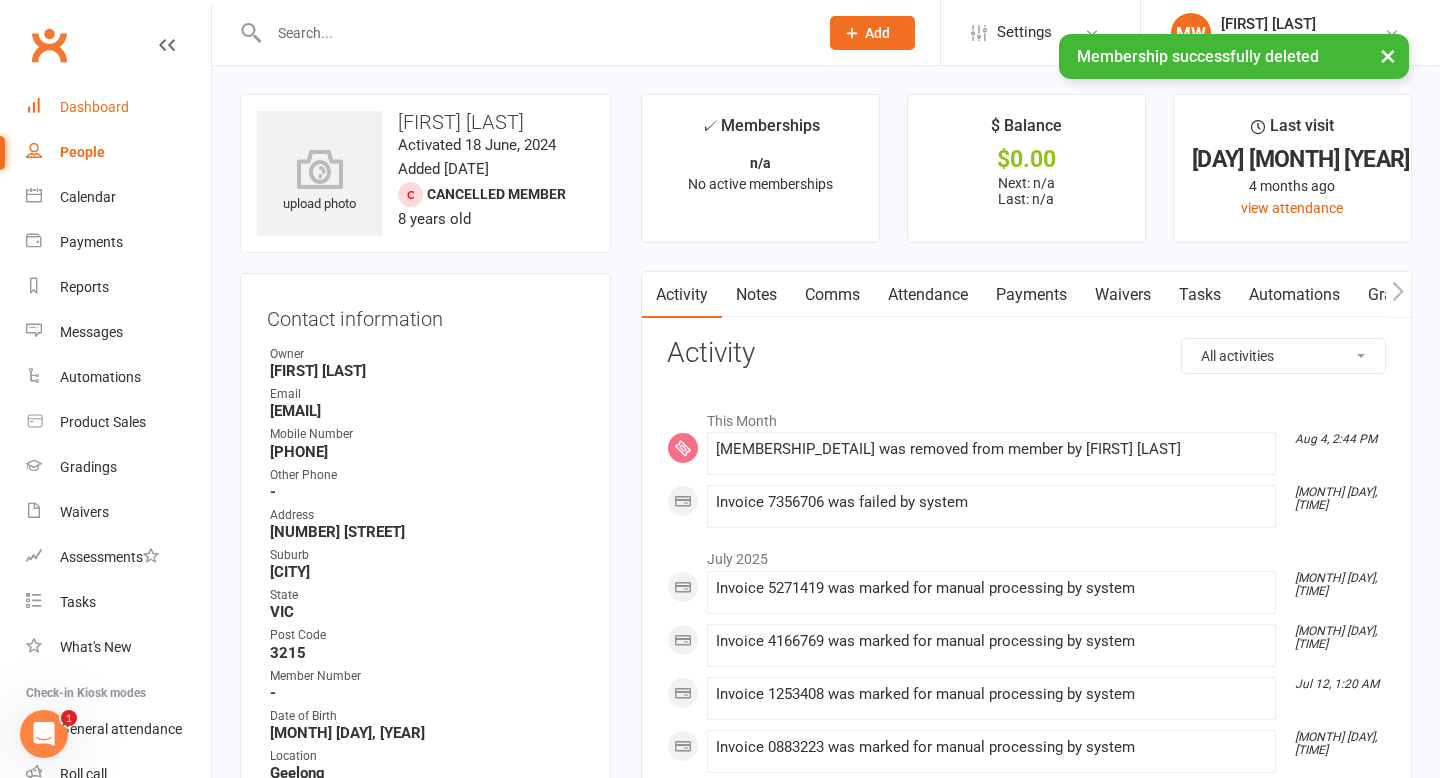click on "Dashboard" at bounding box center (94, 107) 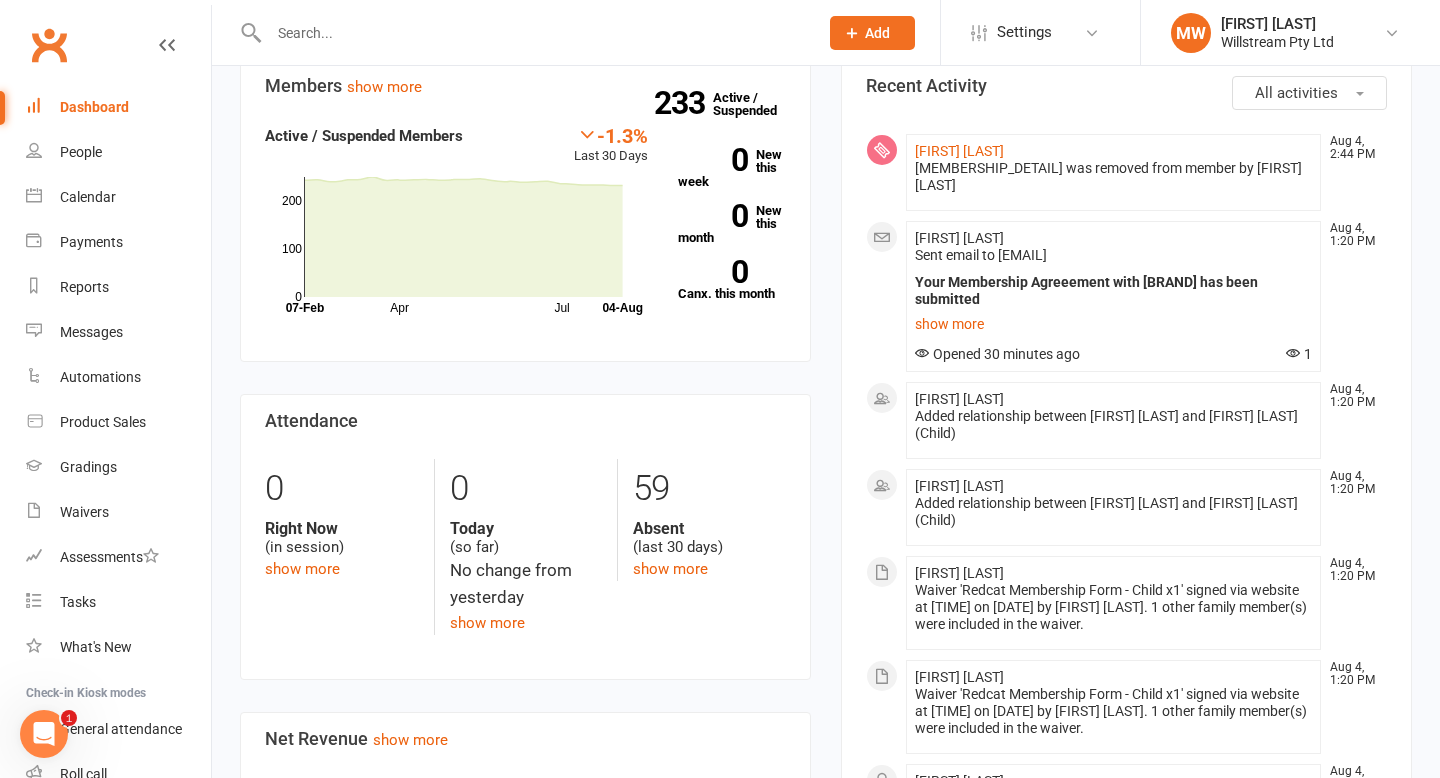scroll, scrollTop: 587, scrollLeft: 0, axis: vertical 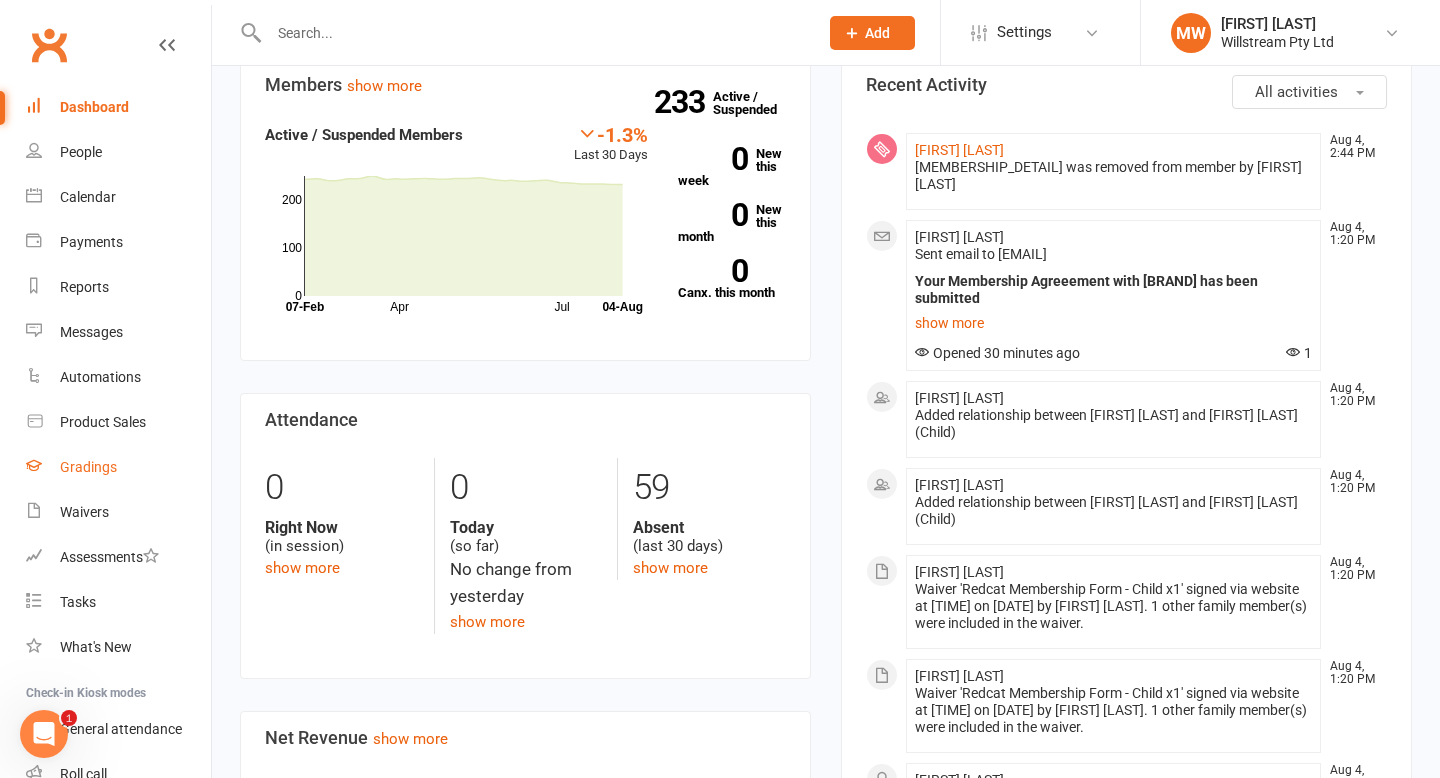 click on "Gradings" at bounding box center (118, 467) 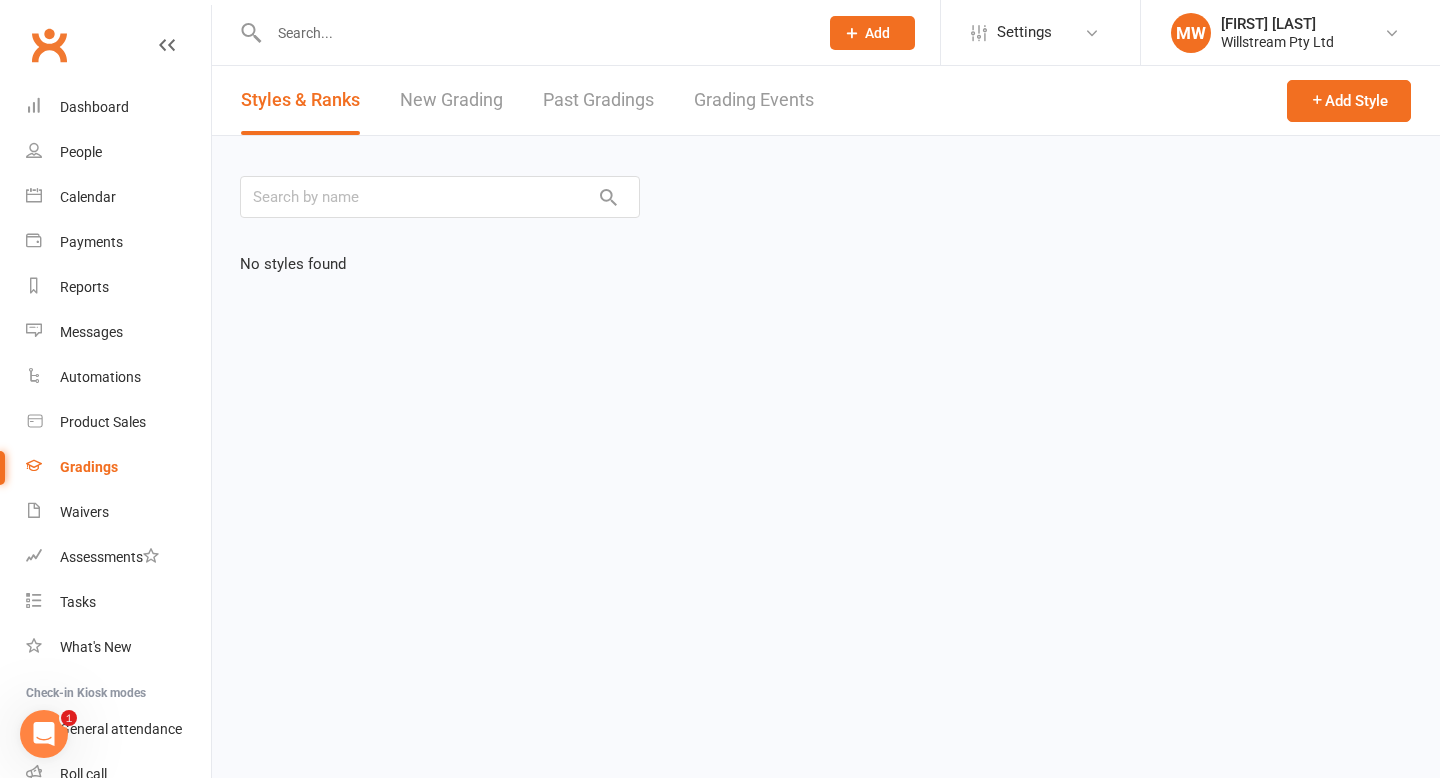 scroll, scrollTop: 0, scrollLeft: 0, axis: both 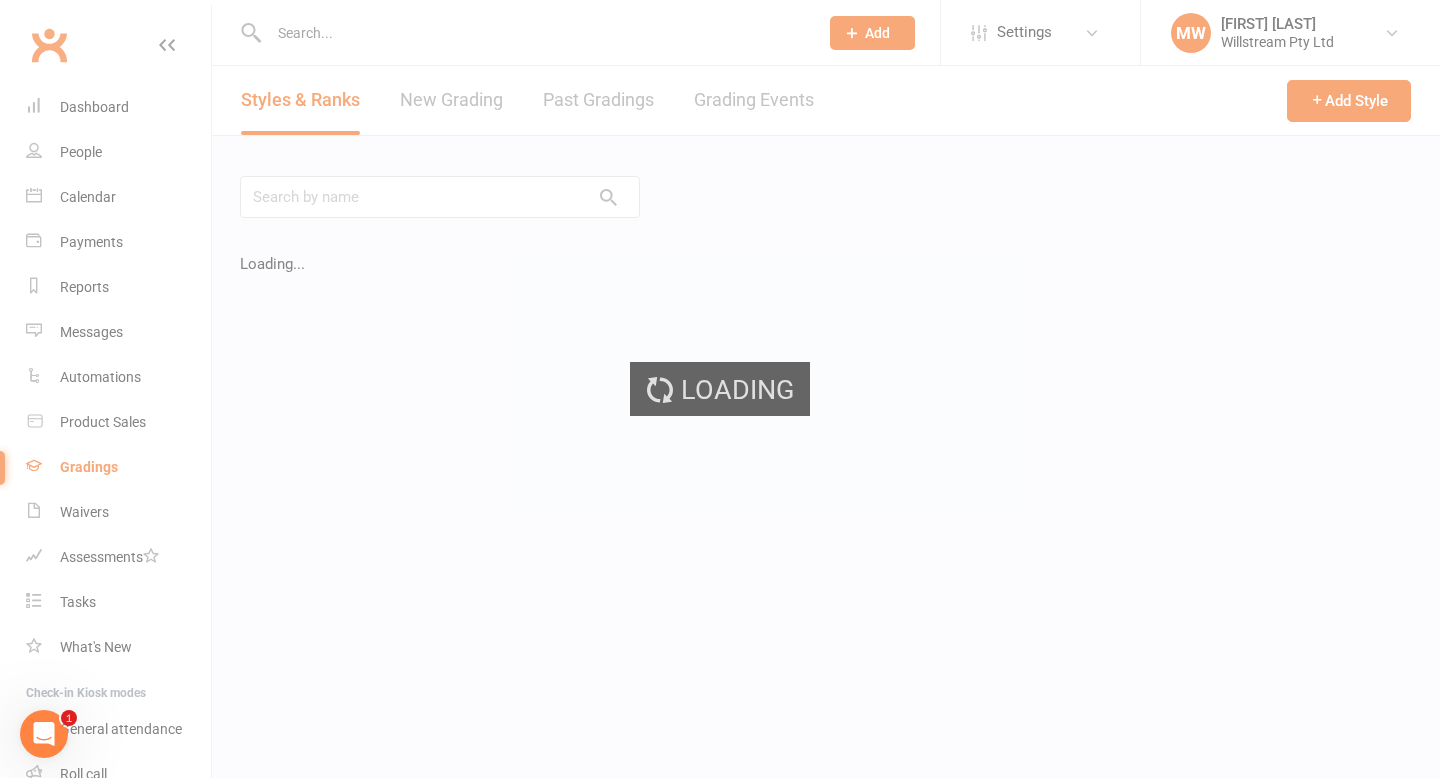 click on "Loading" at bounding box center [720, 389] 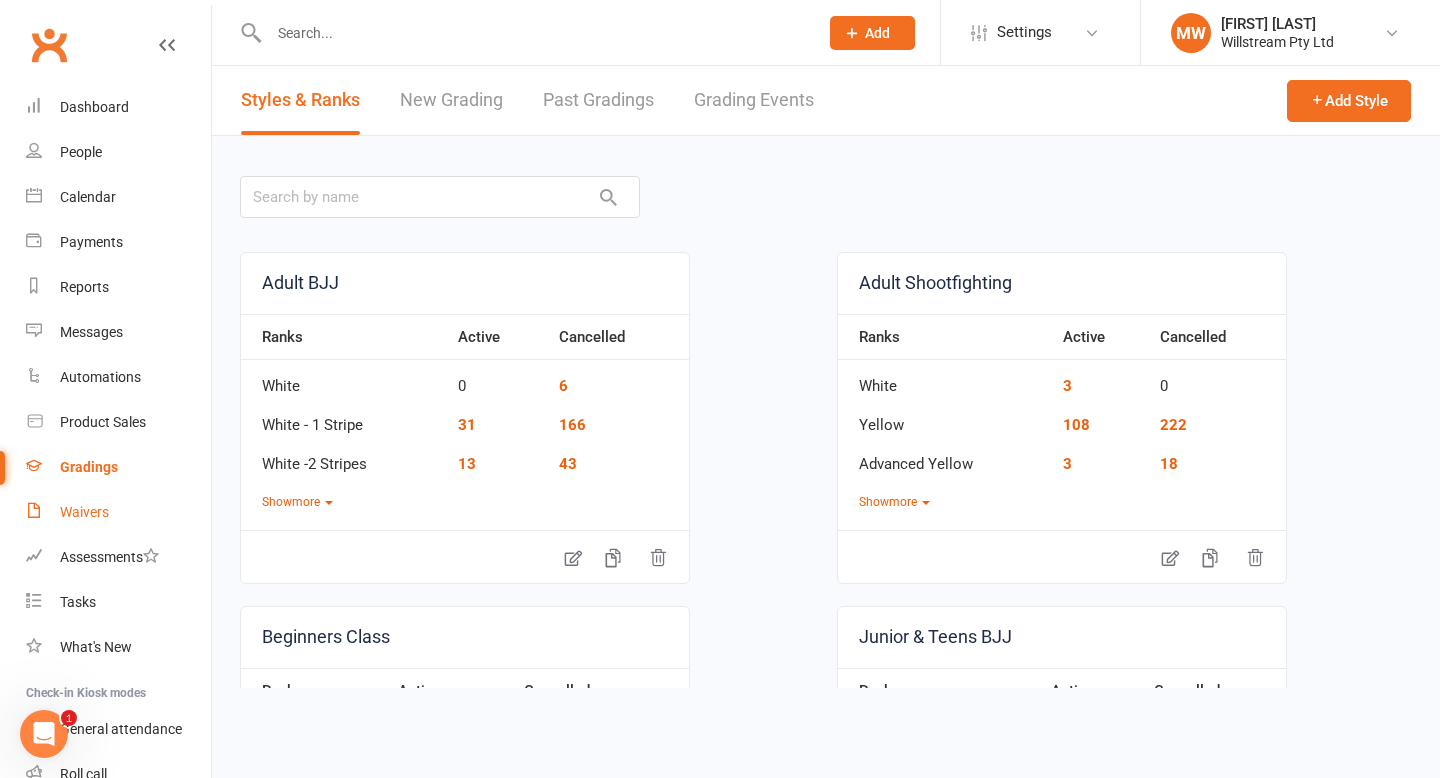 click on "Waivers" at bounding box center [84, 512] 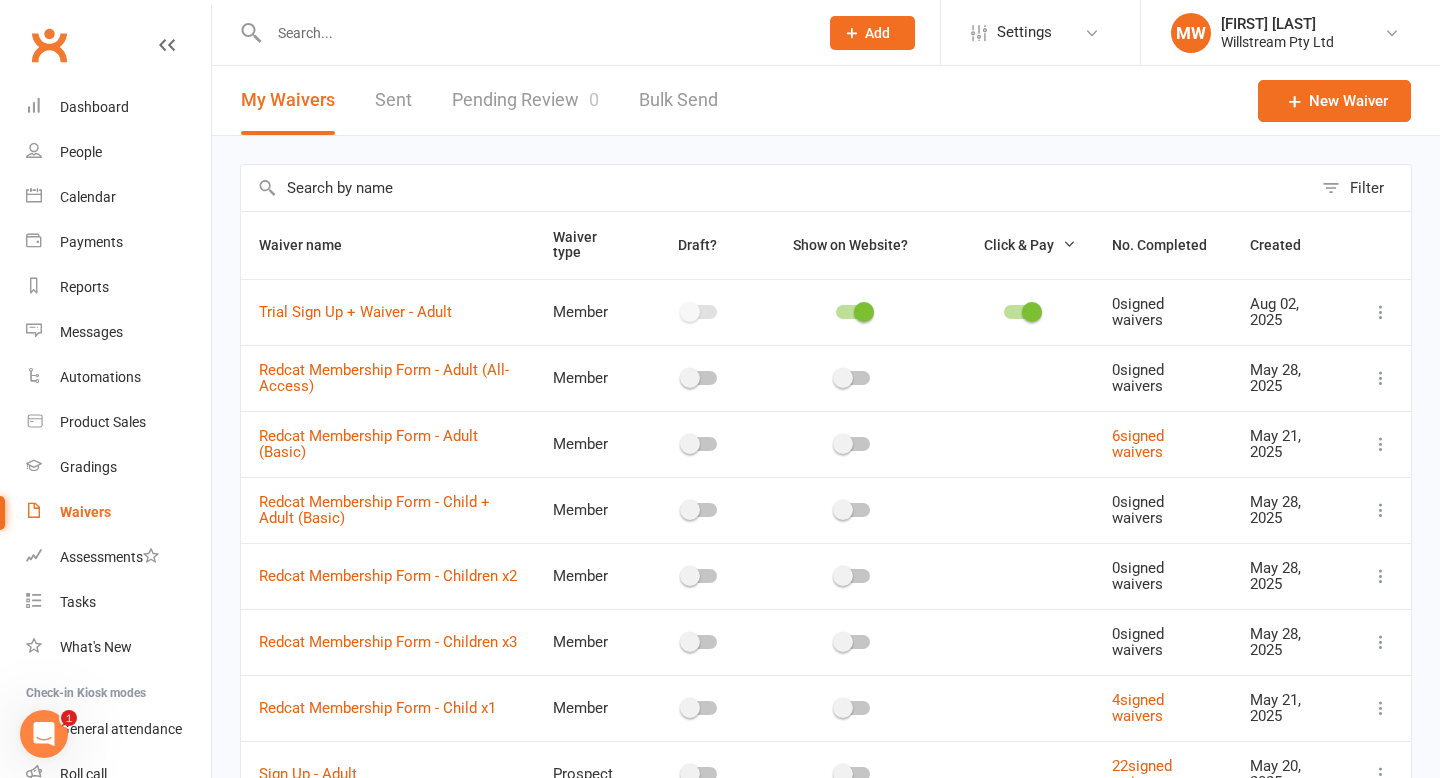 click on "Pending Review 0" at bounding box center (525, 100) 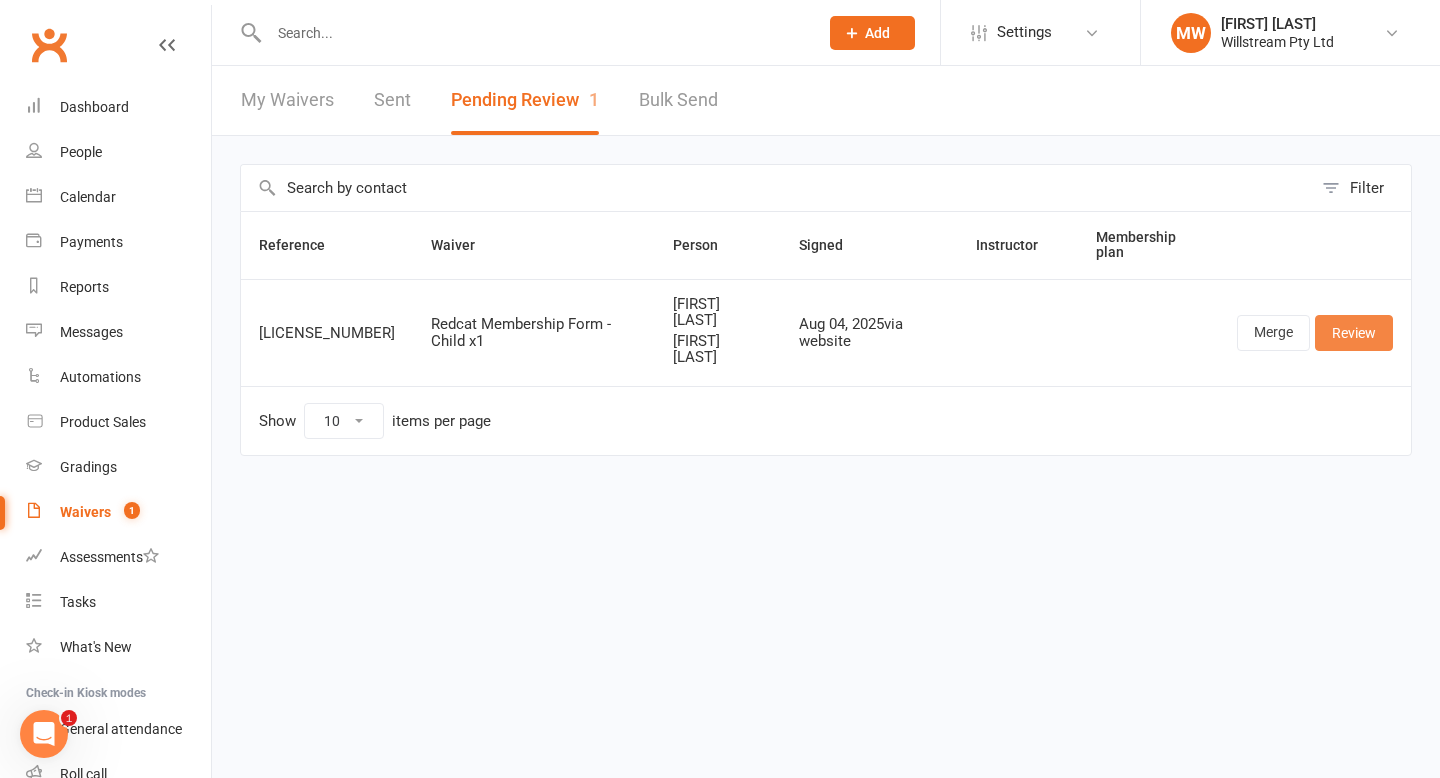 click on "Review" at bounding box center (1354, 333) 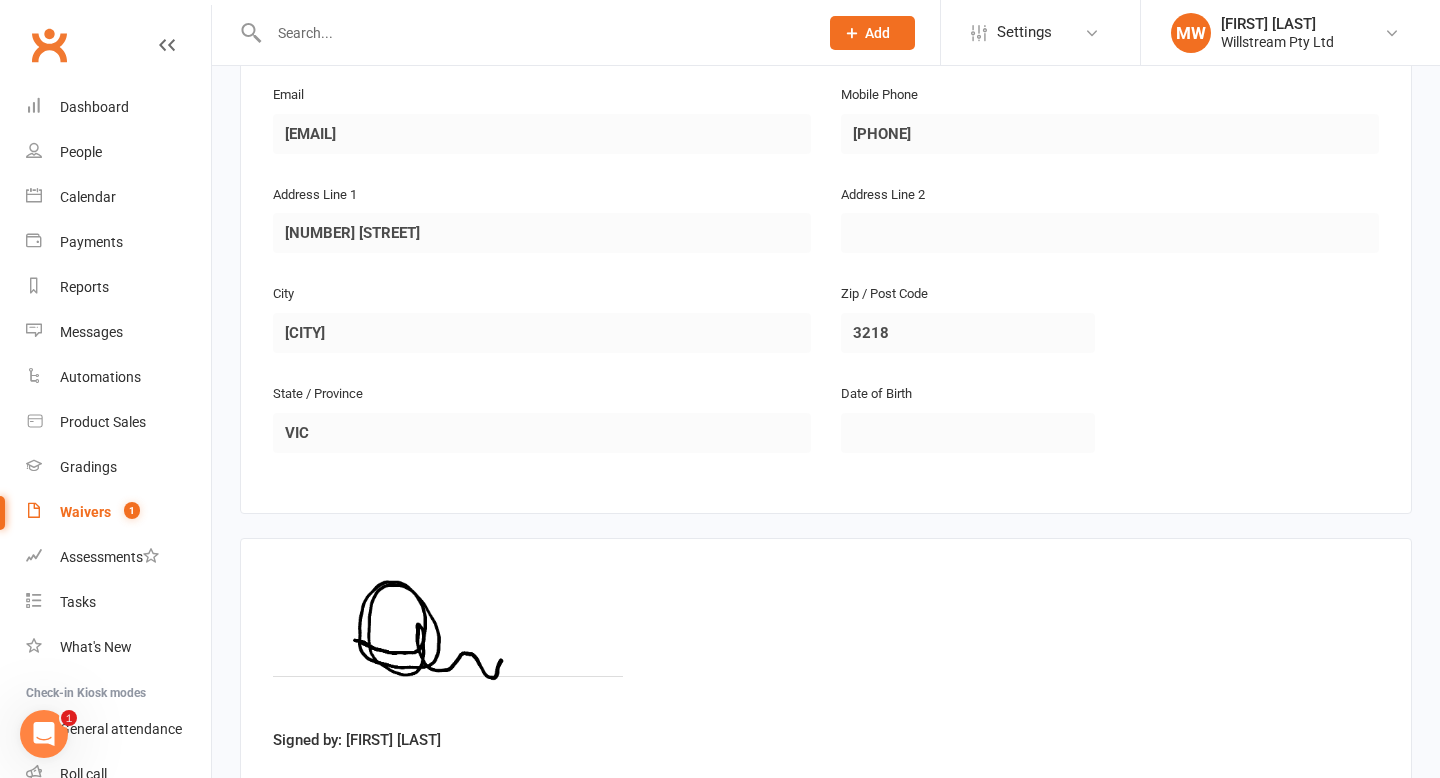 scroll, scrollTop: 1460, scrollLeft: 0, axis: vertical 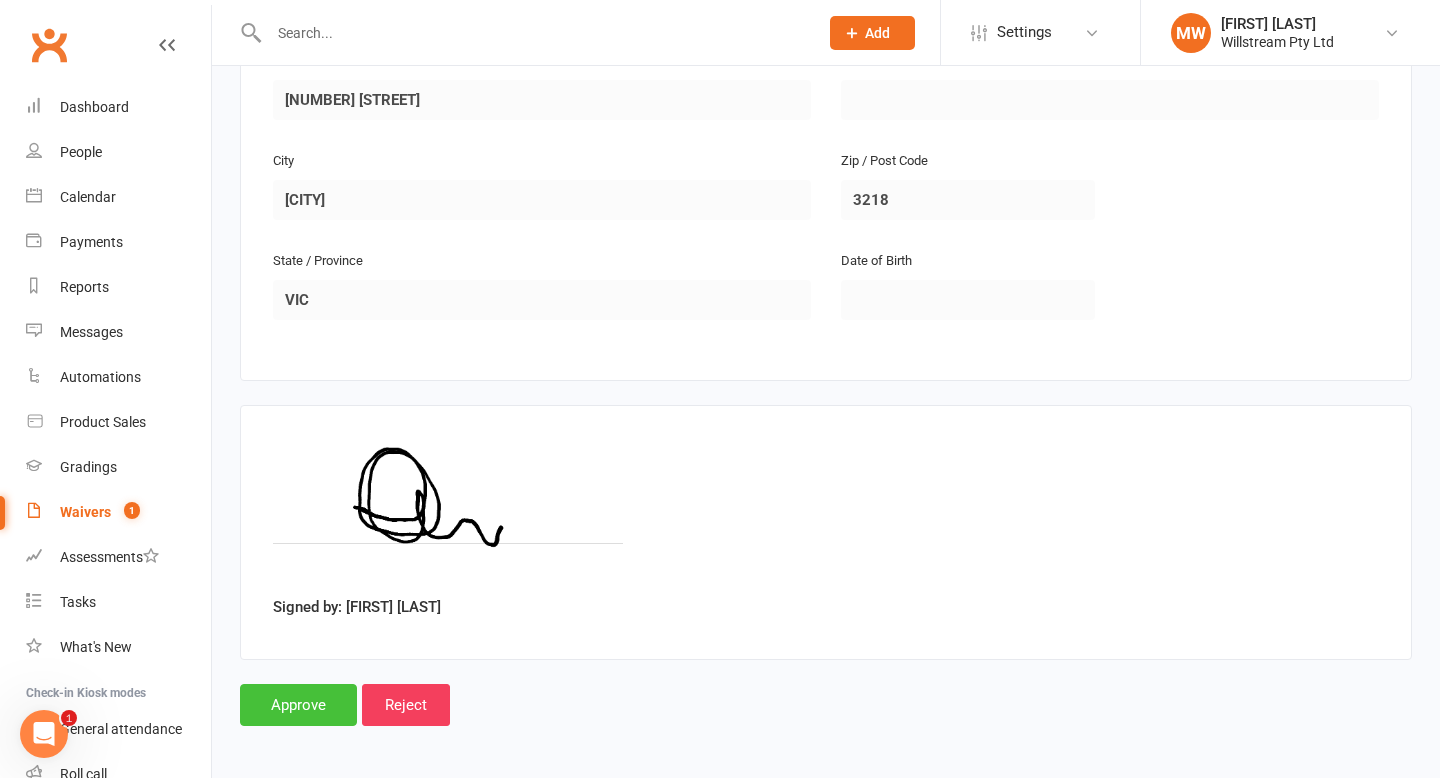 click on "Approve" at bounding box center (298, 705) 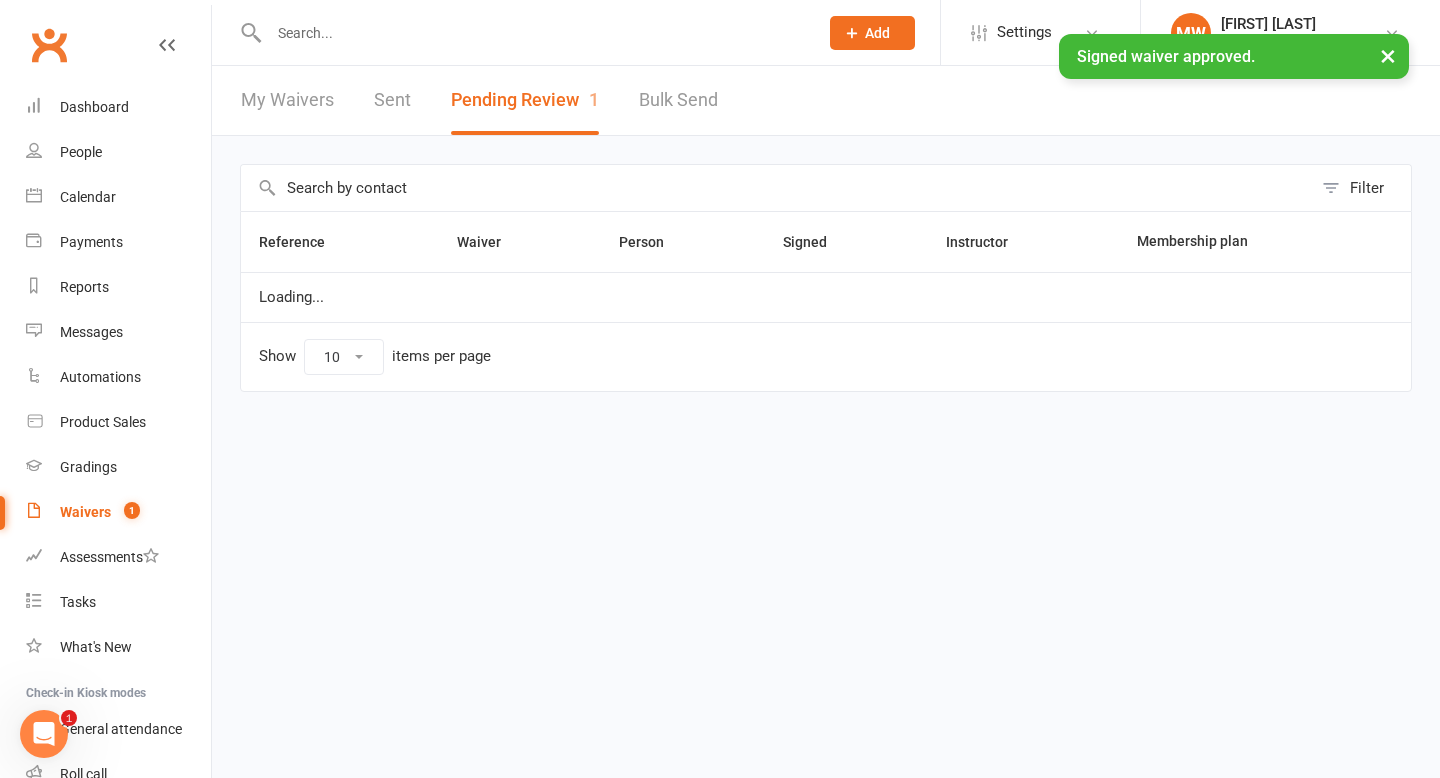 scroll, scrollTop: 0, scrollLeft: 0, axis: both 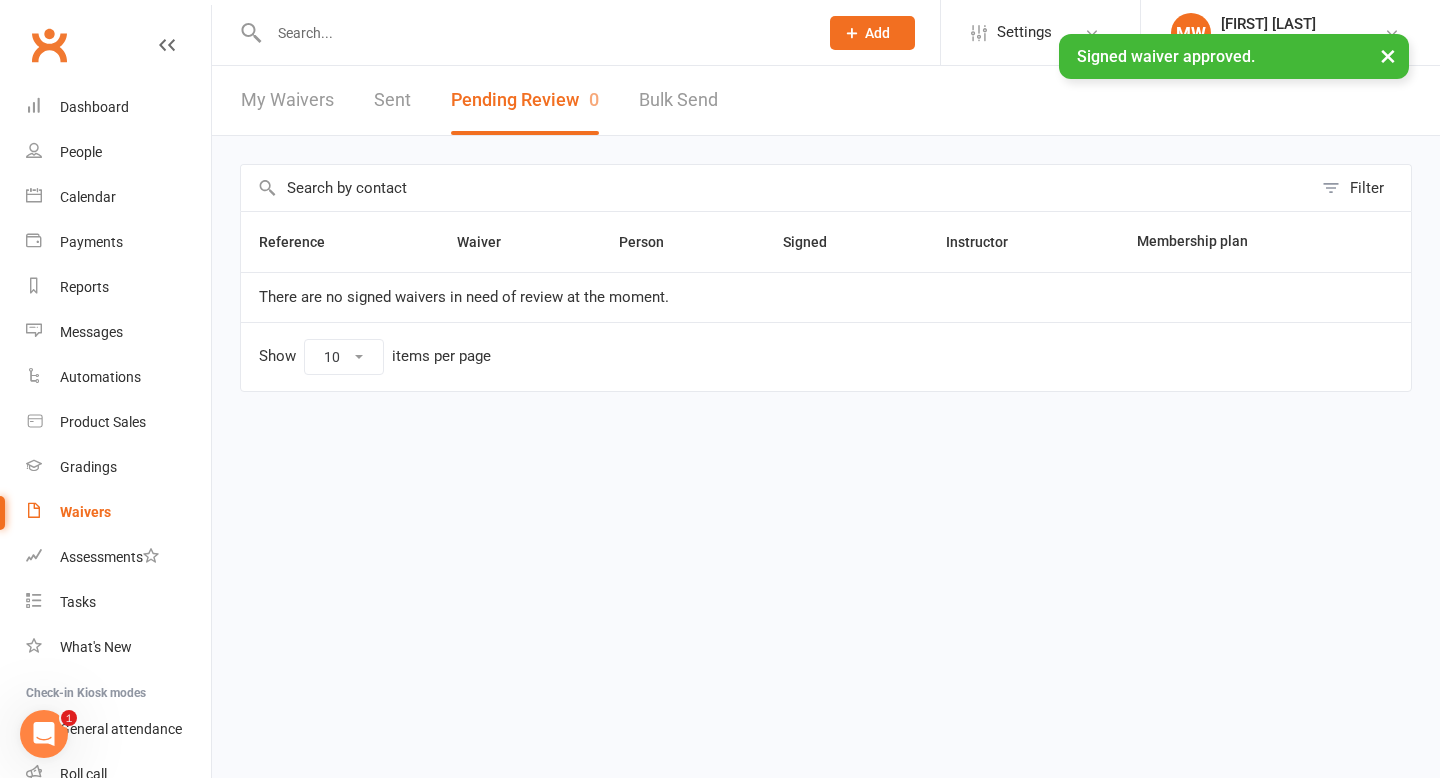 click on "× Signed waiver approved." at bounding box center (707, 34) 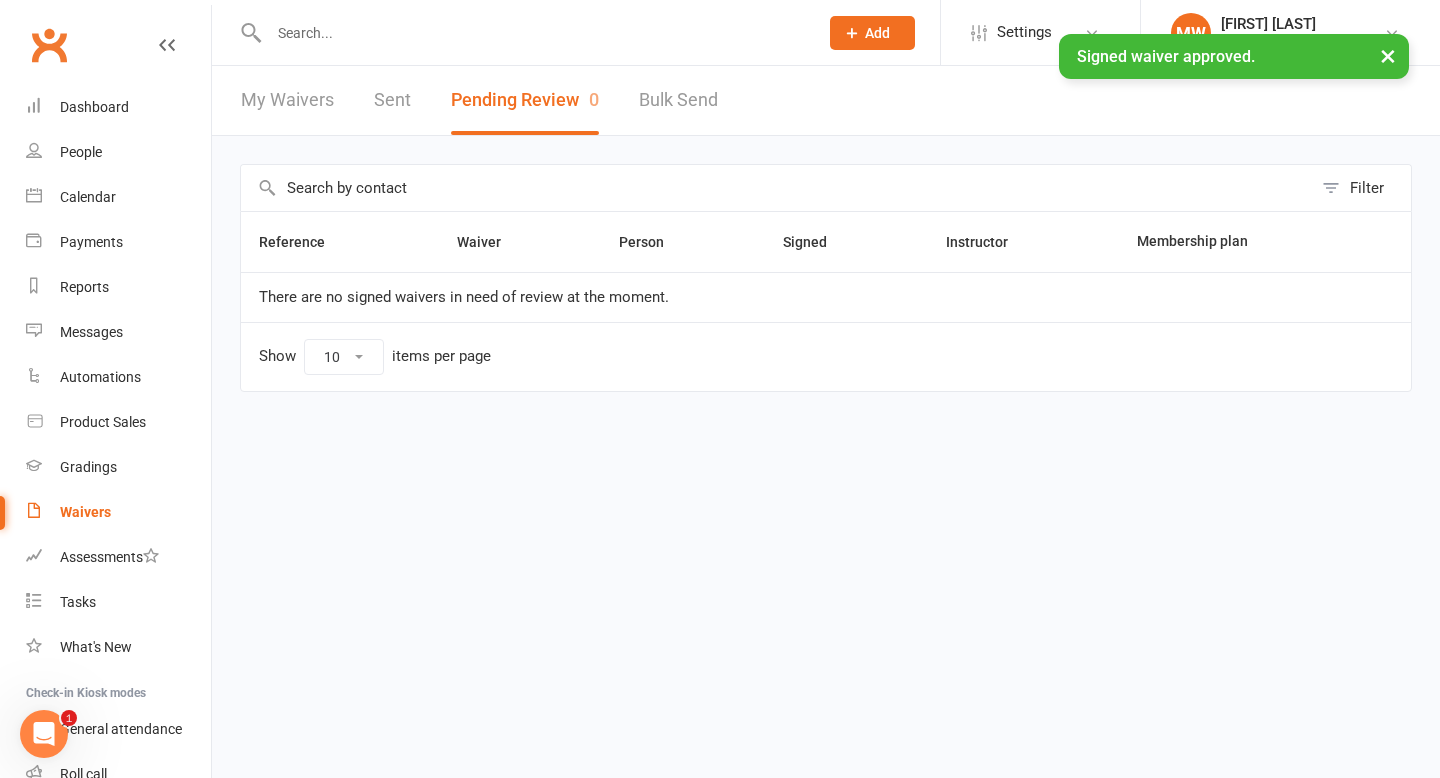 click at bounding box center [533, 33] 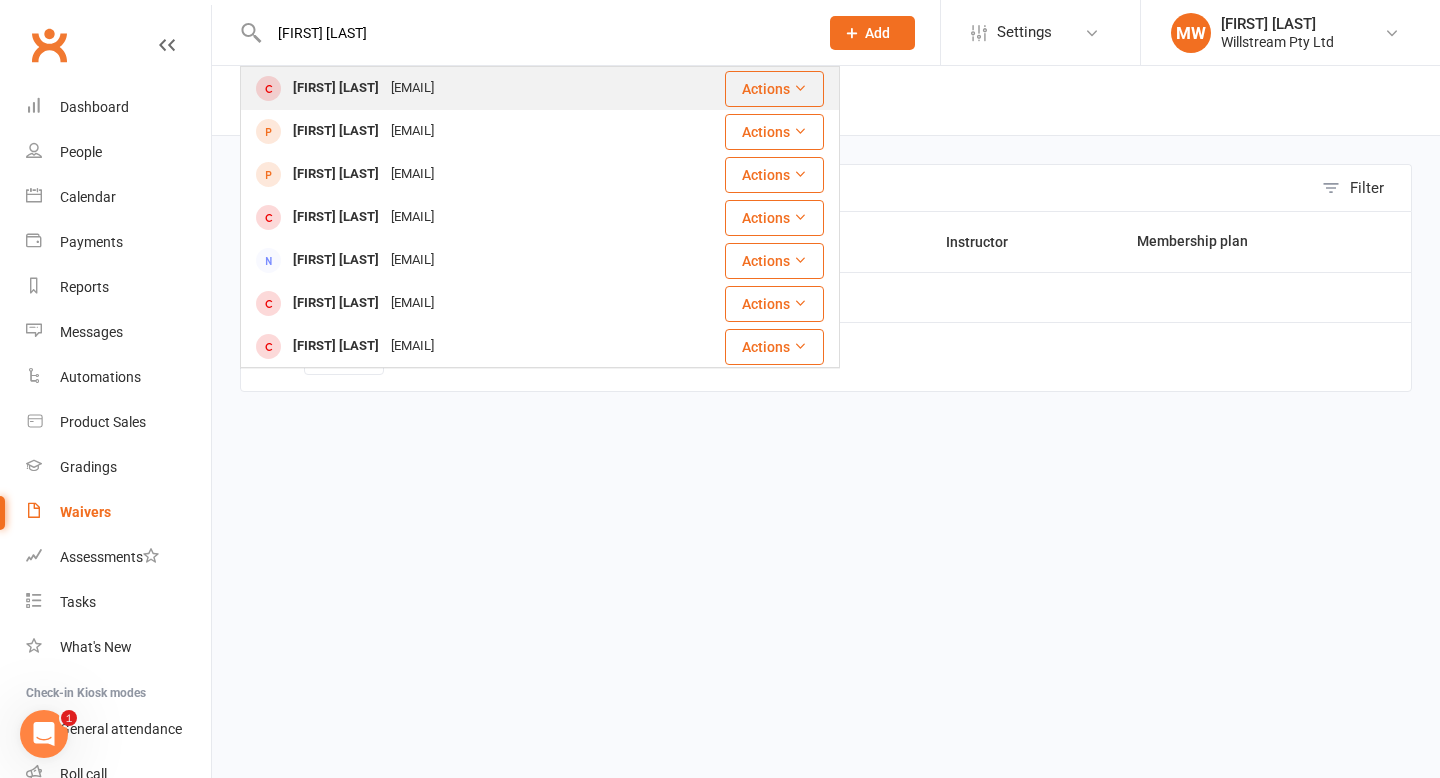 type on "[FIRST] [LAST]" 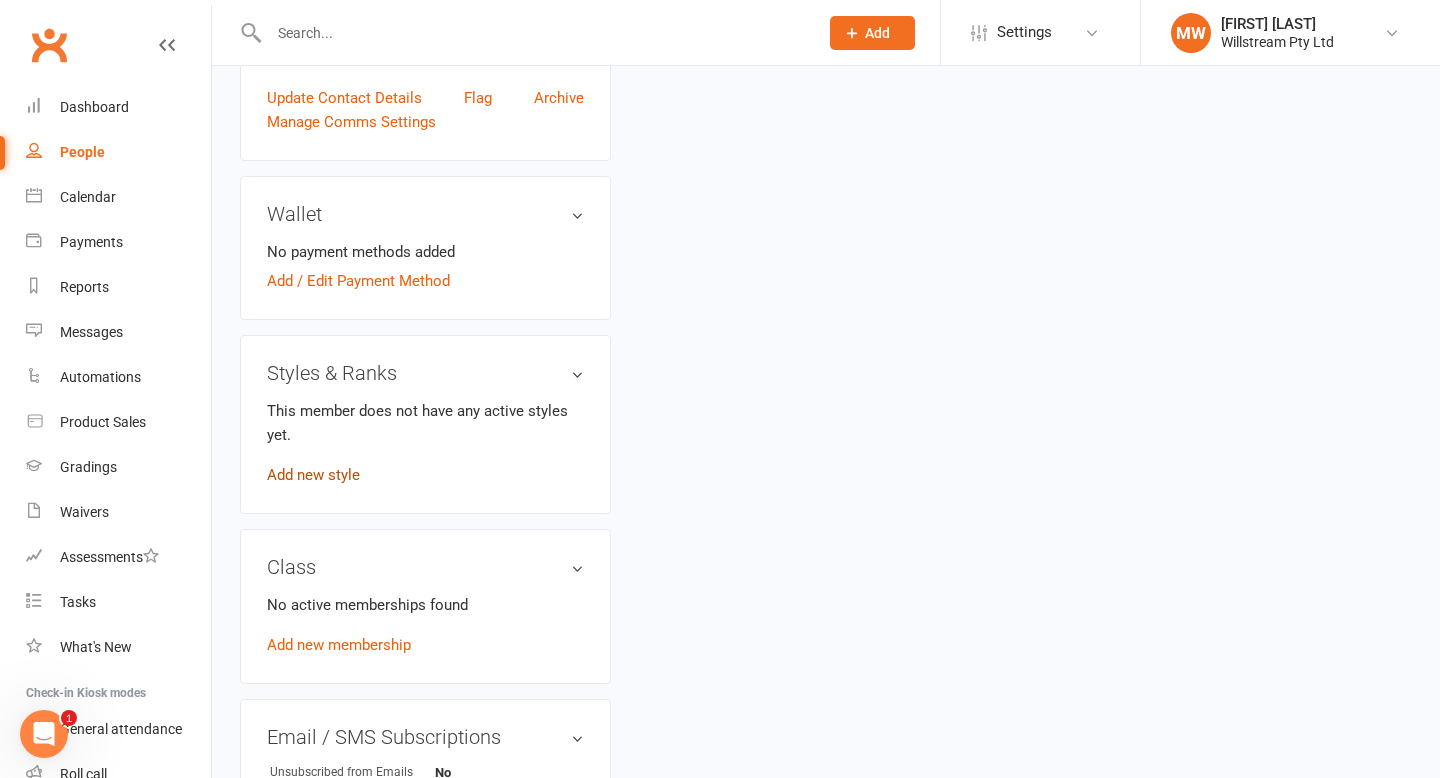 click on "Add new style" at bounding box center (313, 475) 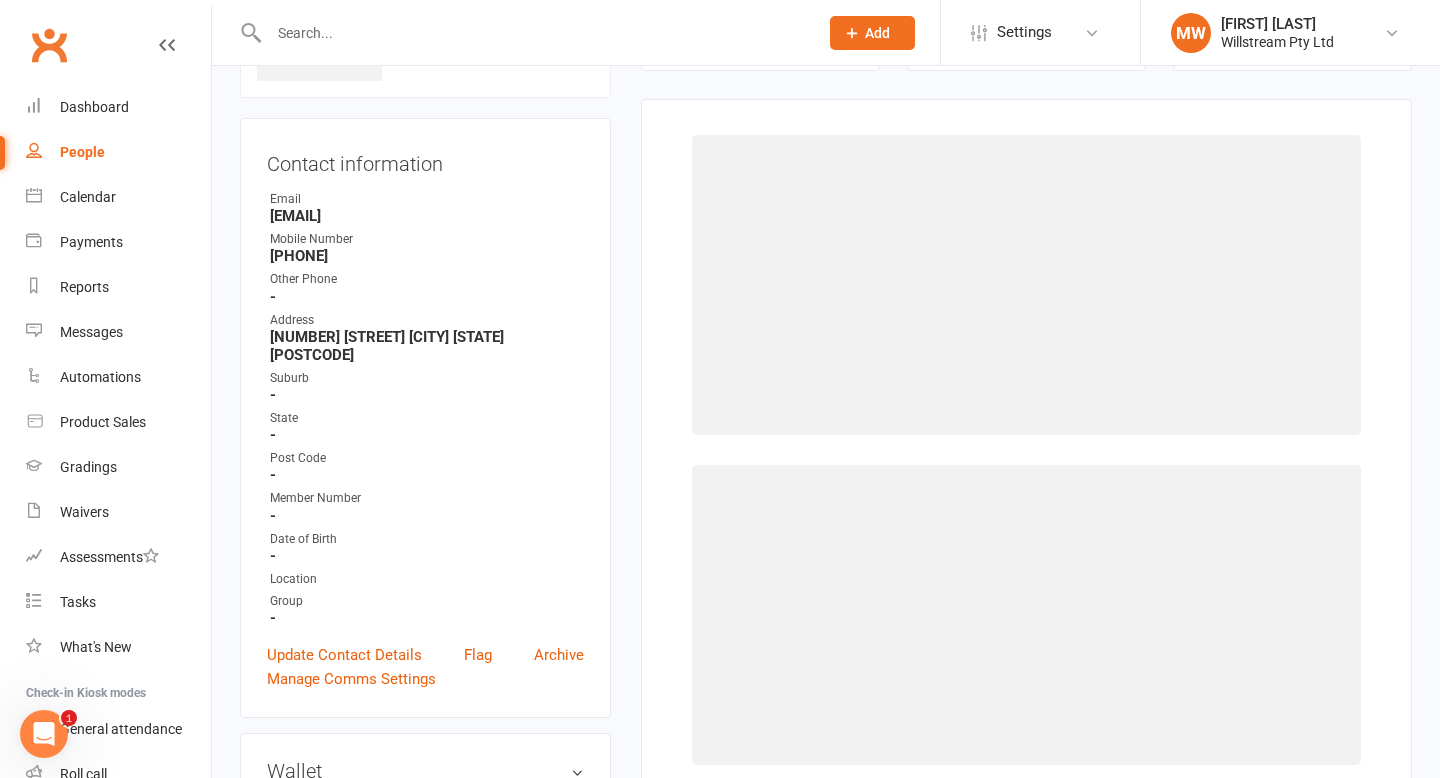 scroll, scrollTop: 153, scrollLeft: 0, axis: vertical 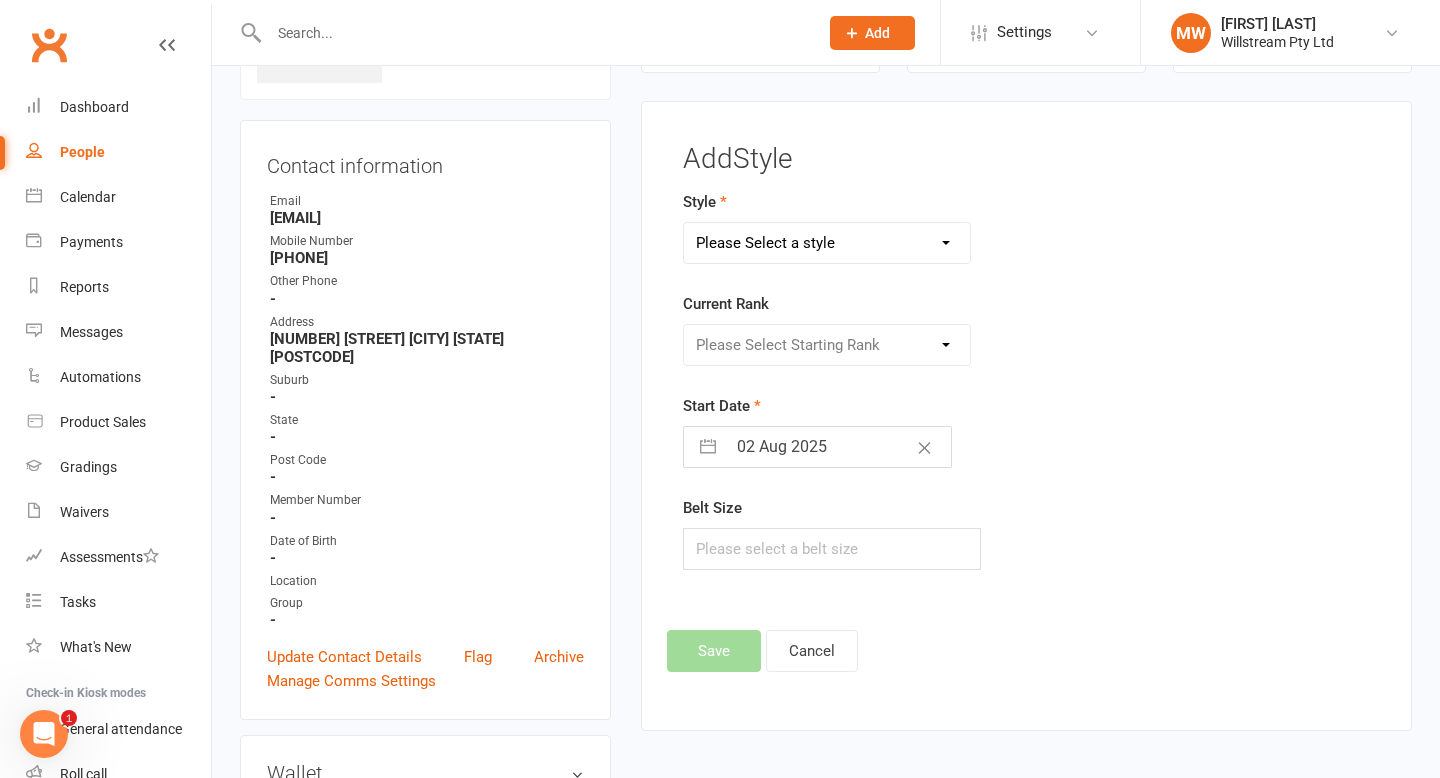 click on "Please Select a style Adult BJJ Adult Shootfighting Beginners Class Junior & Teens BJJ Peewee BJJ" at bounding box center (827, 243) 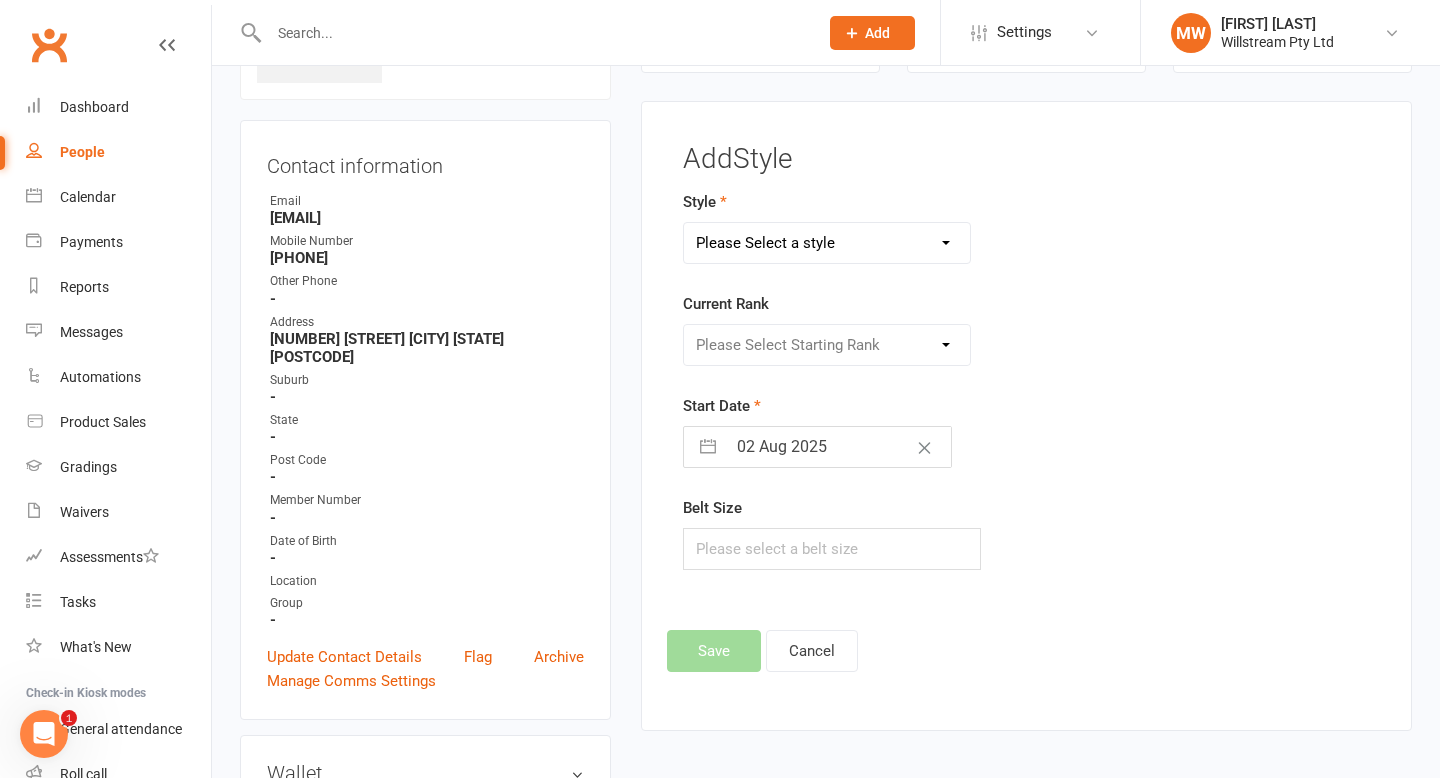 select on "2905" 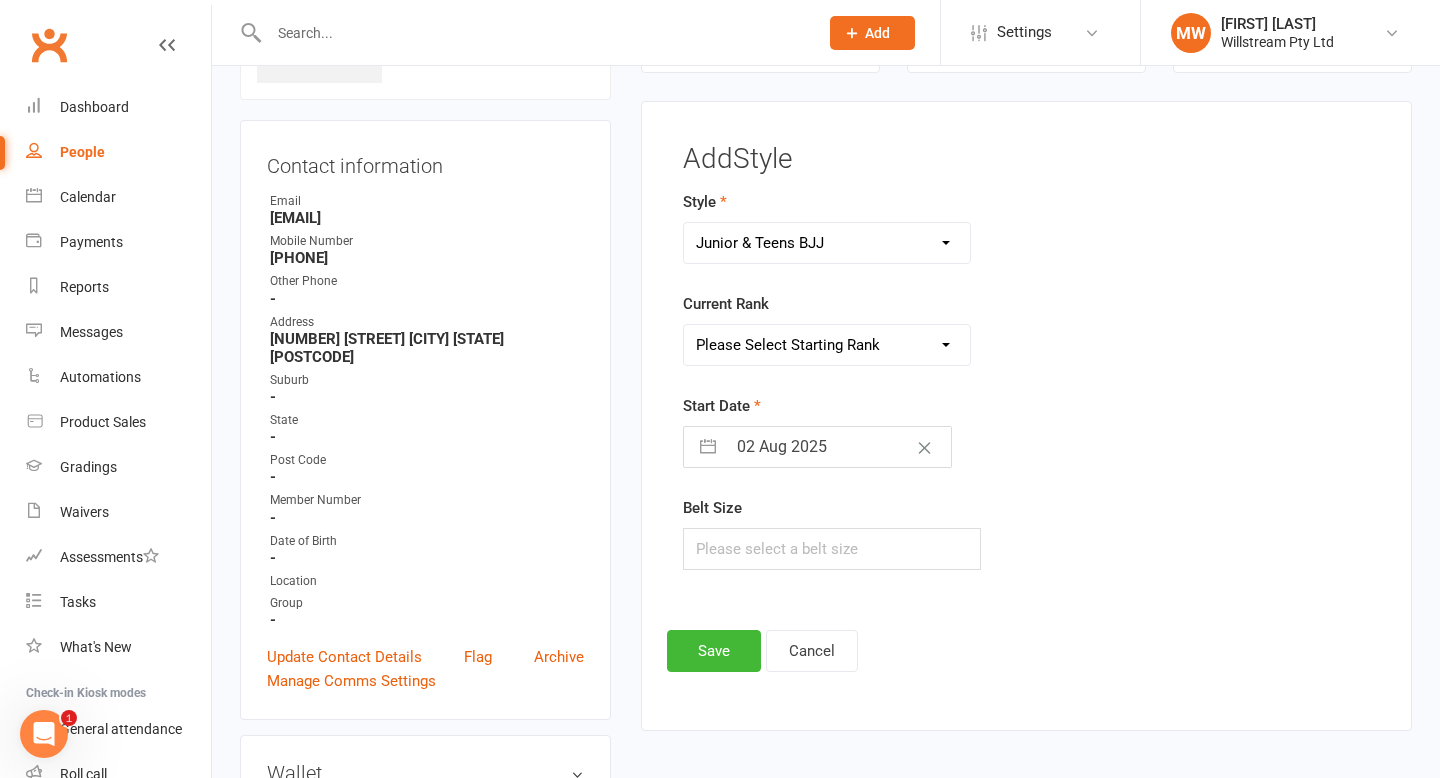 click on "Please Select Starting Rank White White -1 Stripe White - 2 Stripe White - 3 Stripe Grey/White Grey/White -1 Stripe Grey/White -2 Stripe Grey/White - 3 Stripe Grey Grey -1 Stripe Grey -2 Stripe Grey -3 Stripe Grey/Black Grey/Black -1 Stripe Grey/Black -2 Stripe Grey/Black -3 Stripe Yellow/White Yellow/White -1 Stripe Yellow/White -2 Stripe Yellow/White -3 Stripe Yellow Yellow -1 Stripe Yellow -2 Stripe Yellow -3 Stripe Yellow/Black Yellow/Black -1 Stripe Yellow/Black -2 Stripe Yellow/Black -3 Stripe Orange/White Orange/White -1 Stripe Orange/White -2 Stripe Orange/White -3 Stripe Orange Orange -1 Stripe Orange -2 Stripe Orange -3 Stripe Orange/Black Orange/Black -1 Stripe Orange/Black -2 Stripe Orange/Black -3 Stripe Green/White Green/White -1 Stripe Green/White -2 Stripe Green/White -3 Stripe Green Green -1 Stripe Green -2 Stripe Green -3 Stripe Green/Black Green/Black -1 Stripe Green/Black -2 Stripe Green/Black -3 Stripe" at bounding box center [827, 345] 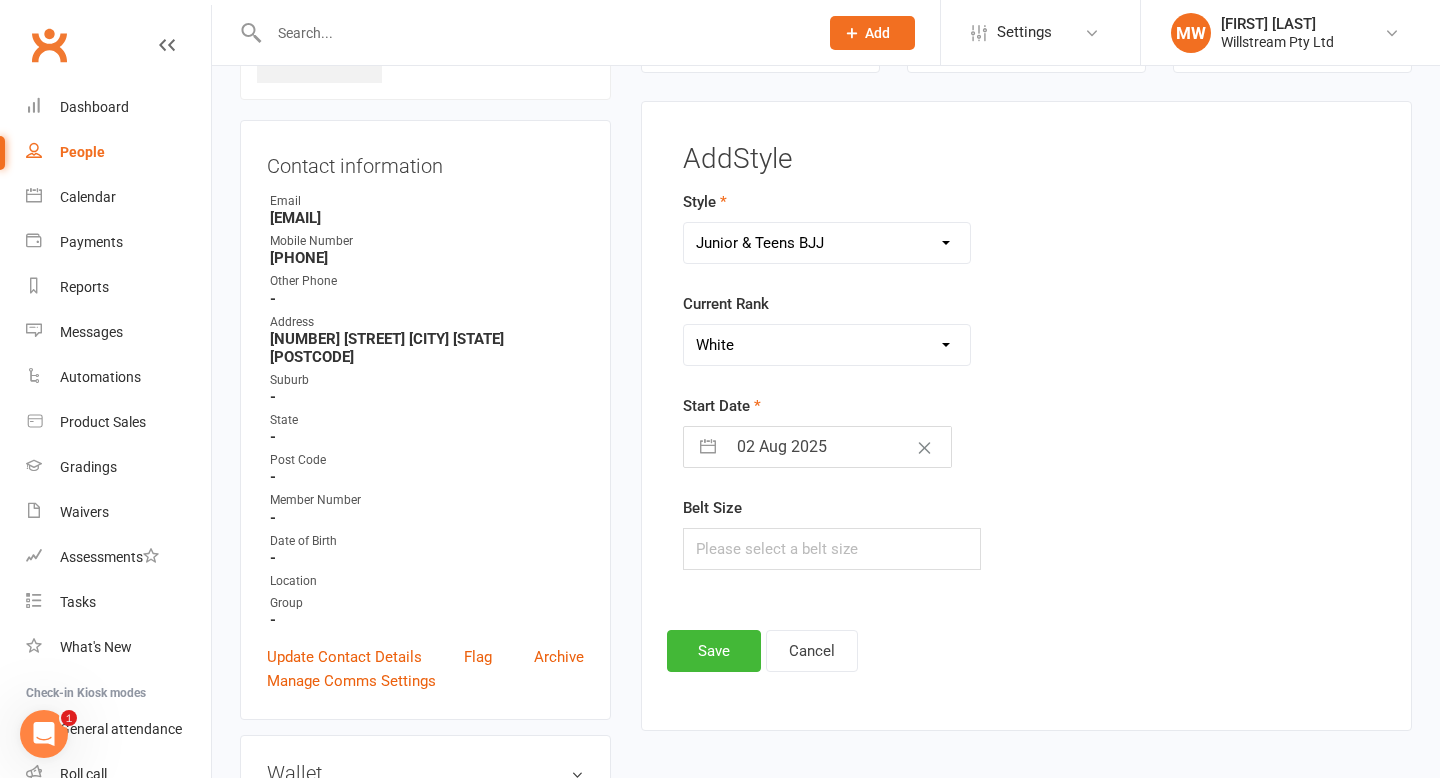 click on "02 Aug 2025" at bounding box center [838, 447] 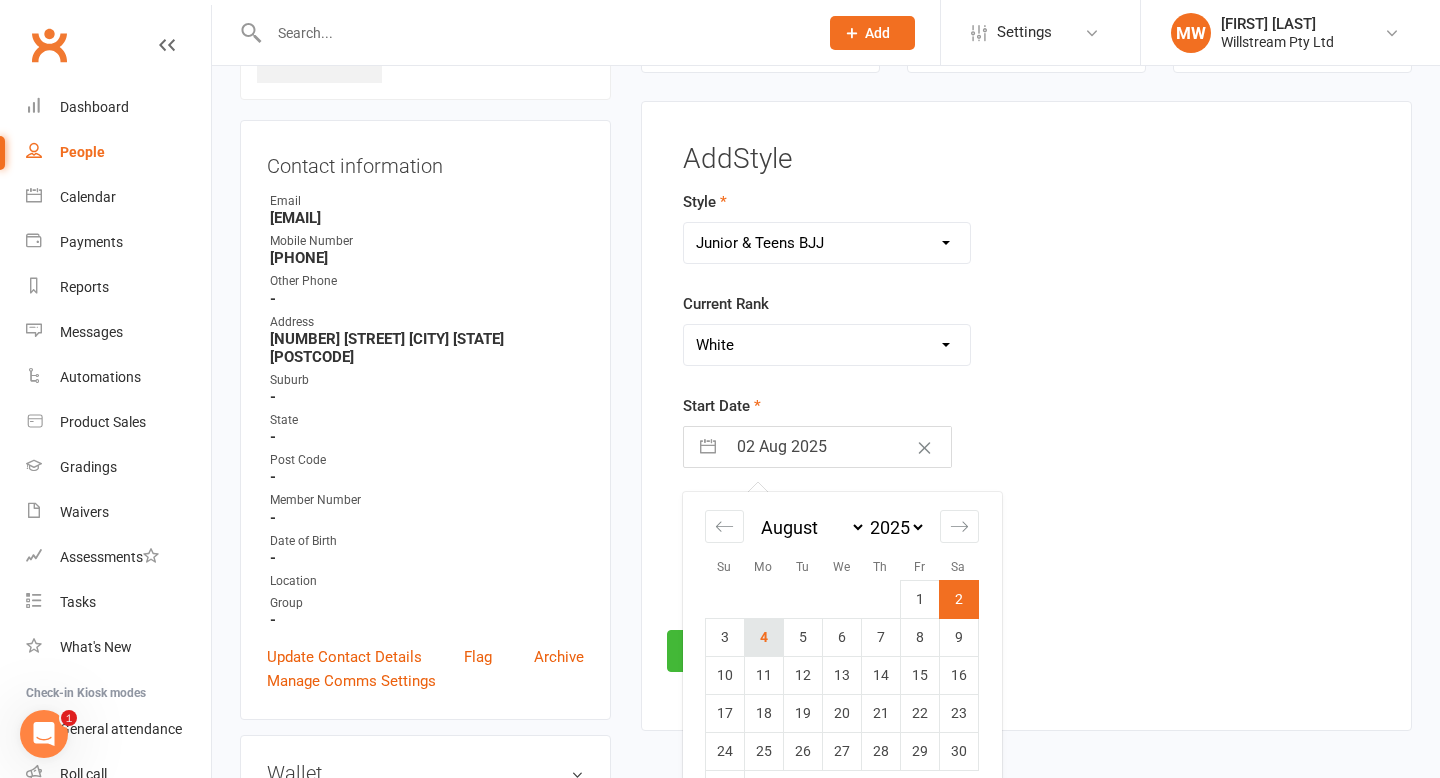click on "4" at bounding box center [763, 638] 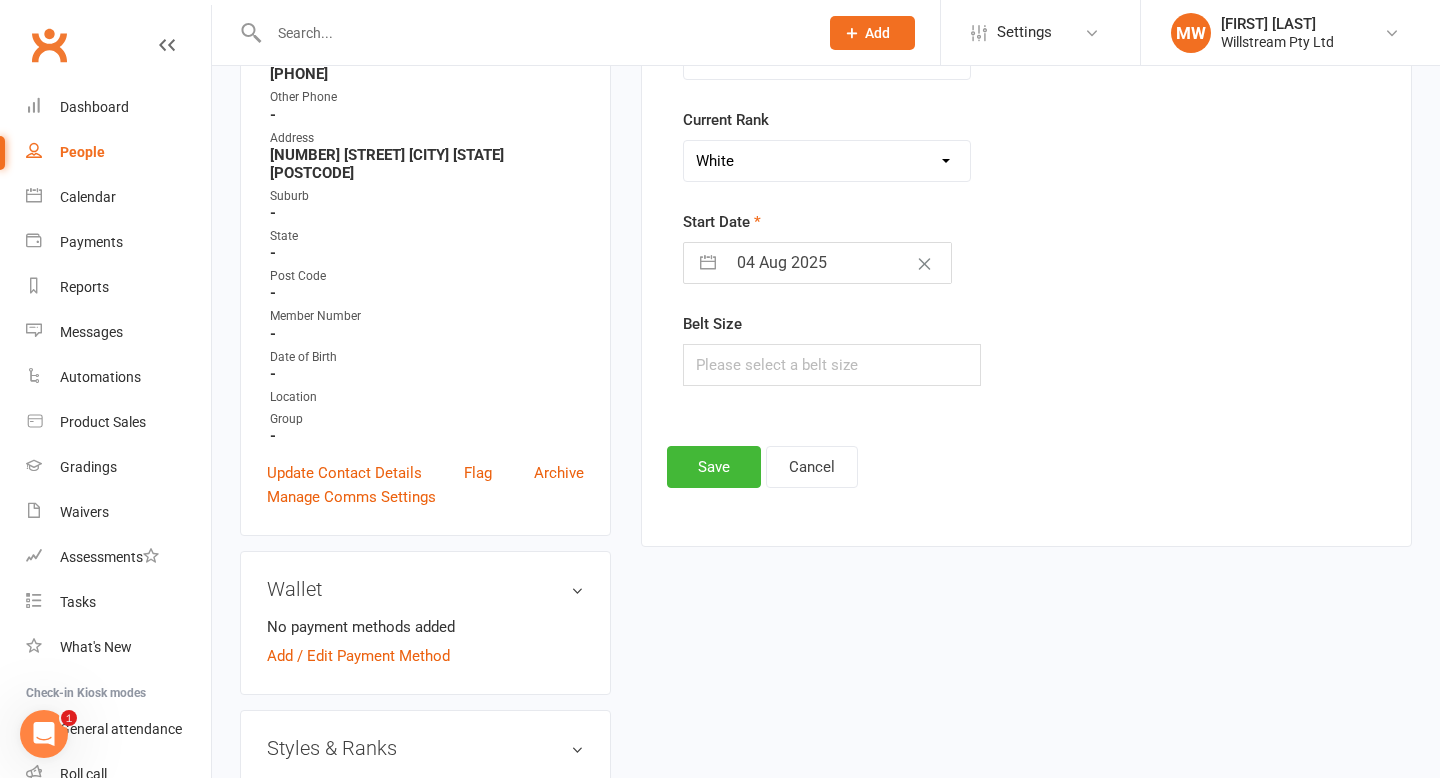 scroll, scrollTop: 353, scrollLeft: 0, axis: vertical 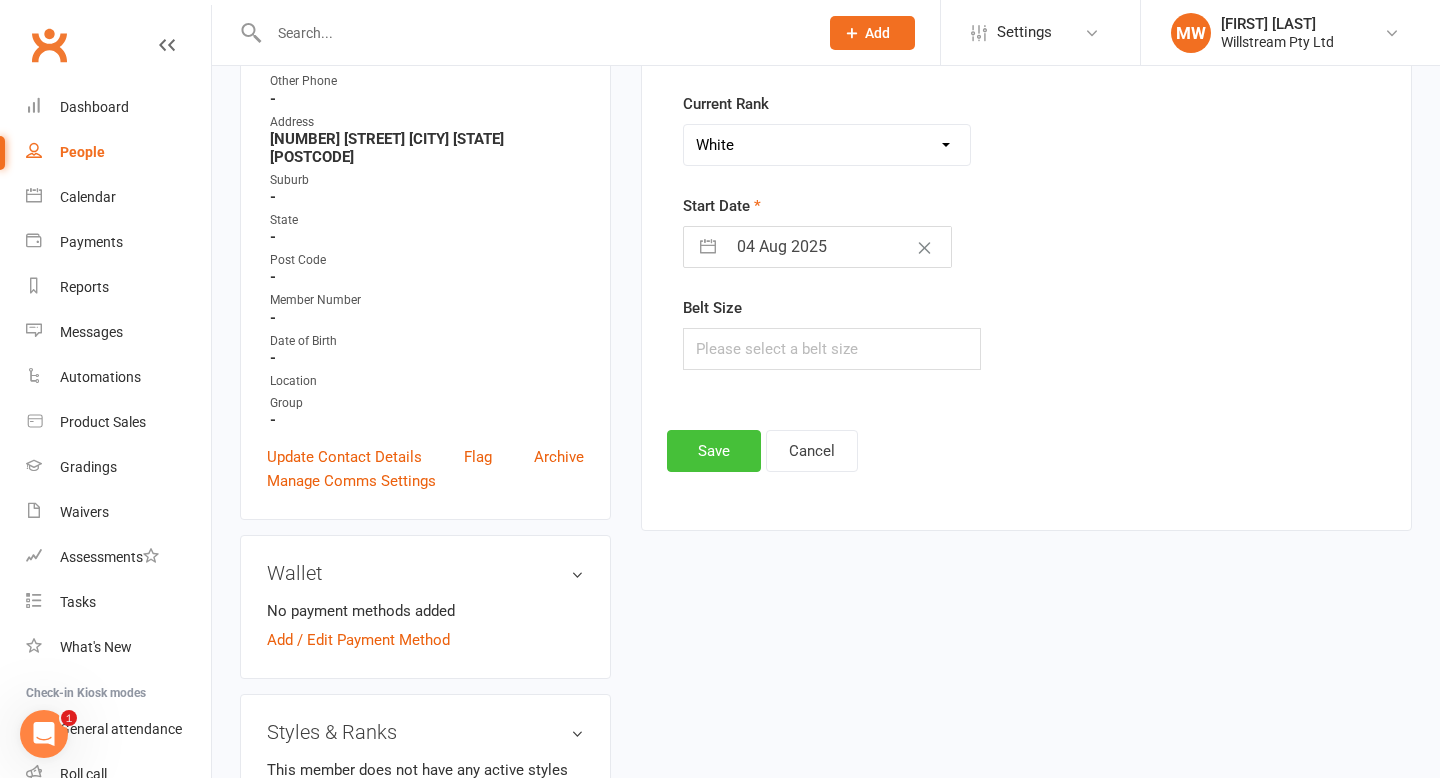 click on "Save" at bounding box center (714, 451) 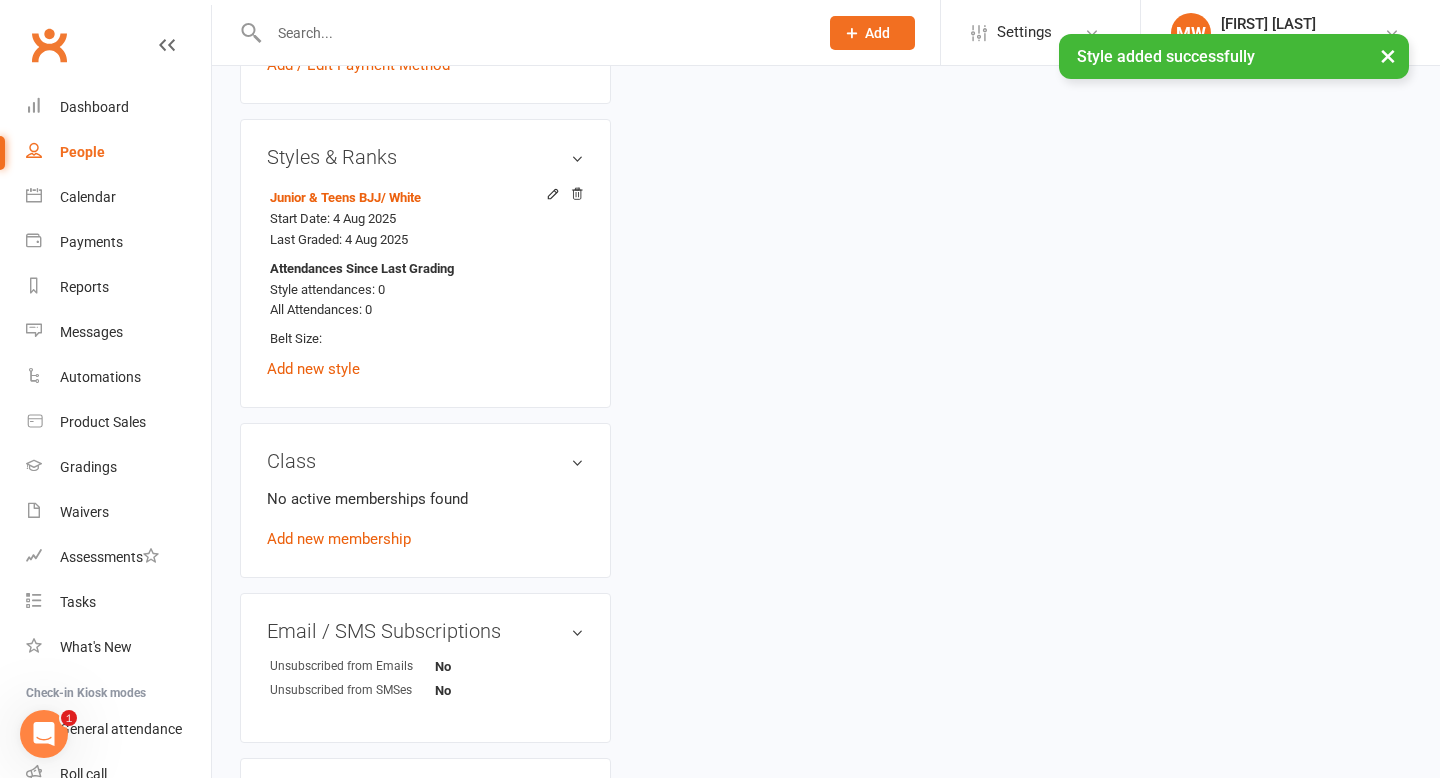 scroll, scrollTop: 954, scrollLeft: 0, axis: vertical 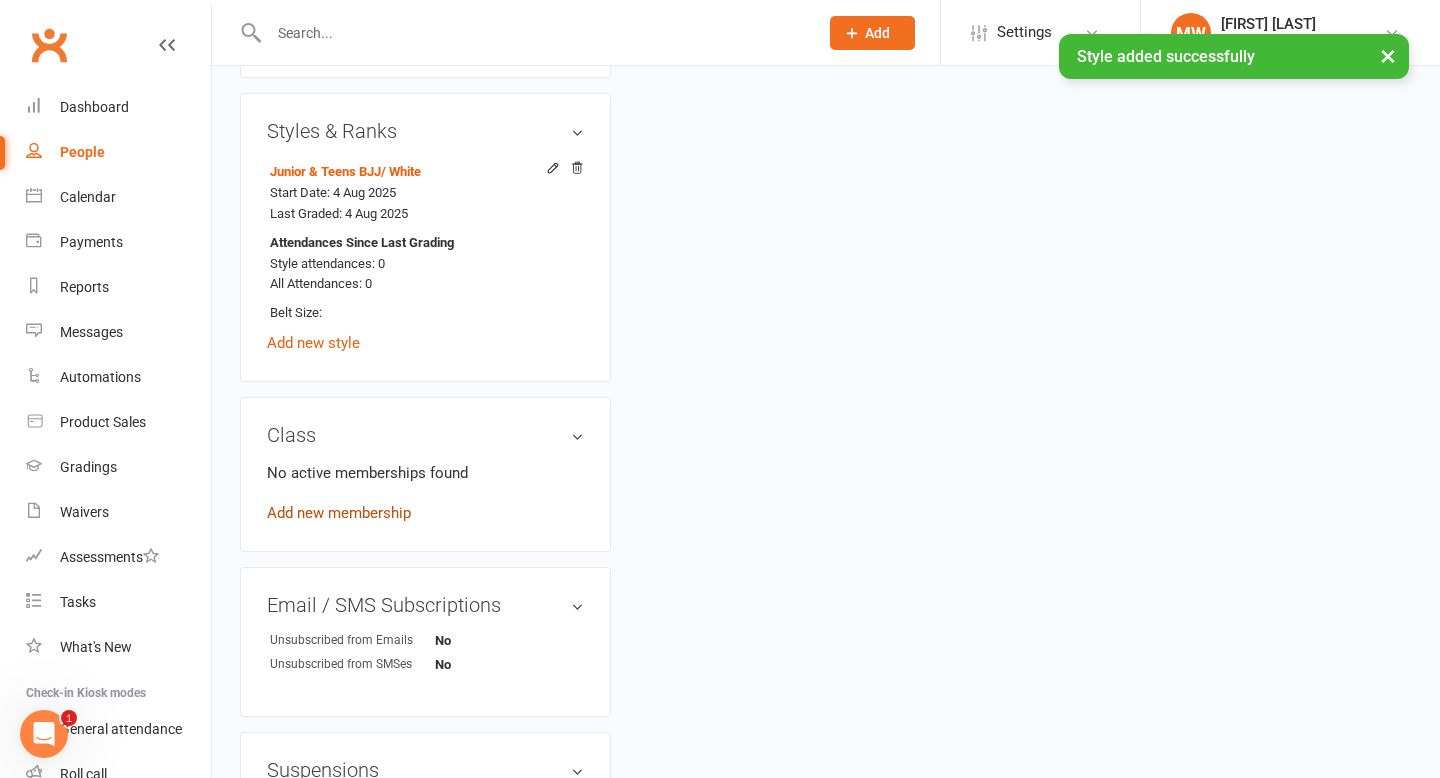 click on "Add new membership" at bounding box center [339, 513] 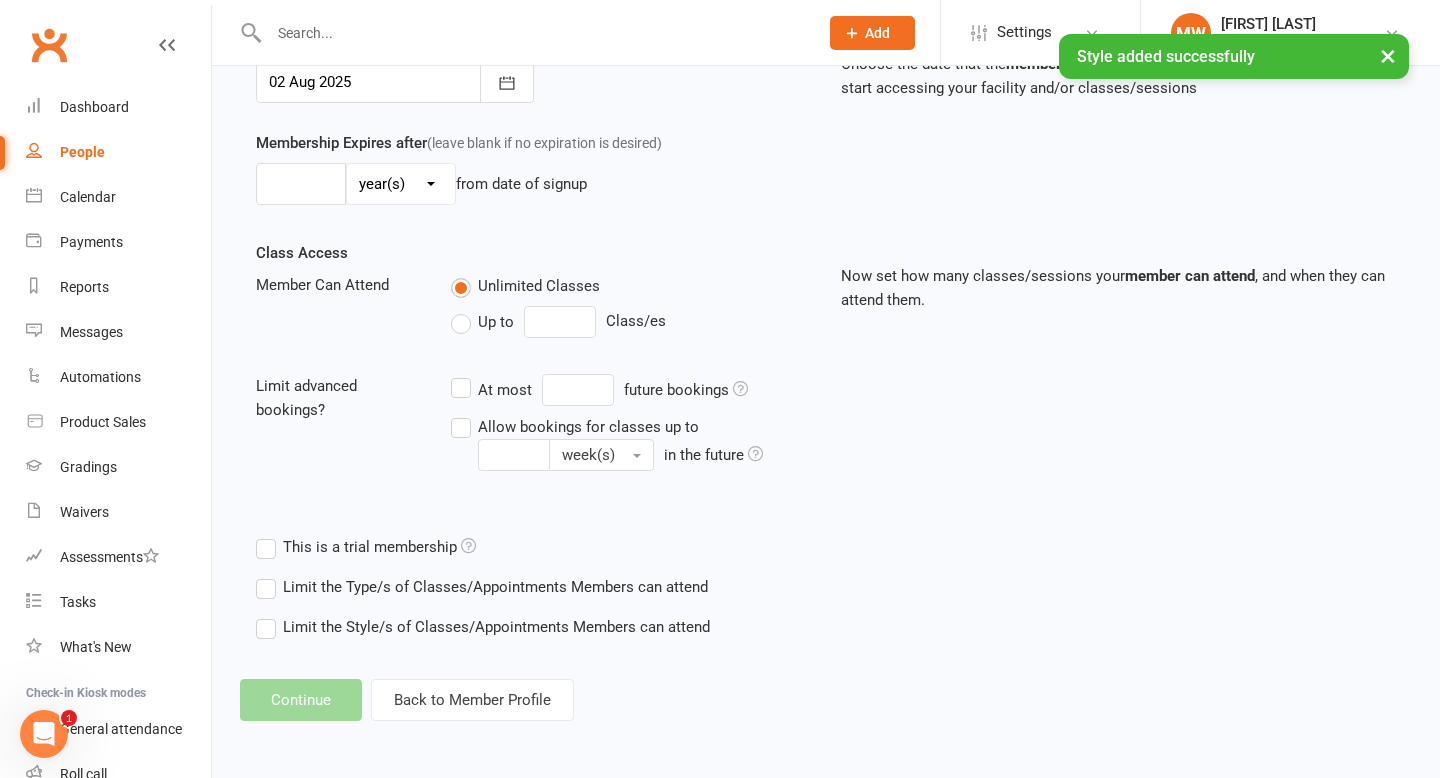 scroll, scrollTop: 0, scrollLeft: 0, axis: both 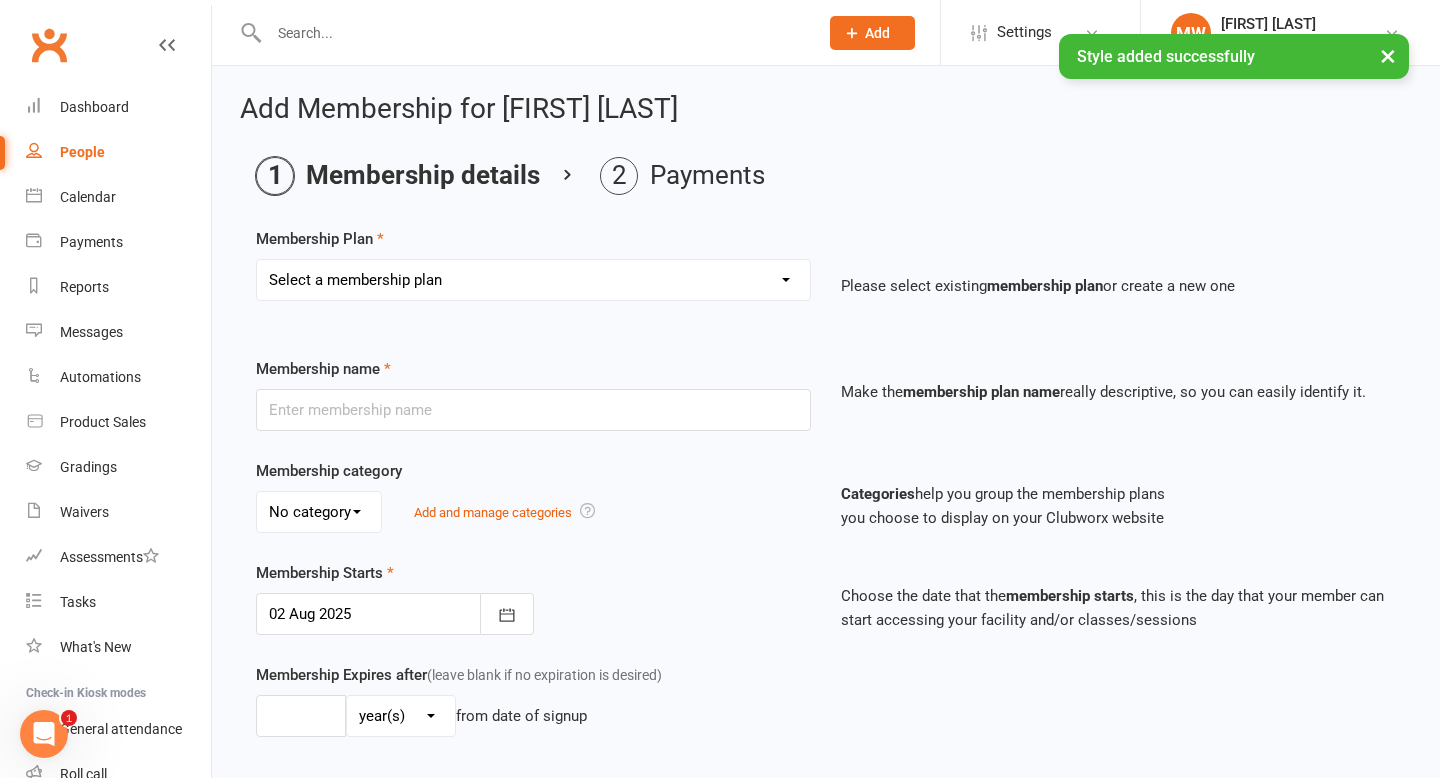 click on "Select a membership plan Create new Membership Plan Basic Adult $29 x2 Classes All Access Adult $39 - X8 classes Peewee, Junioir, Teens $20 up to 2 Classes Intro Trial (Adult) Intro Trial (Child)" at bounding box center [533, 280] 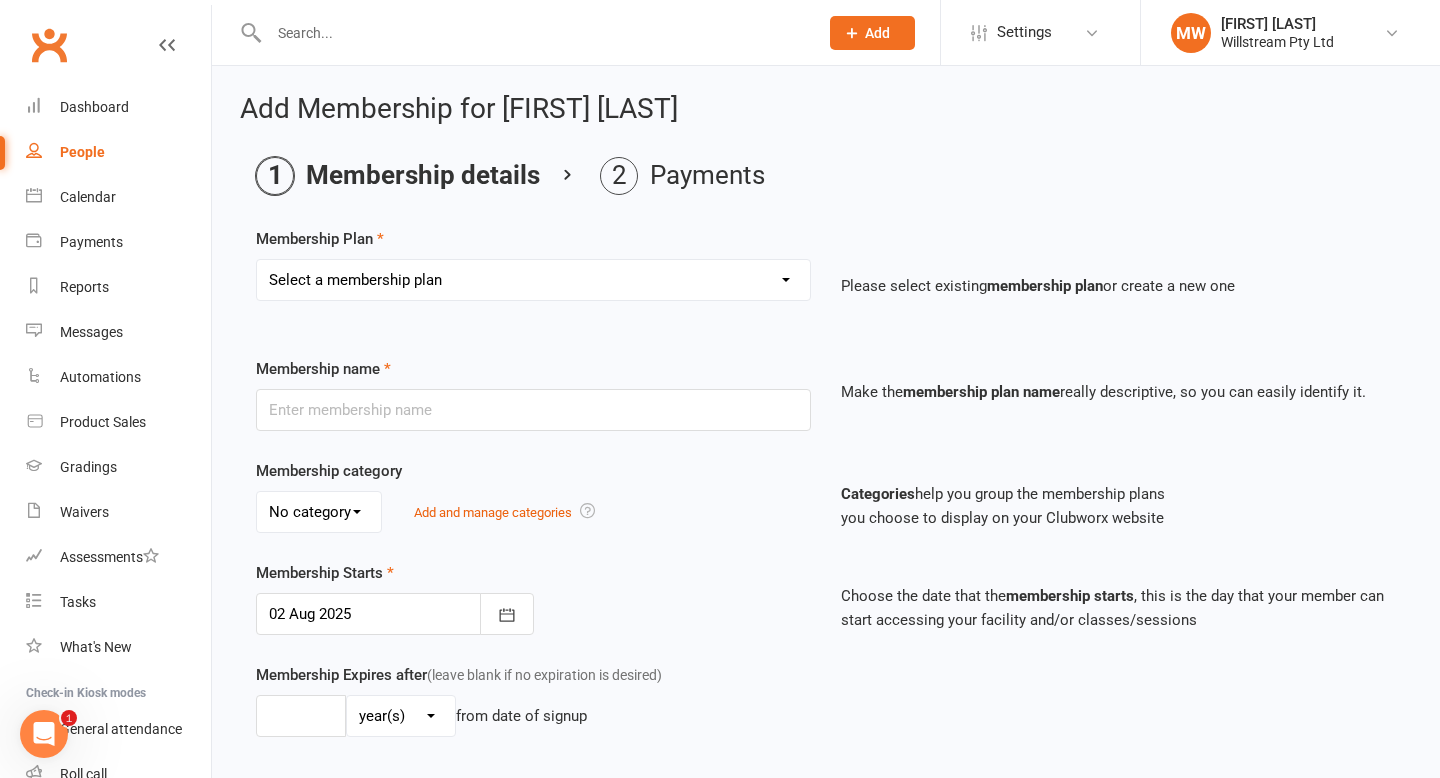 select on "3" 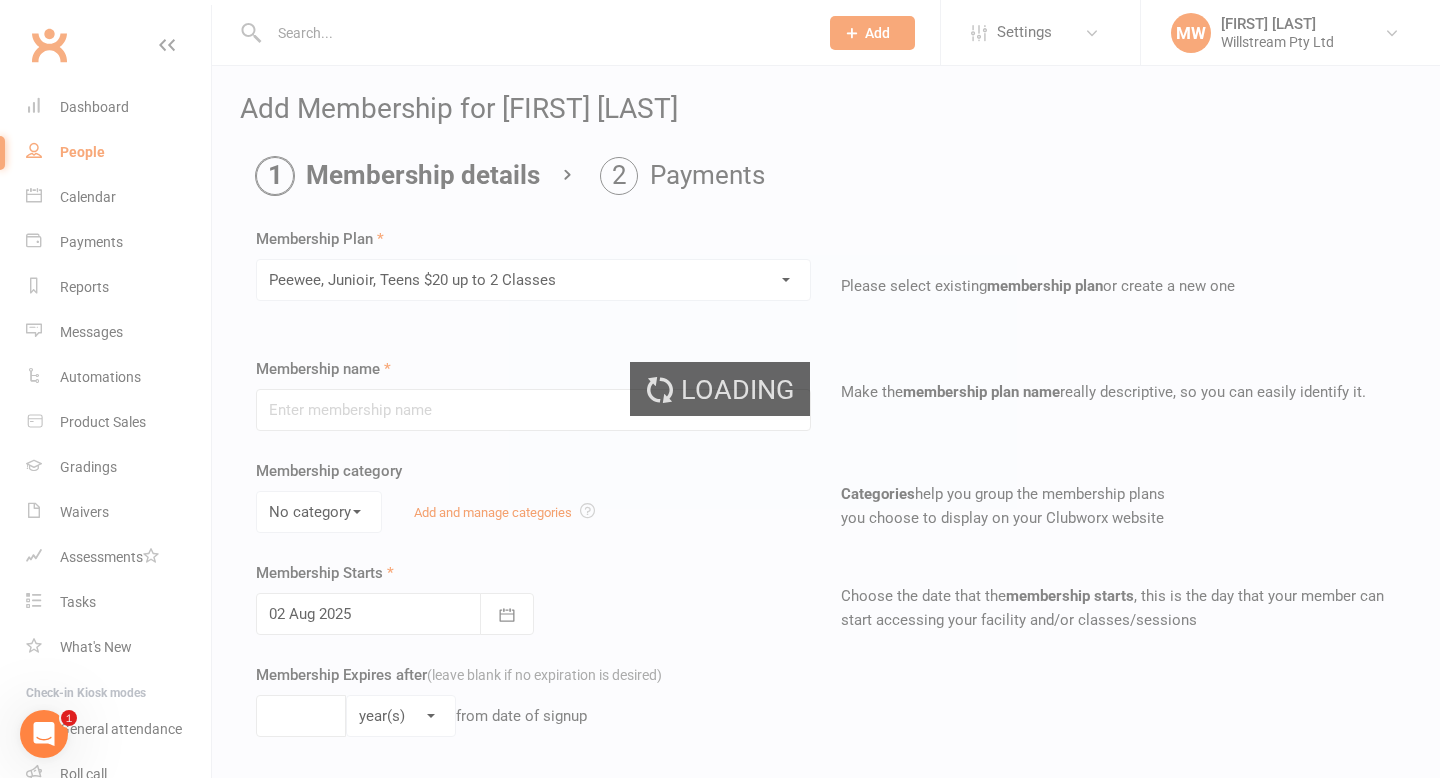 type on "Peewee, Junioir, Teens $20 up to 2 Classes" 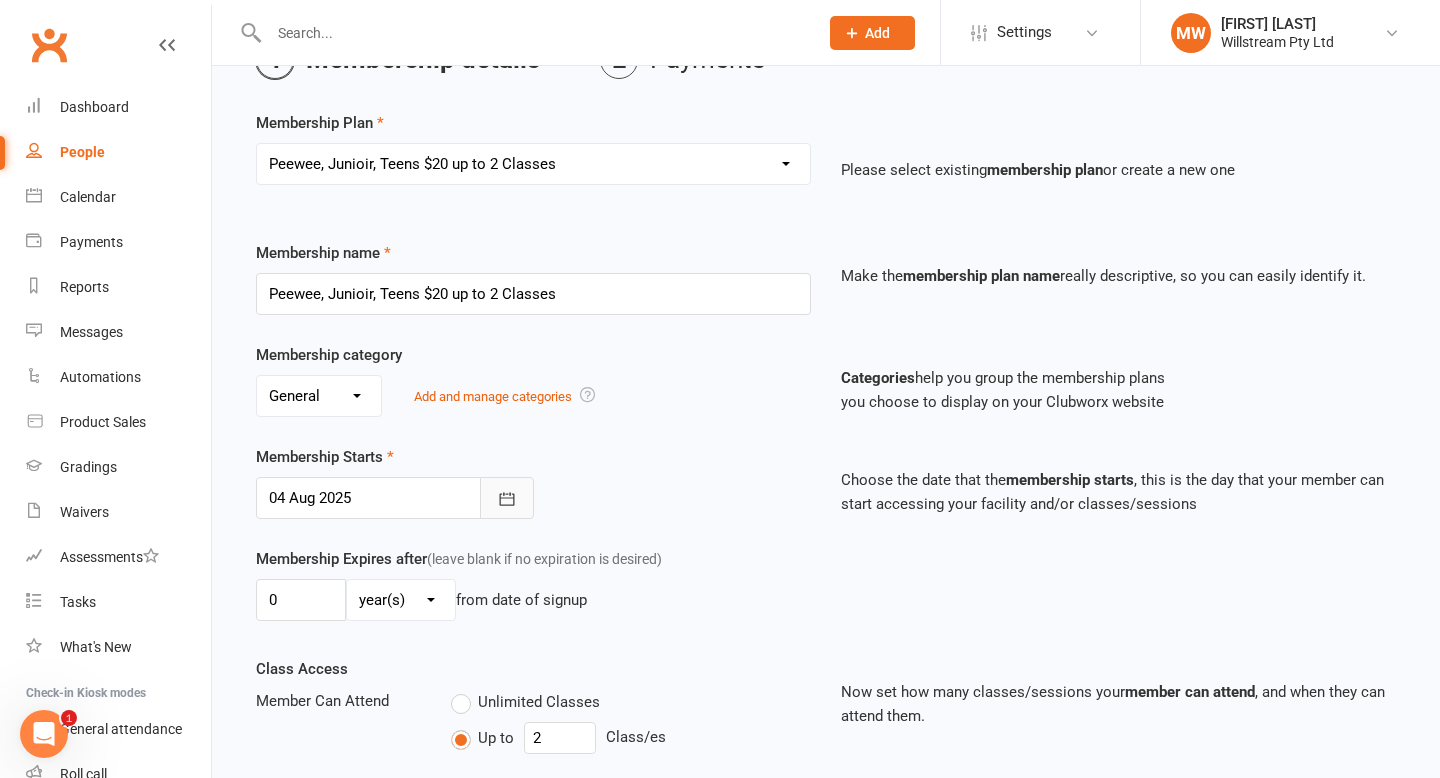 scroll, scrollTop: 145, scrollLeft: 0, axis: vertical 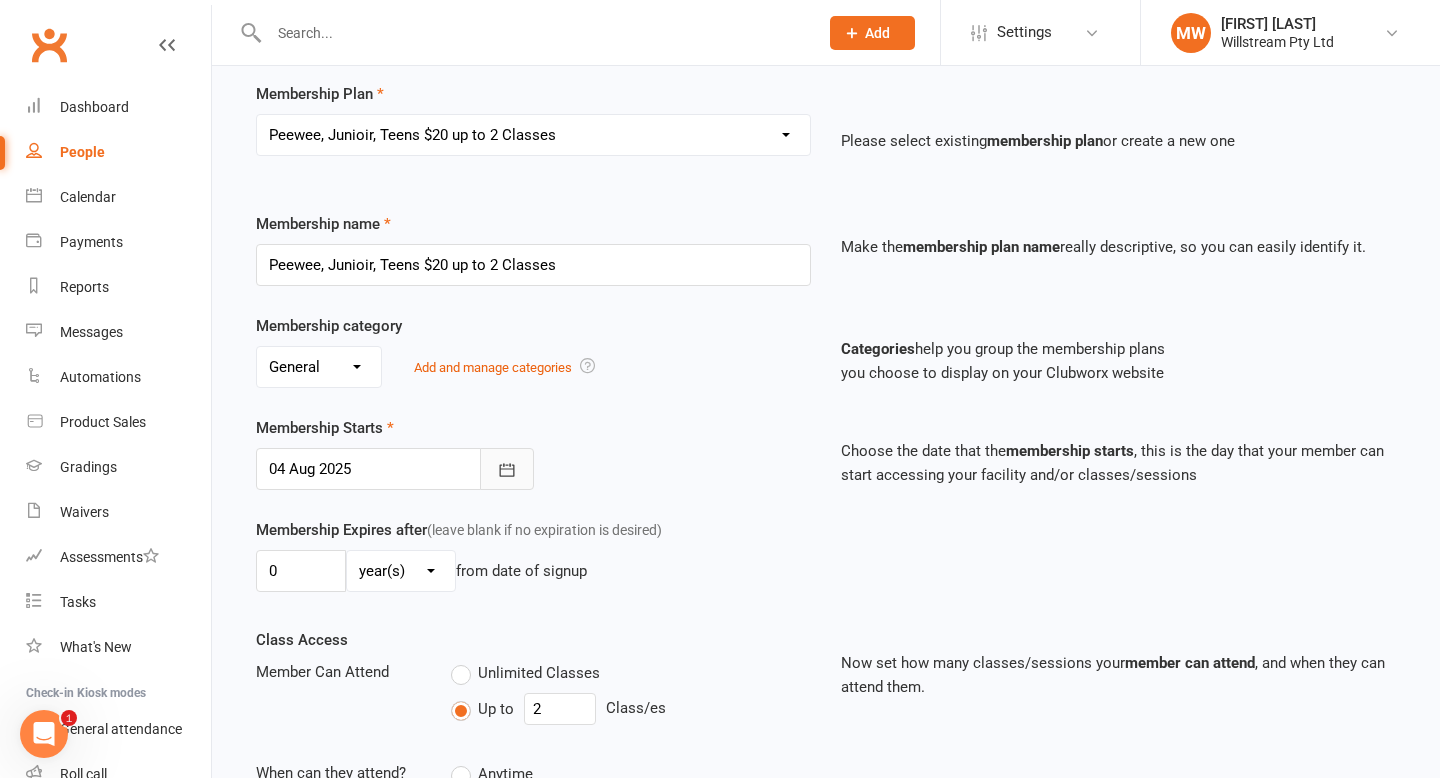 click at bounding box center (507, 469) 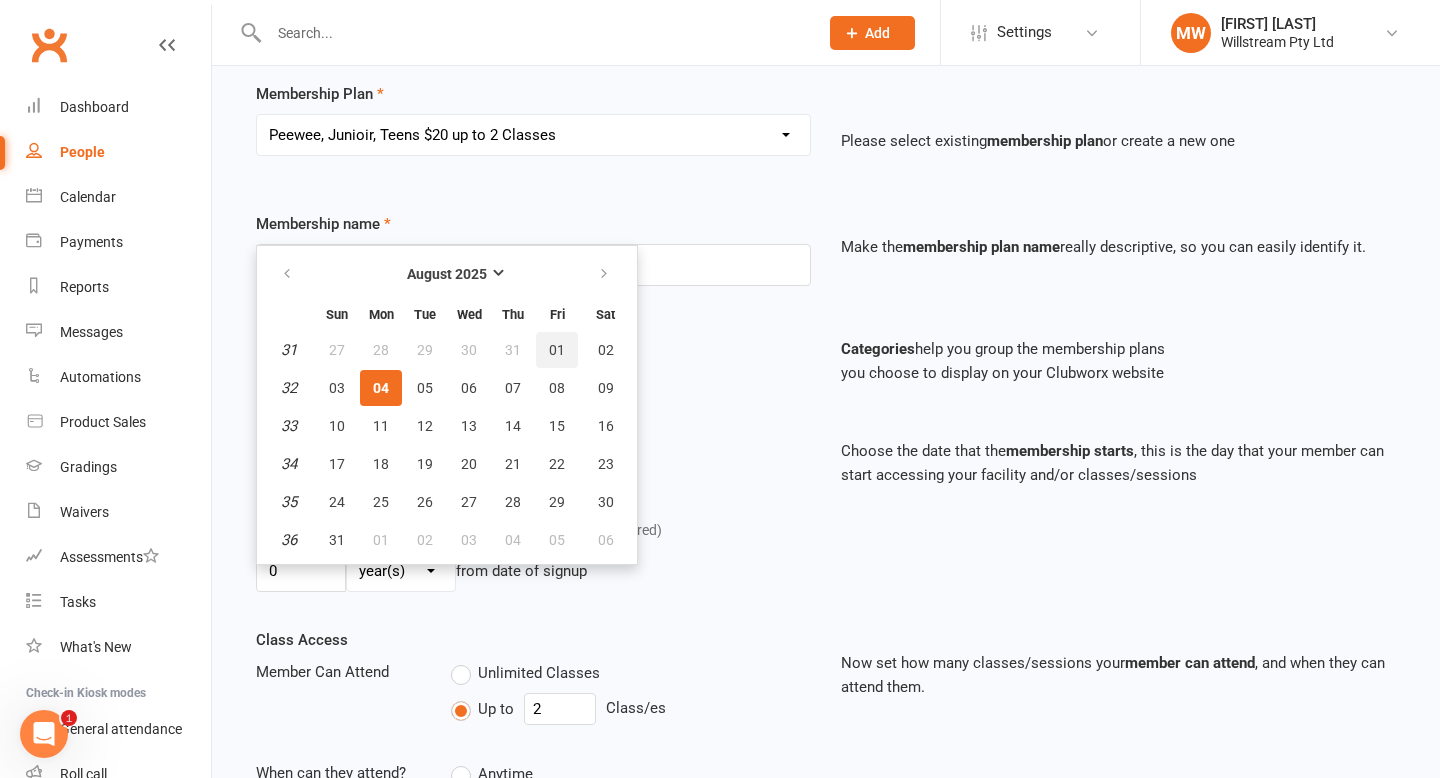 click on "01" at bounding box center (557, 350) 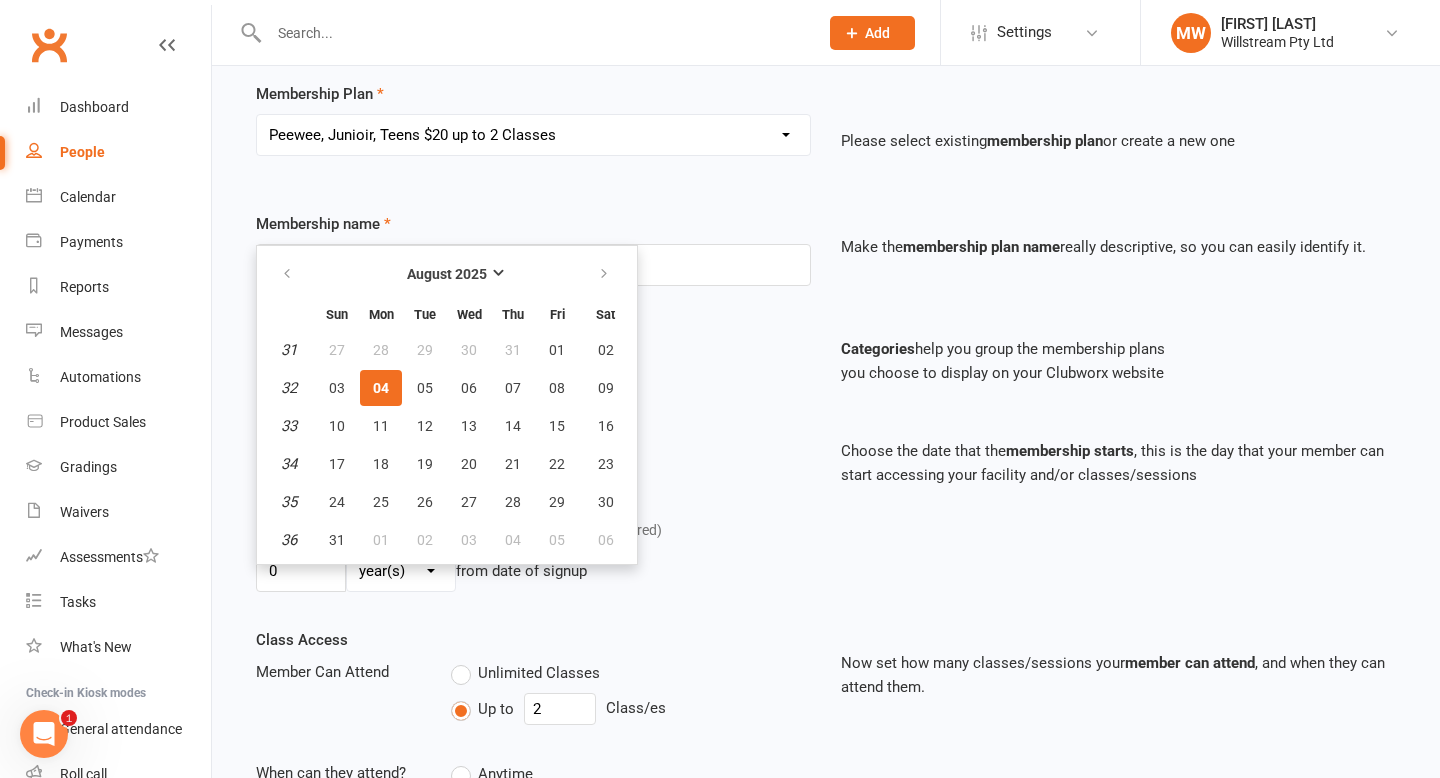 type on "01 Aug 2025" 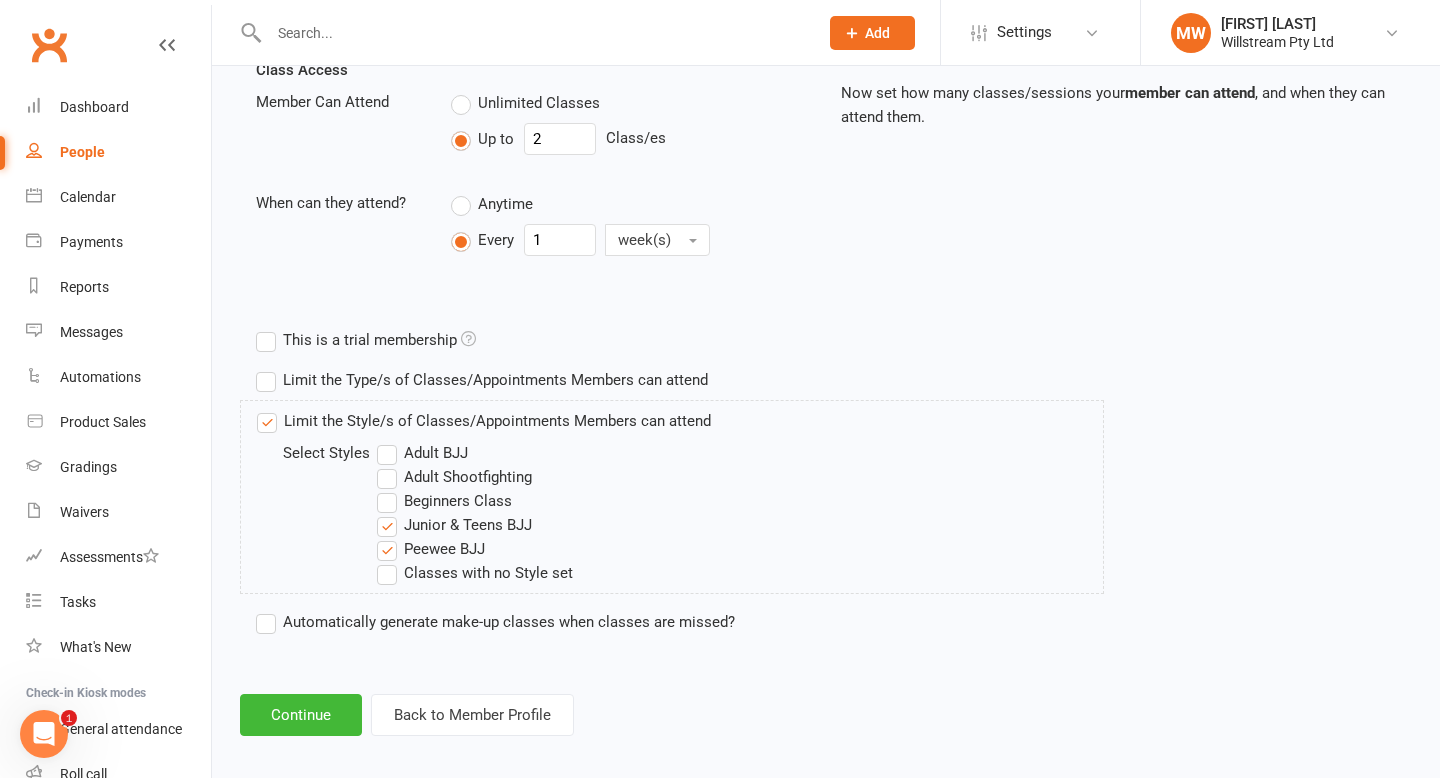 scroll, scrollTop: 730, scrollLeft: 0, axis: vertical 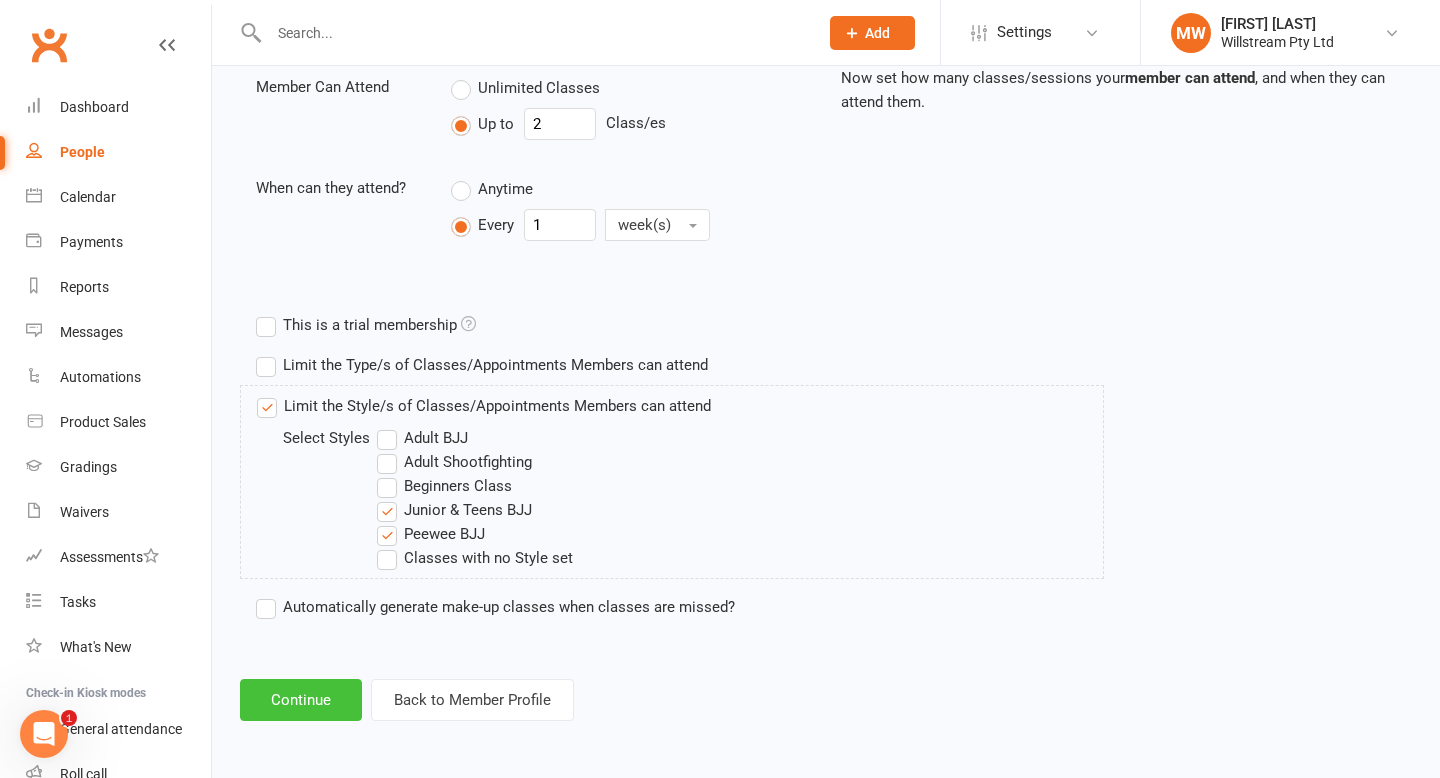 click on "Continue" at bounding box center (301, 700) 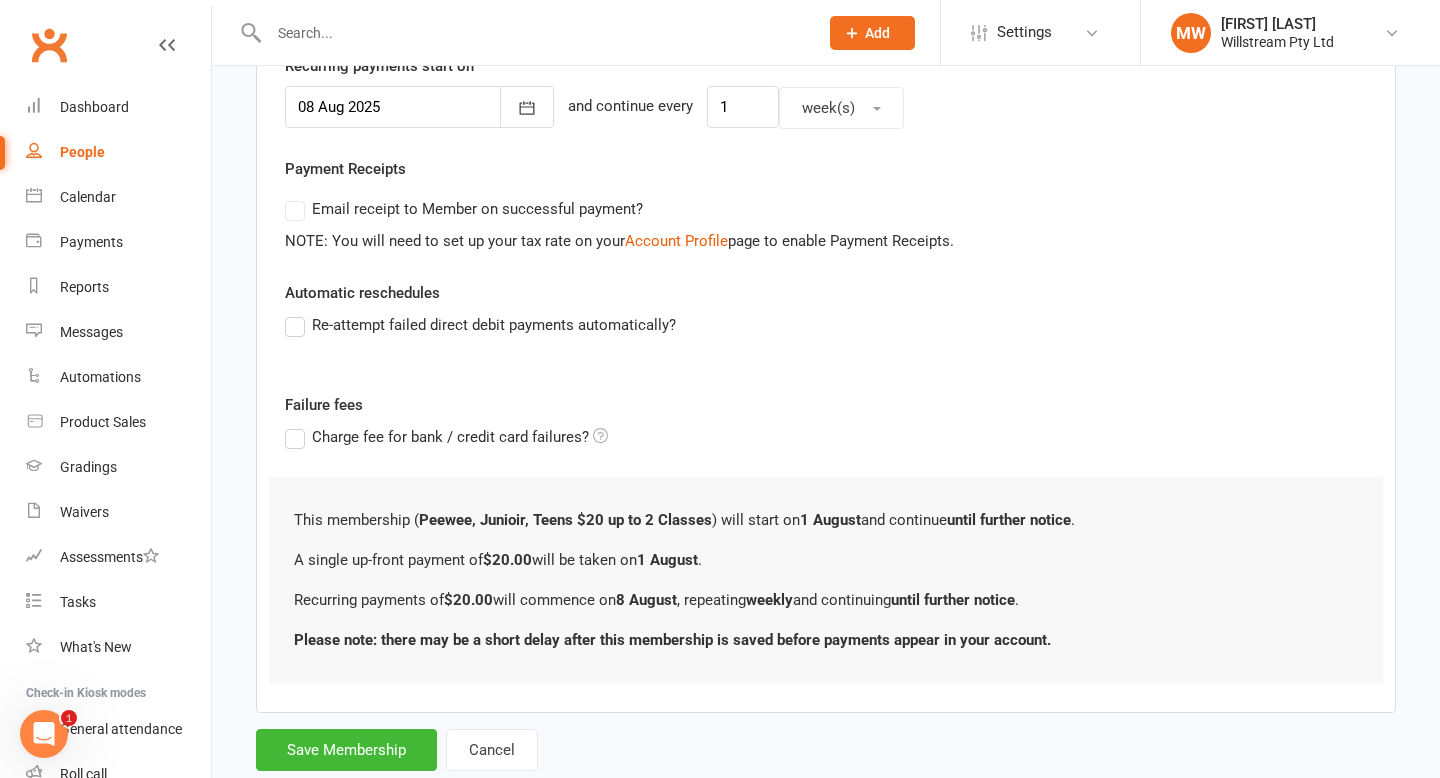 scroll, scrollTop: 639, scrollLeft: 0, axis: vertical 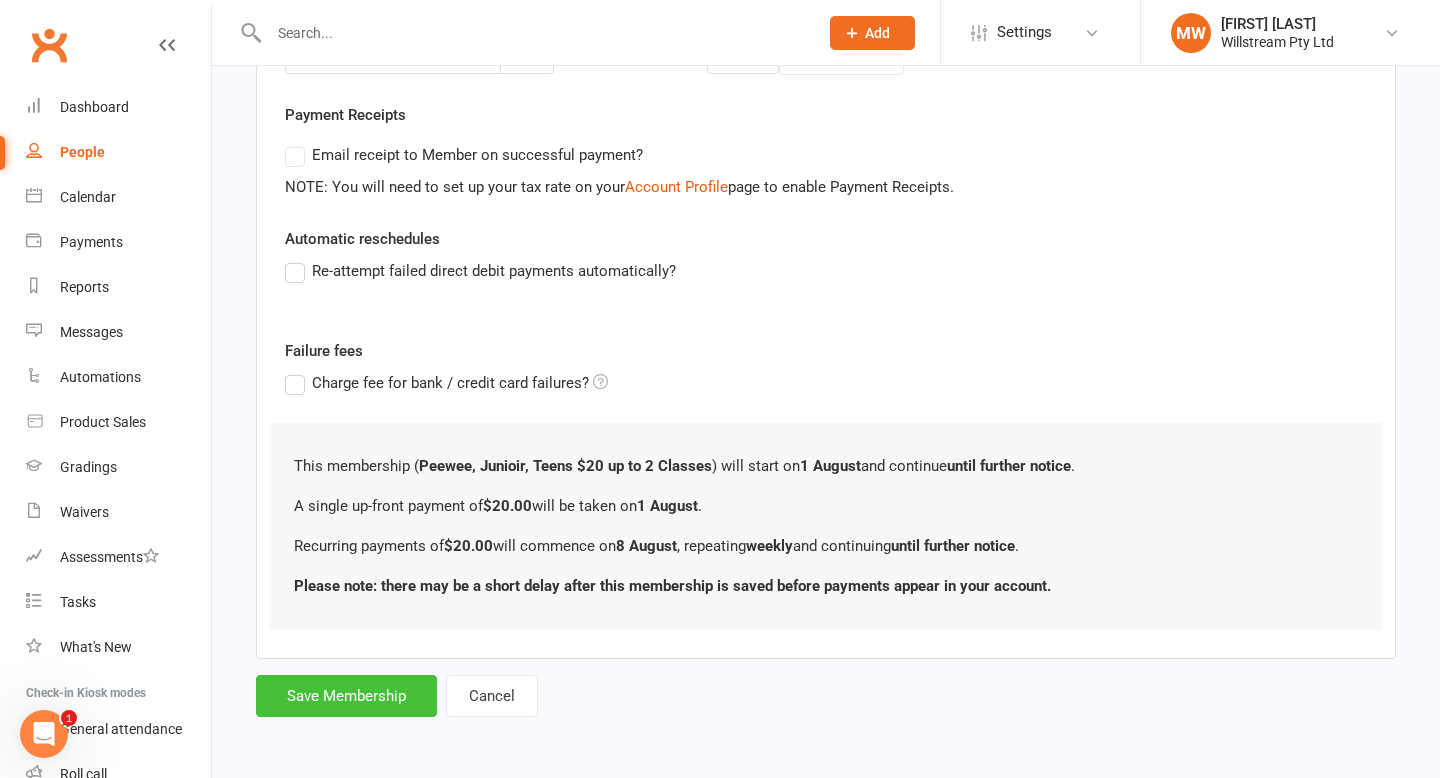 click on "Save Membership" at bounding box center [346, 696] 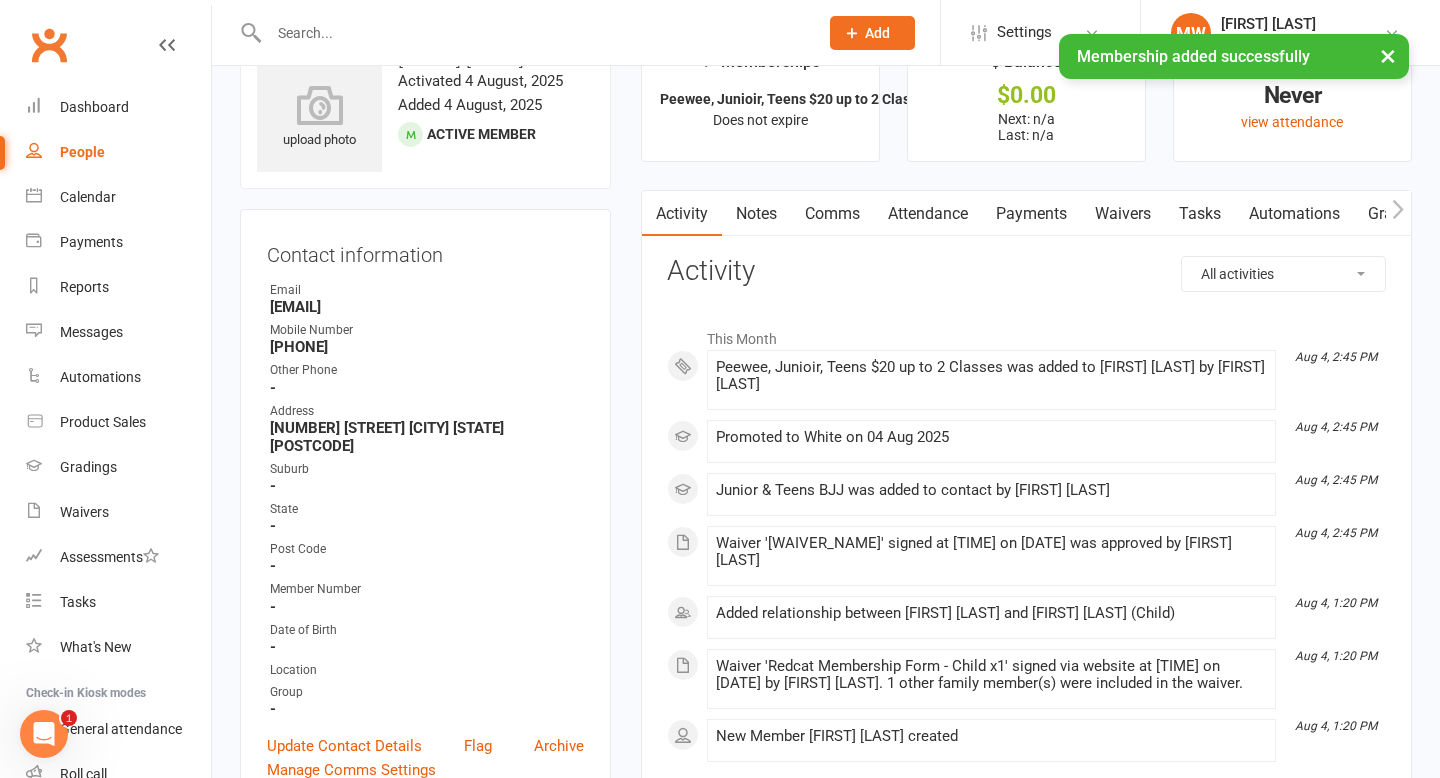 scroll, scrollTop: 0, scrollLeft: 0, axis: both 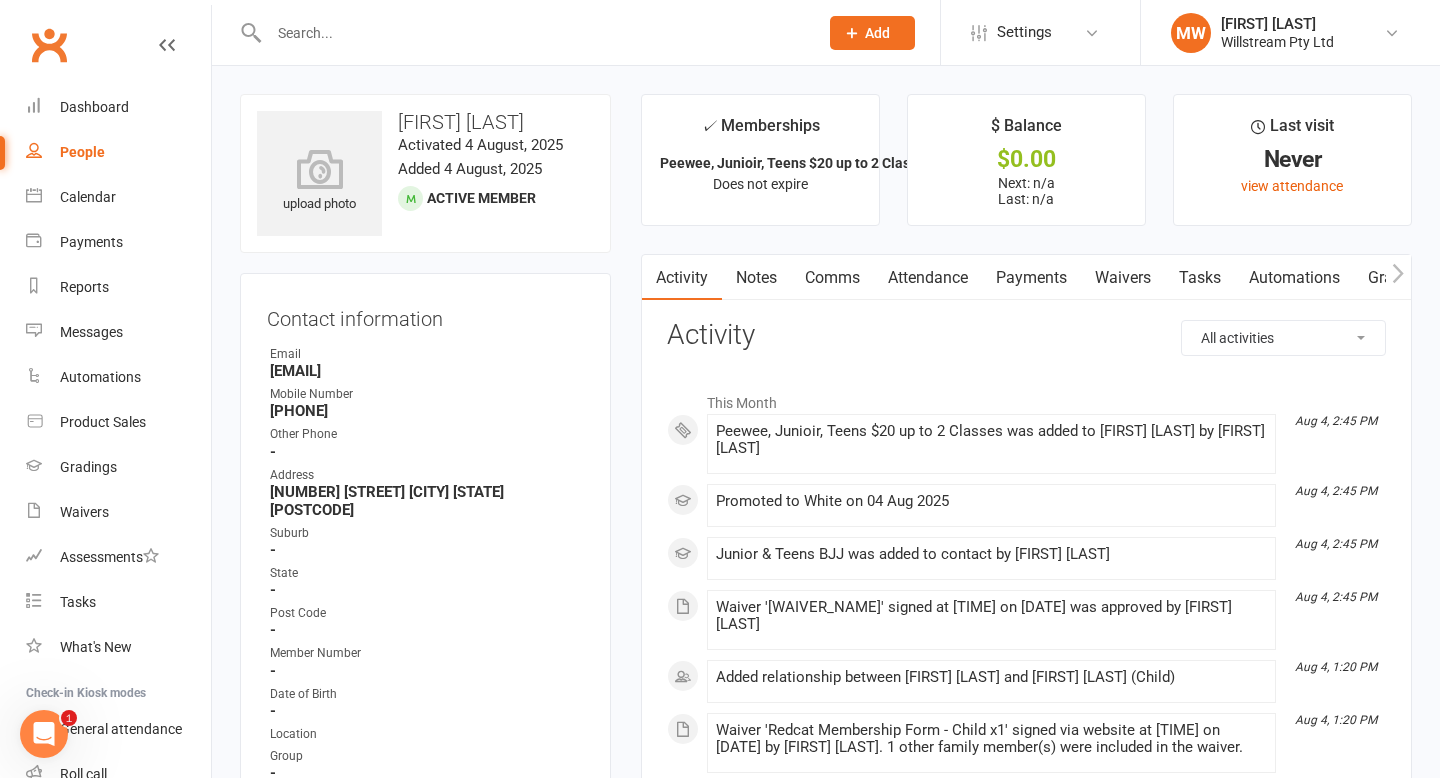 click at bounding box center [522, 32] 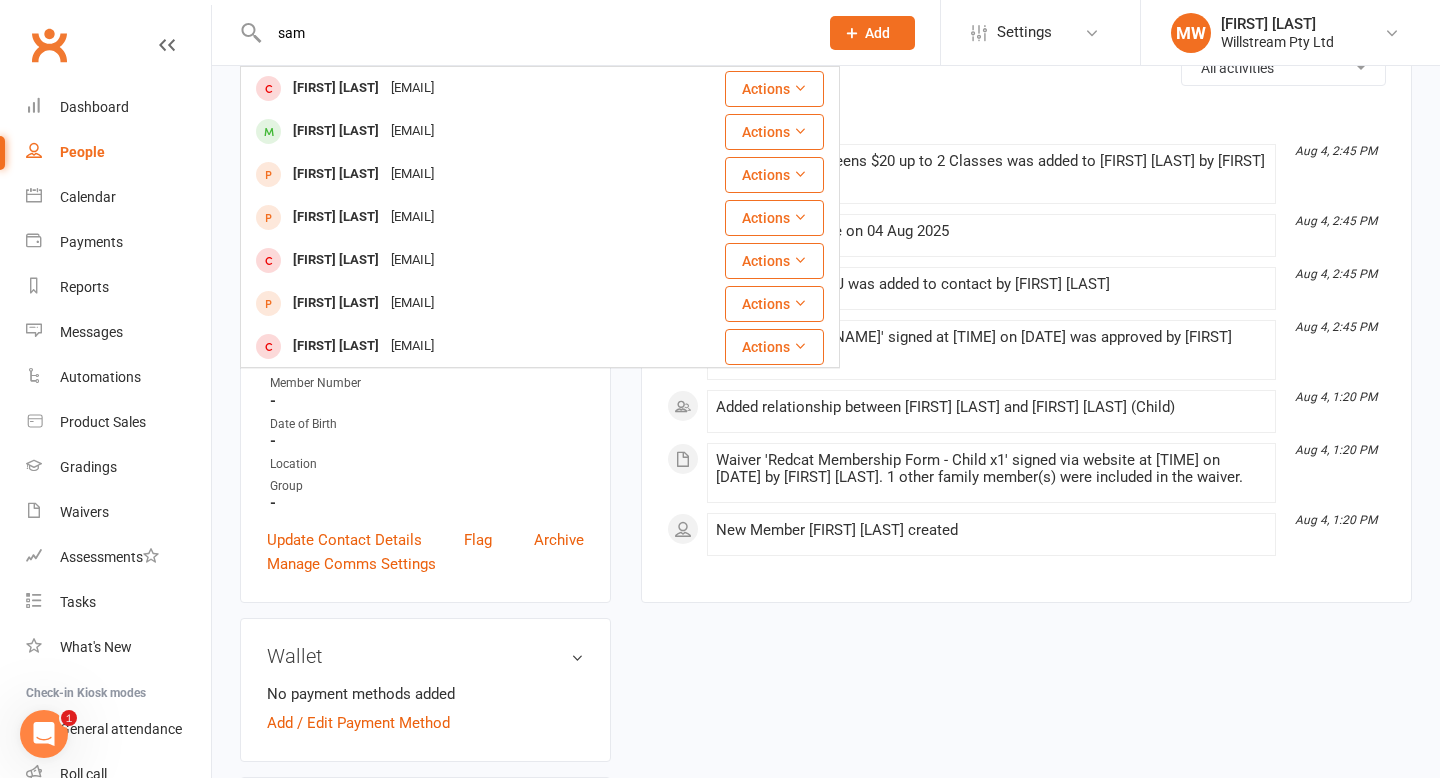 scroll, scrollTop: 279, scrollLeft: 0, axis: vertical 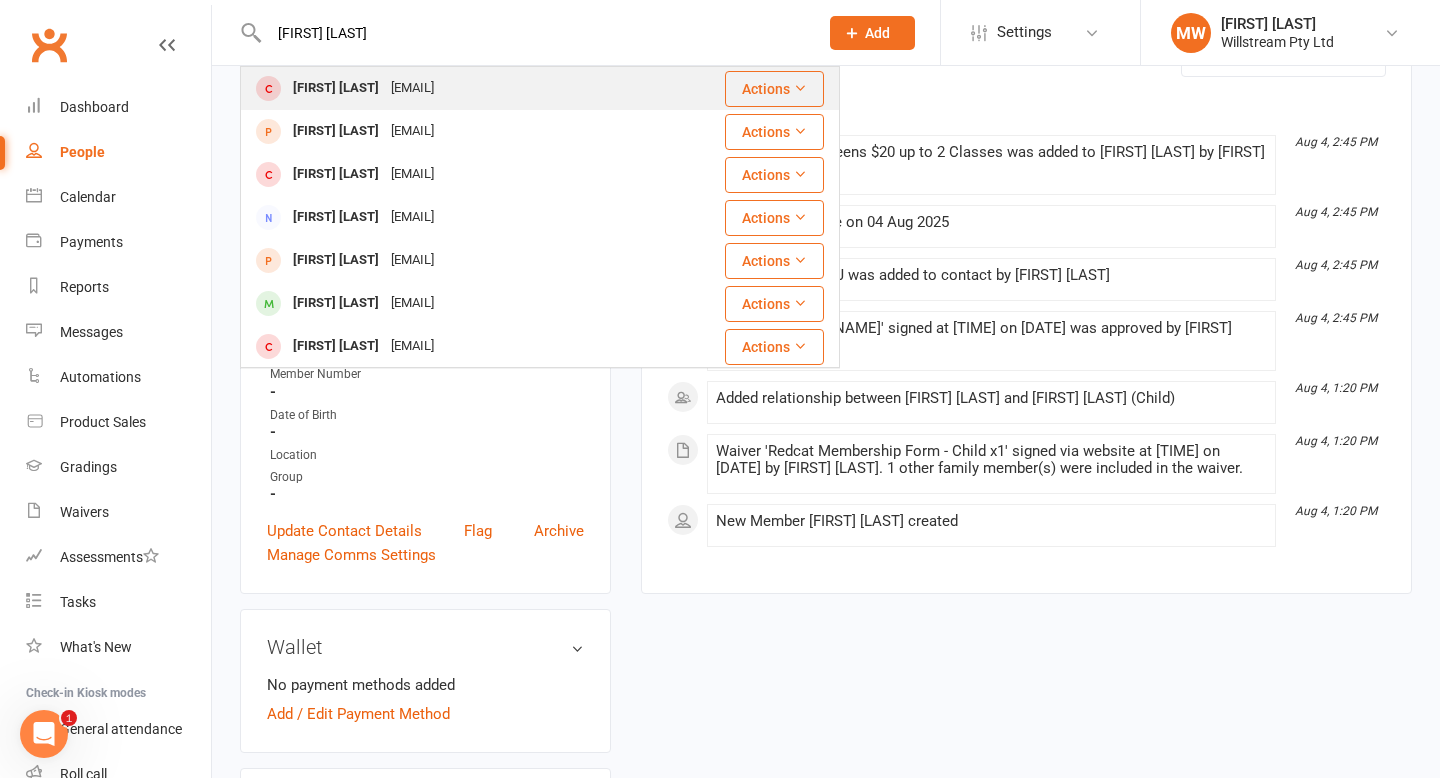 type on "[FIRST] [LAST]" 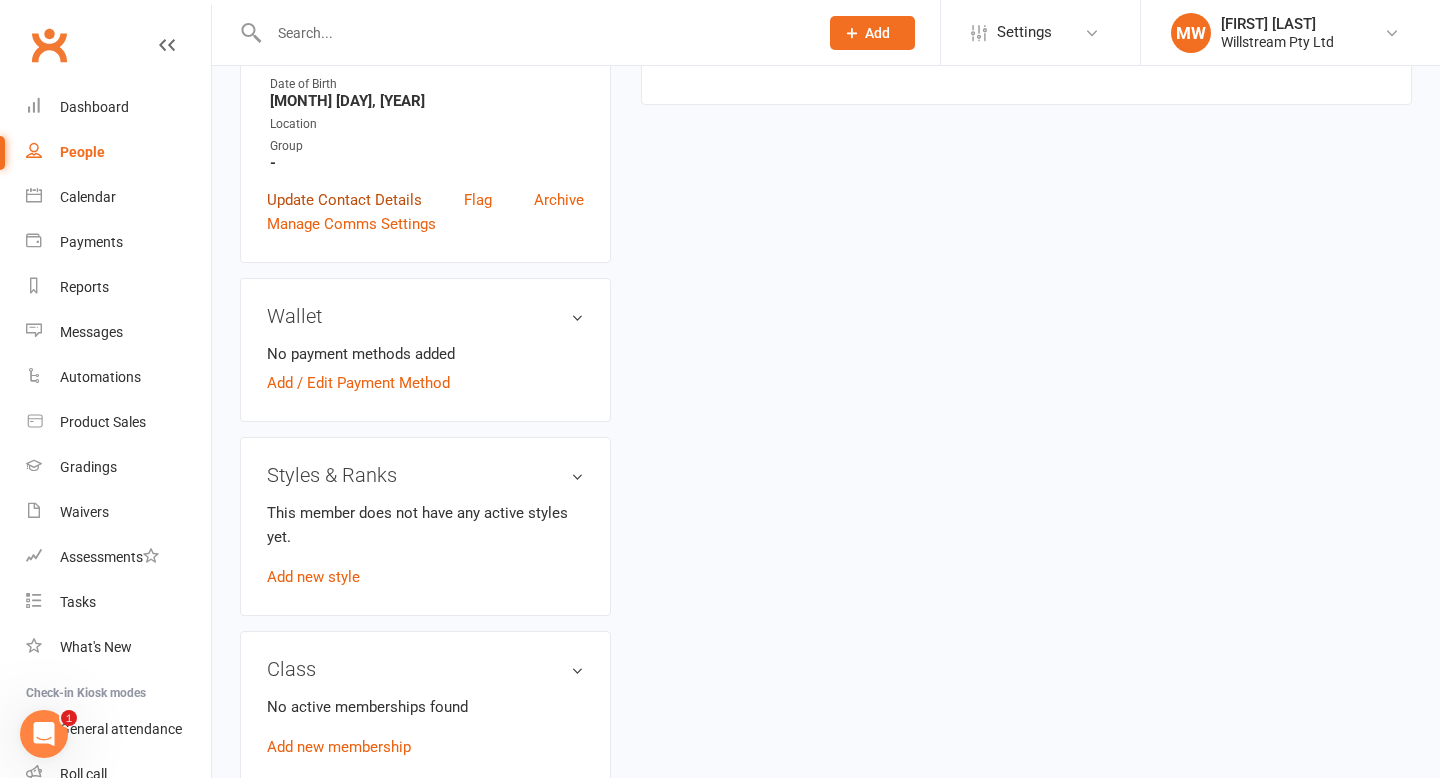 scroll, scrollTop: 1454, scrollLeft: 0, axis: vertical 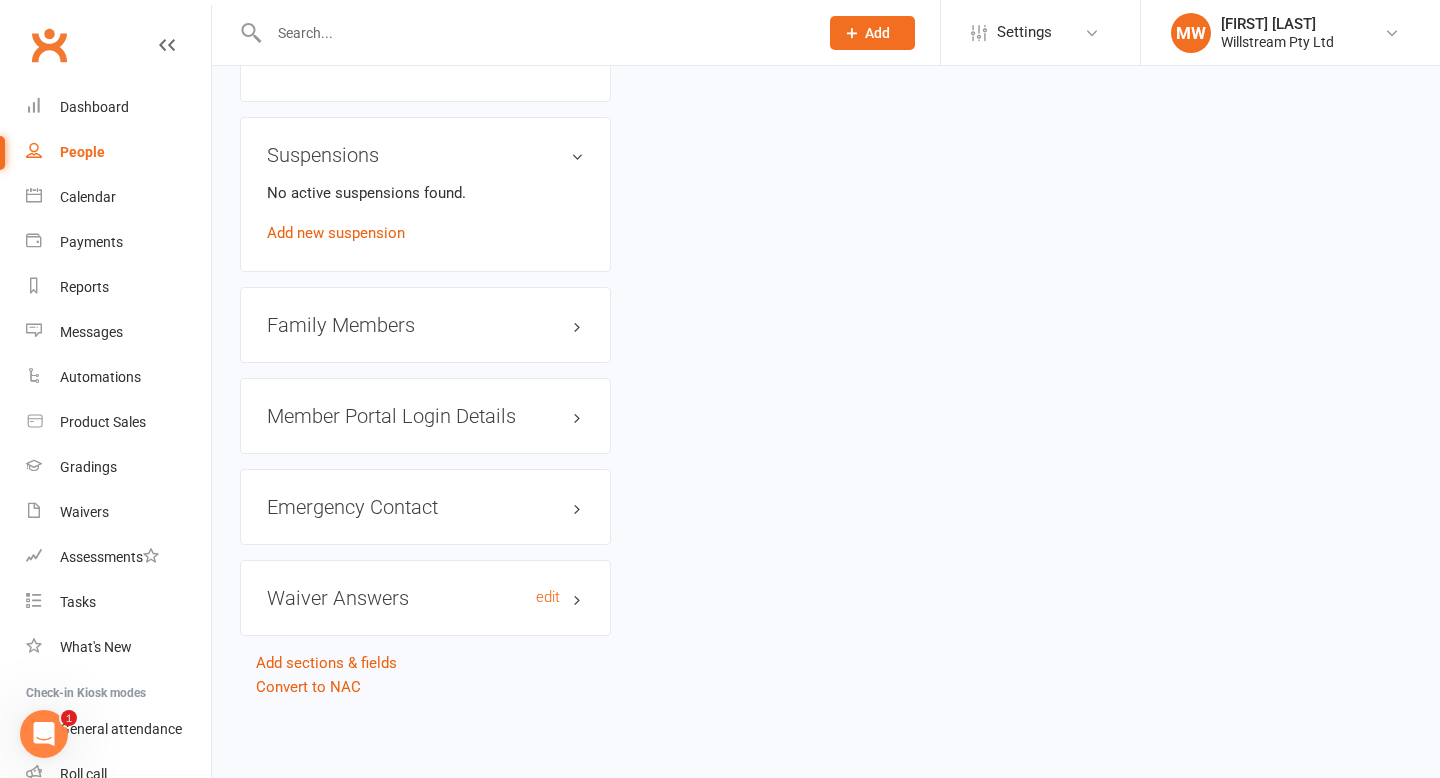 click on "Waiver Answers  edit" at bounding box center [425, 598] 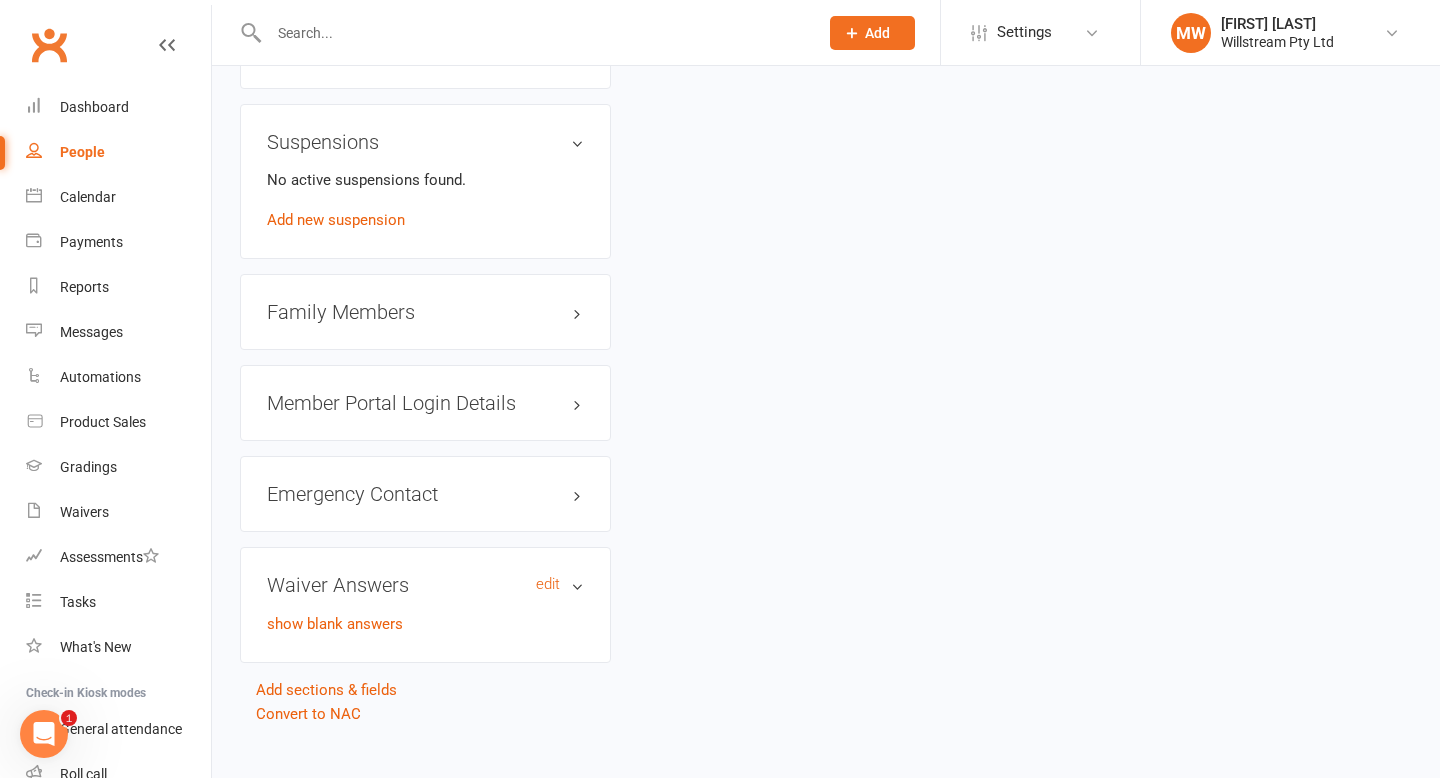 scroll, scrollTop: 1494, scrollLeft: 0, axis: vertical 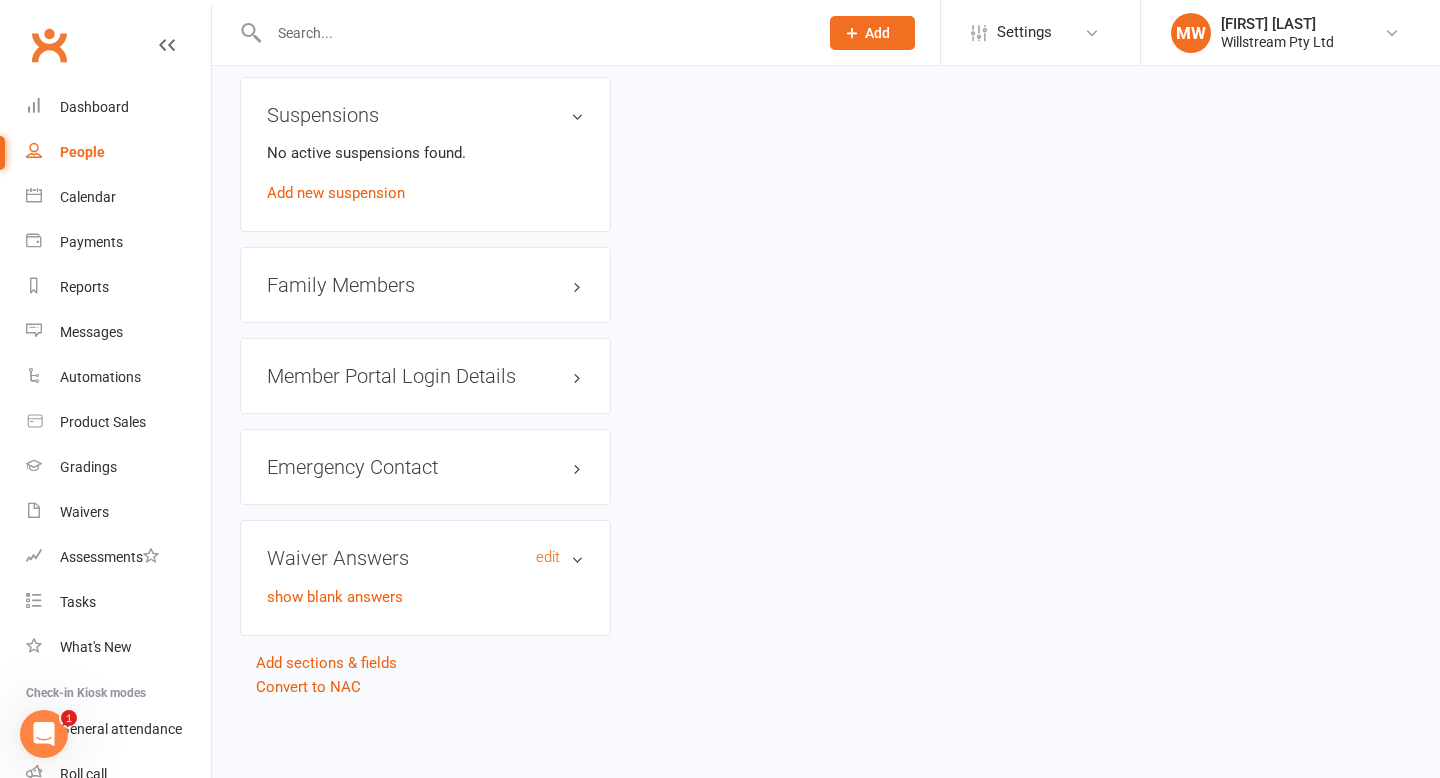 click on "show blank answers" at bounding box center (335, 597) 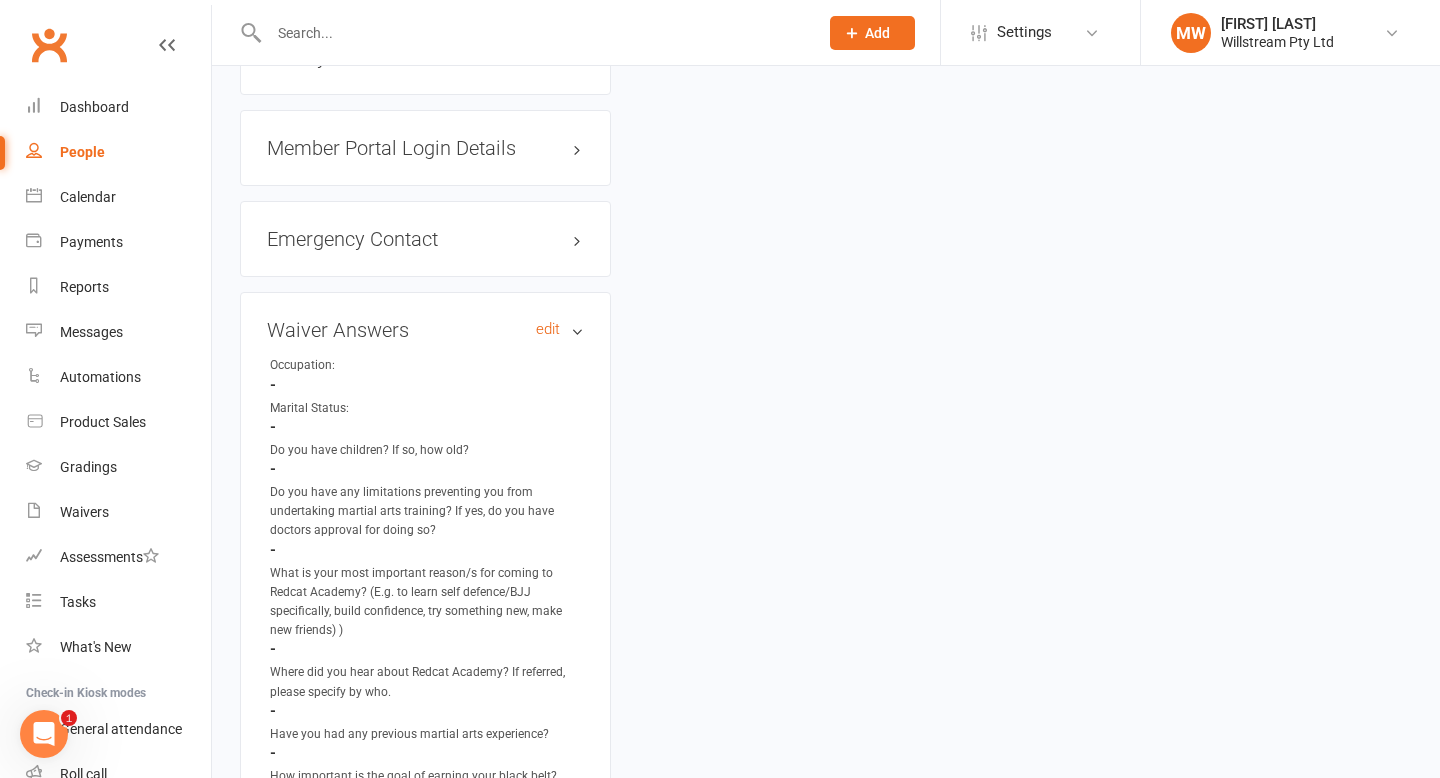 click on "Waiver Answers  edit" at bounding box center (425, 330) 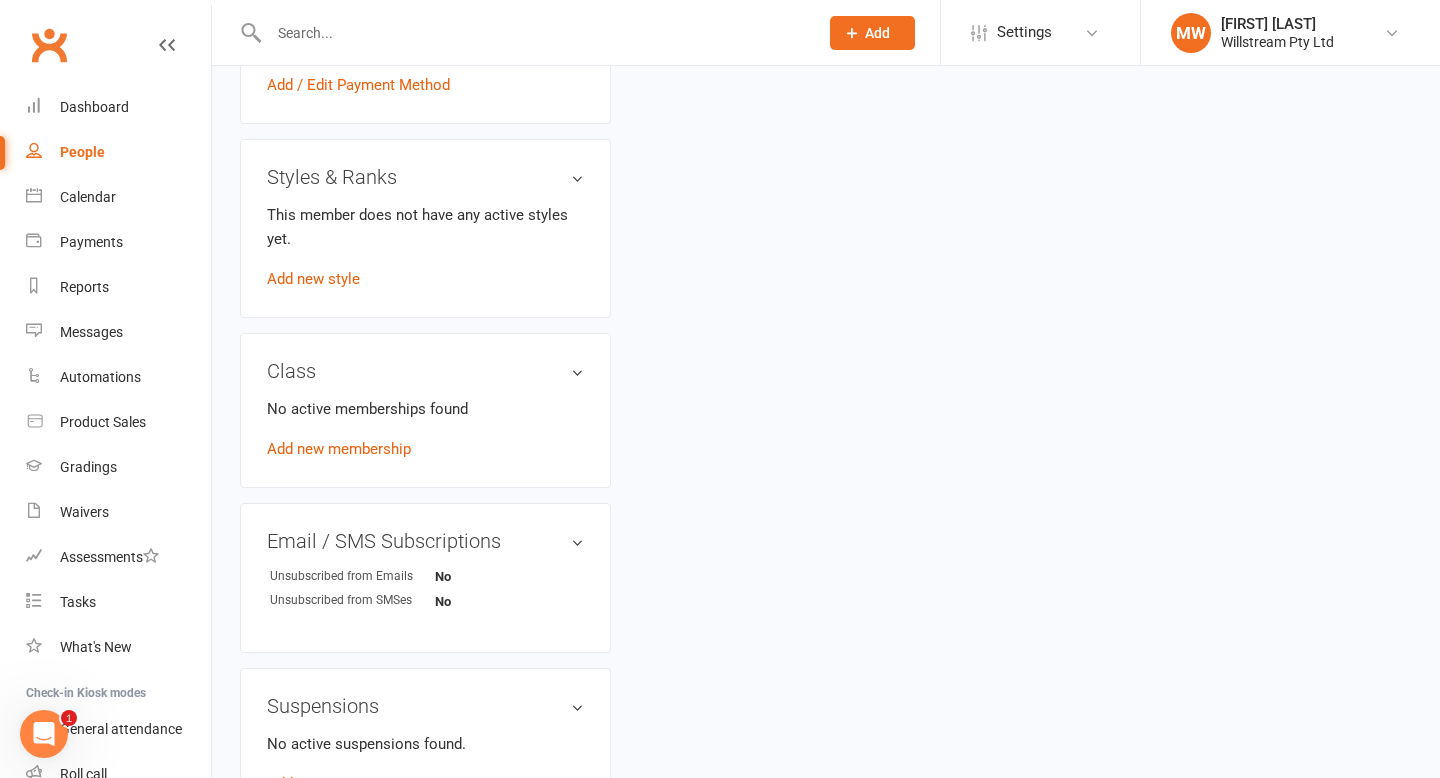 scroll, scrollTop: 889, scrollLeft: 0, axis: vertical 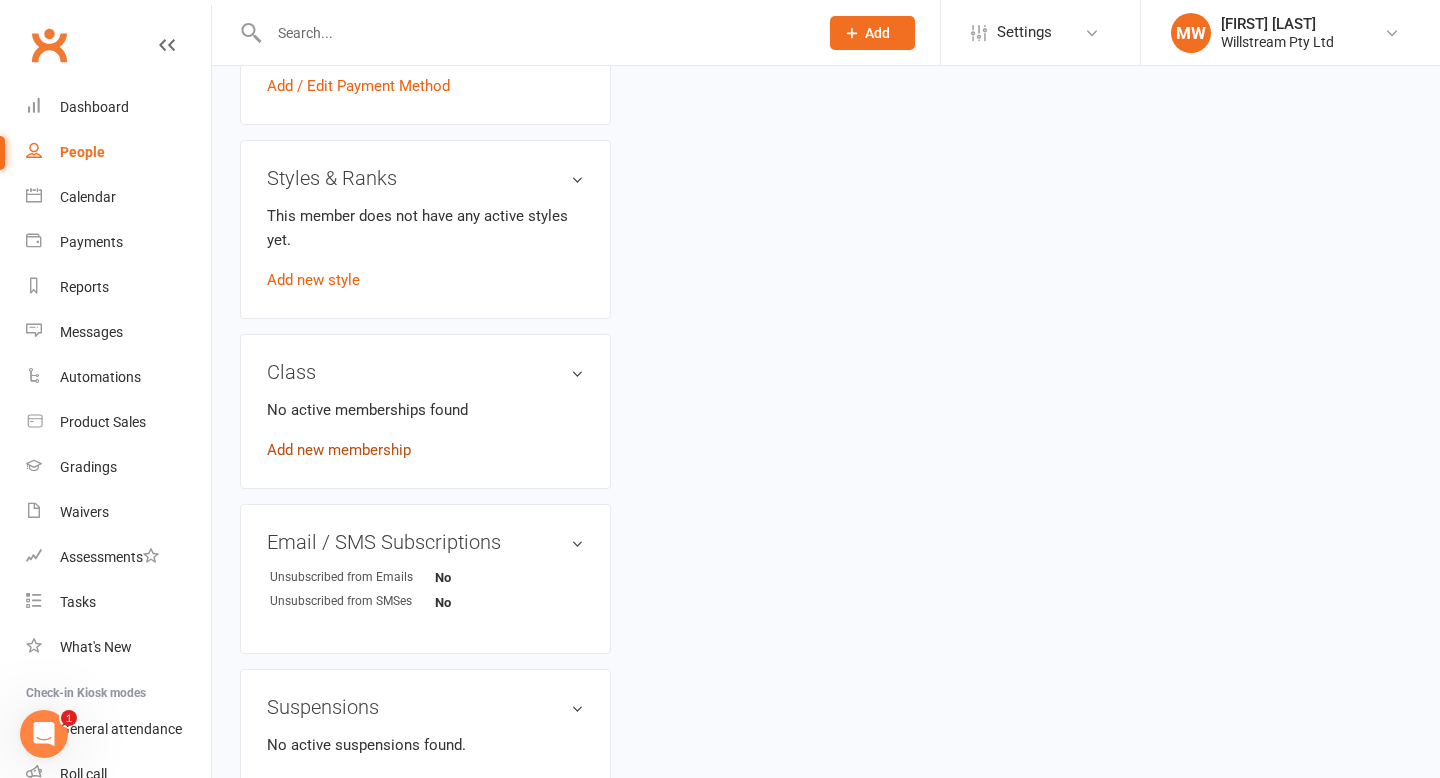 click on "Add new membership" at bounding box center (339, 450) 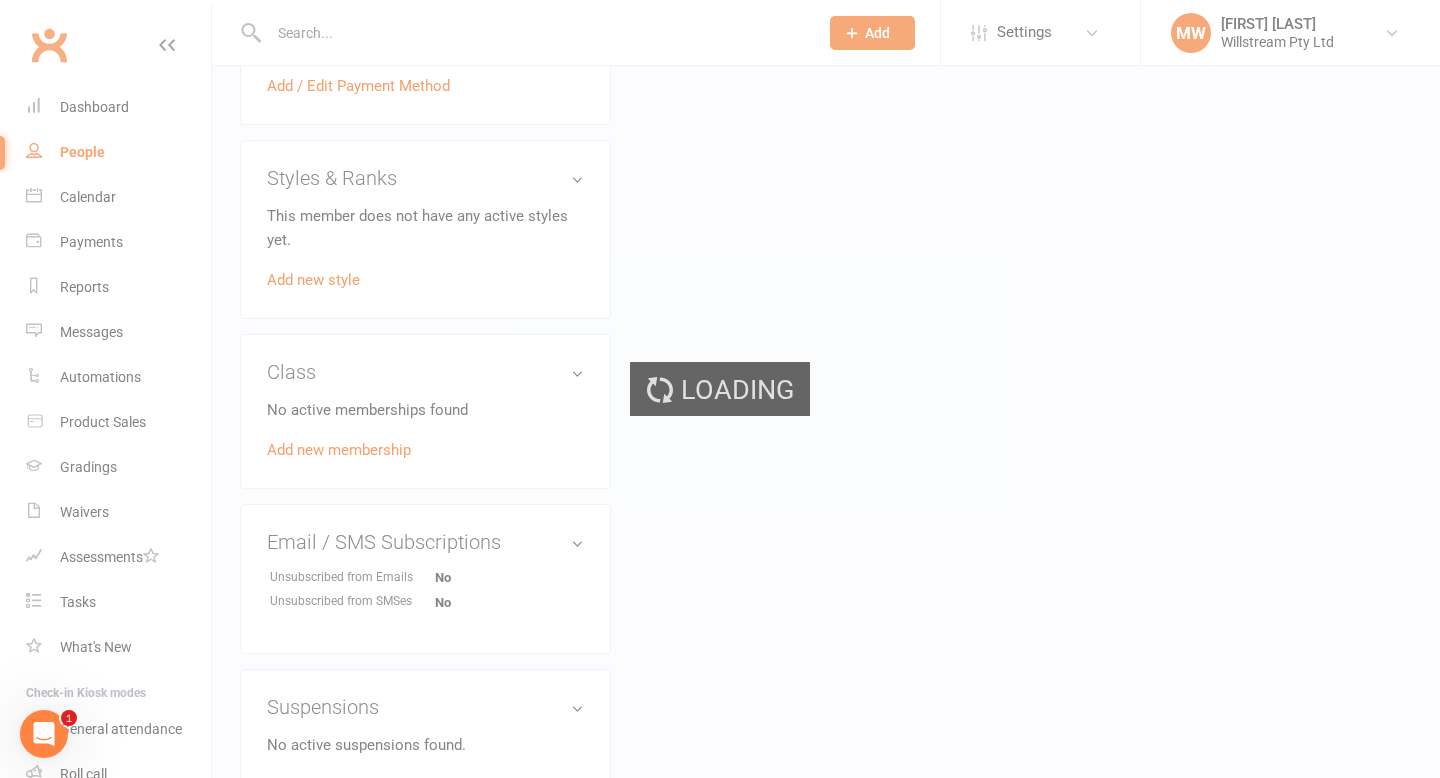 scroll, scrollTop: 0, scrollLeft: 0, axis: both 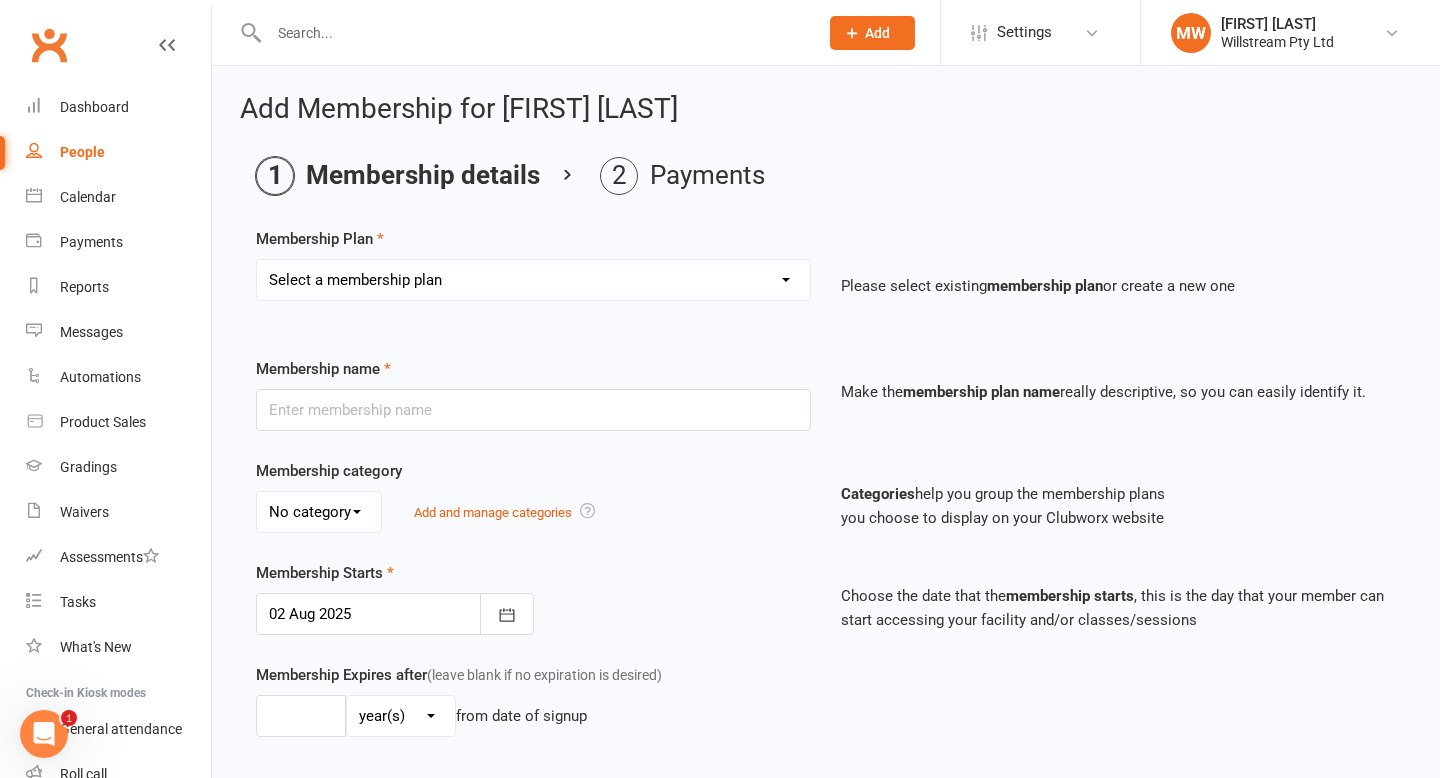 click on "Select a membership plan Create new Membership Plan Basic Adult $29 x2 Classes All Access Adult $39 - X8 classes Peewee, Junioir, Teens $20 up to 2 Classes Intro Trial (Adult) Intro Trial (Child)" at bounding box center [533, 280] 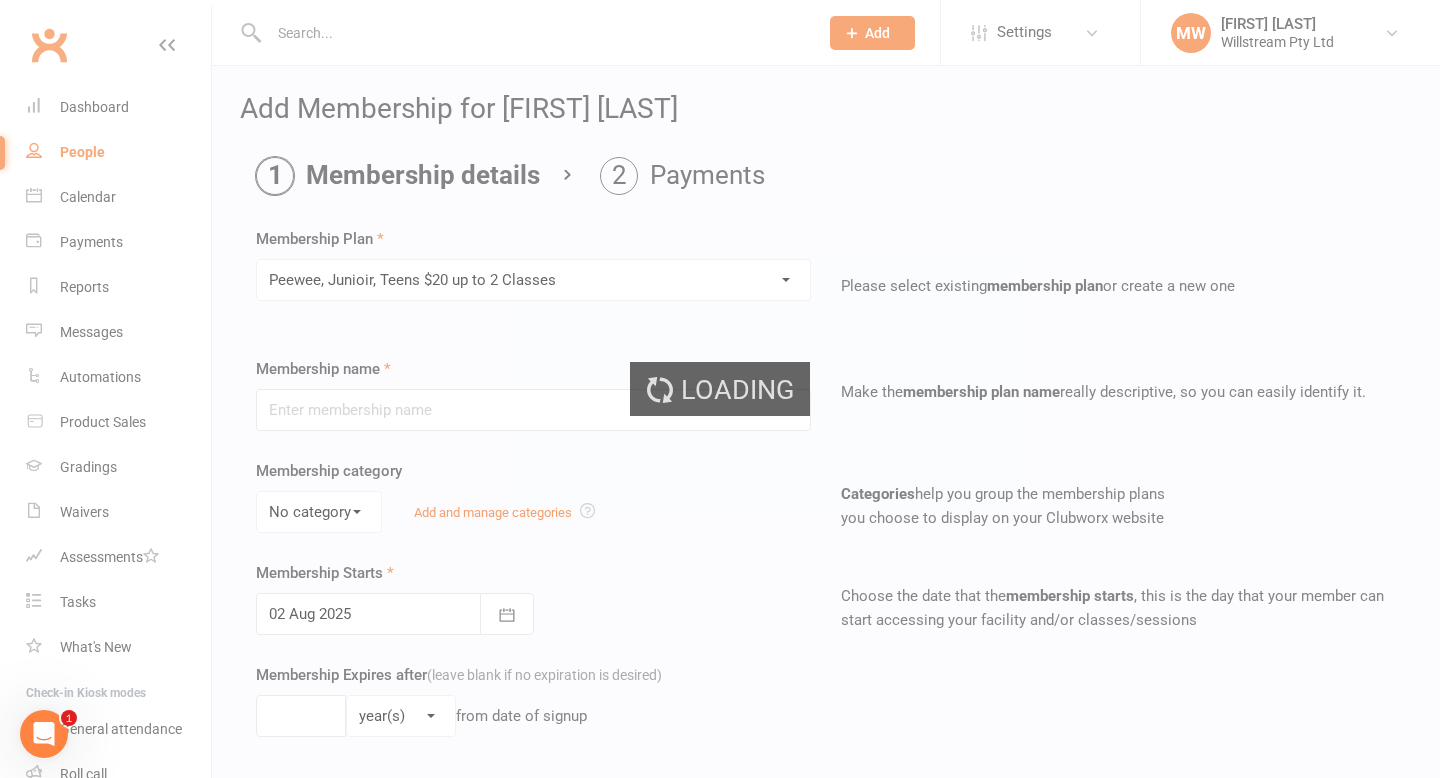 type on "Peewee, Junioir, Teens $20 up to 2 Classes" 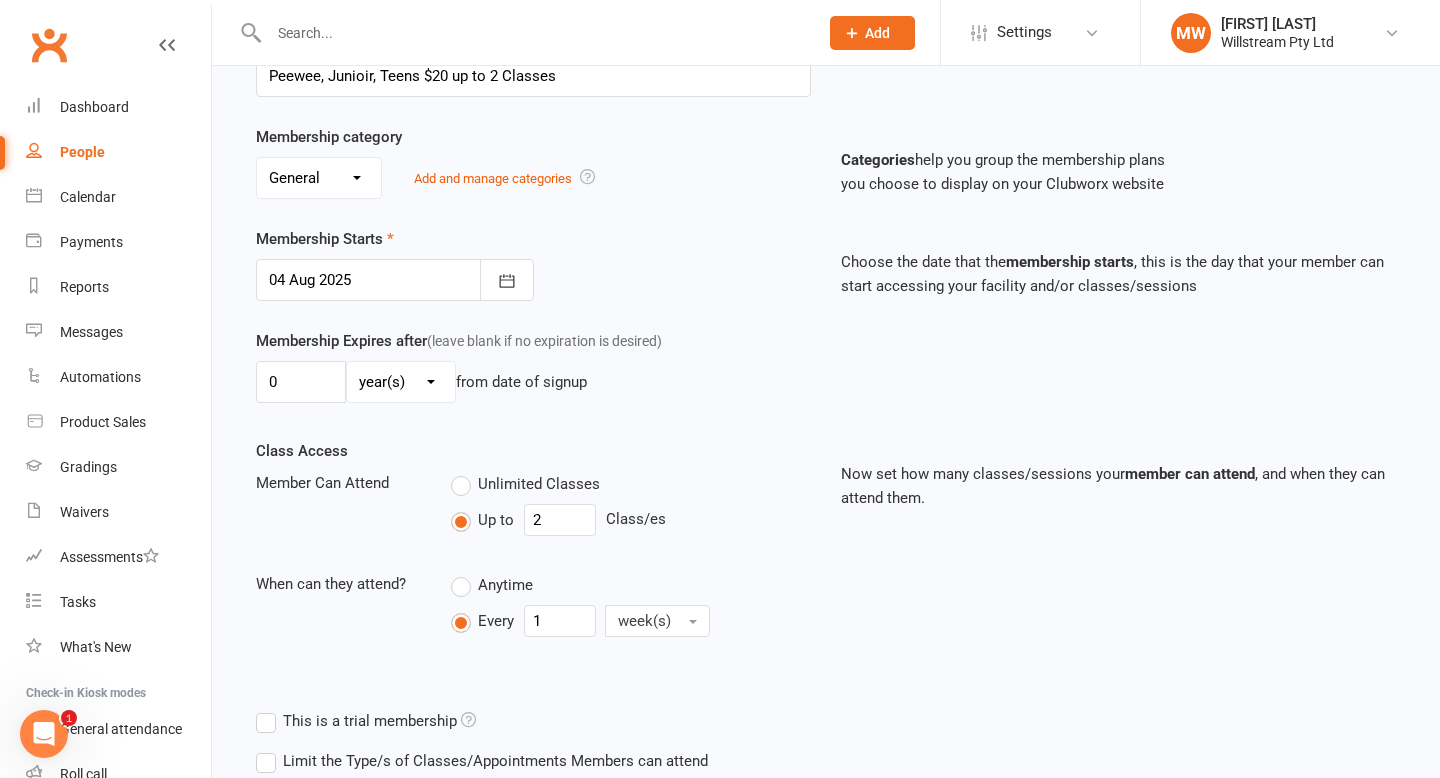 scroll, scrollTop: 369, scrollLeft: 0, axis: vertical 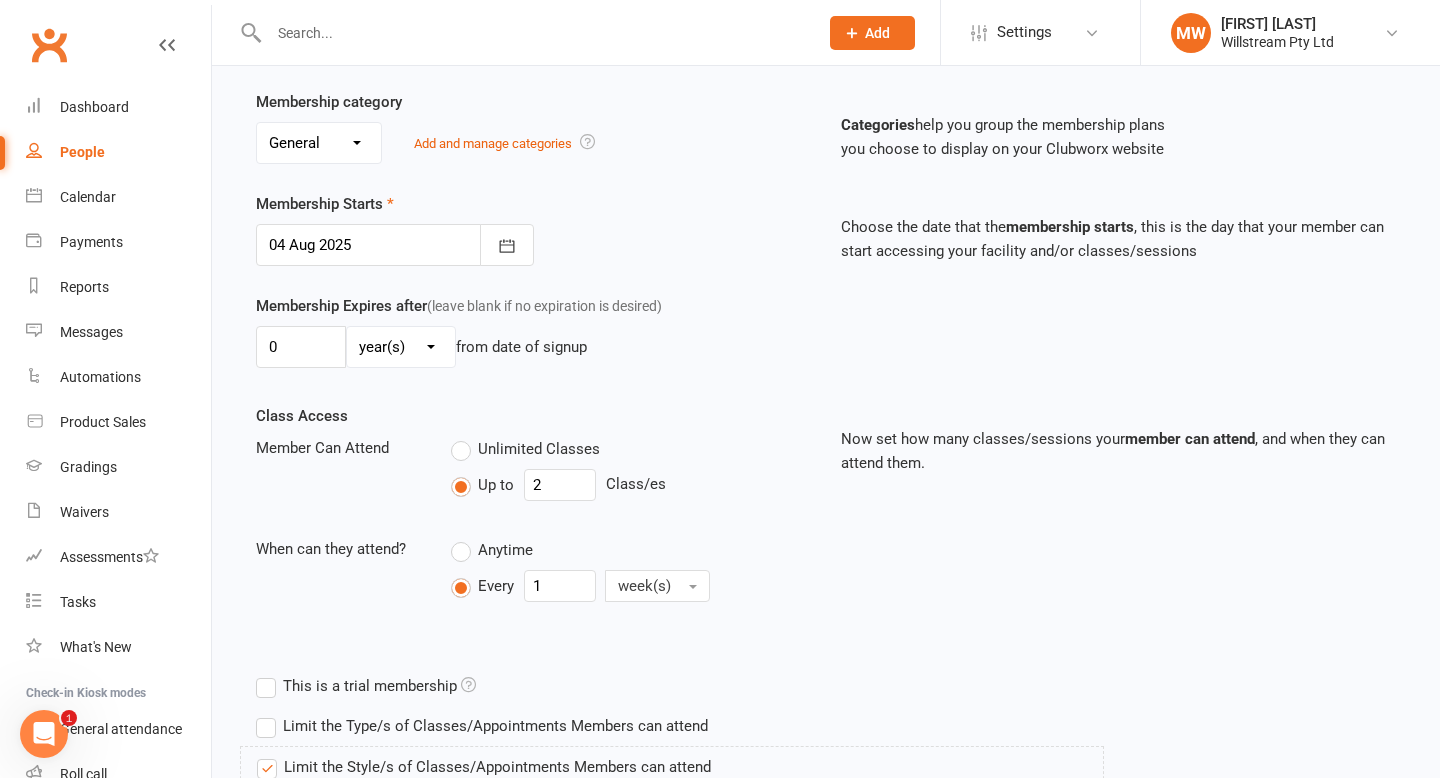 click on "Membership Starts 04 Aug 2025
August 2025
Sun Mon Tue Wed Thu Fri Sat
31
27
28
29
30
31
01
02
32
03
04
05
06
07
08
09
33
10
11
12
13
14
15
16
34
17
18
19
20
21
22
23
35
24
25
26
27
28
29
30
36 31" at bounding box center [533, 229] 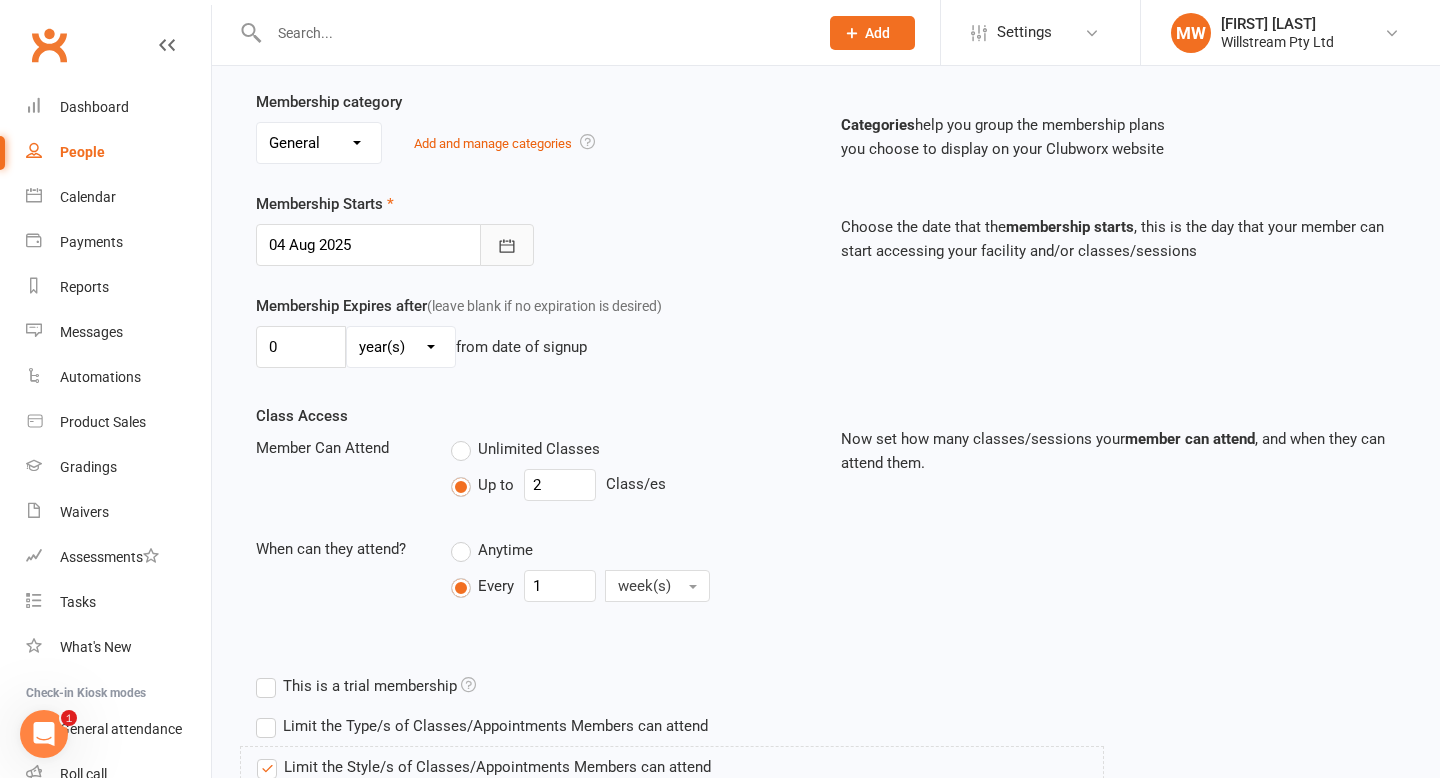 click at bounding box center (507, 245) 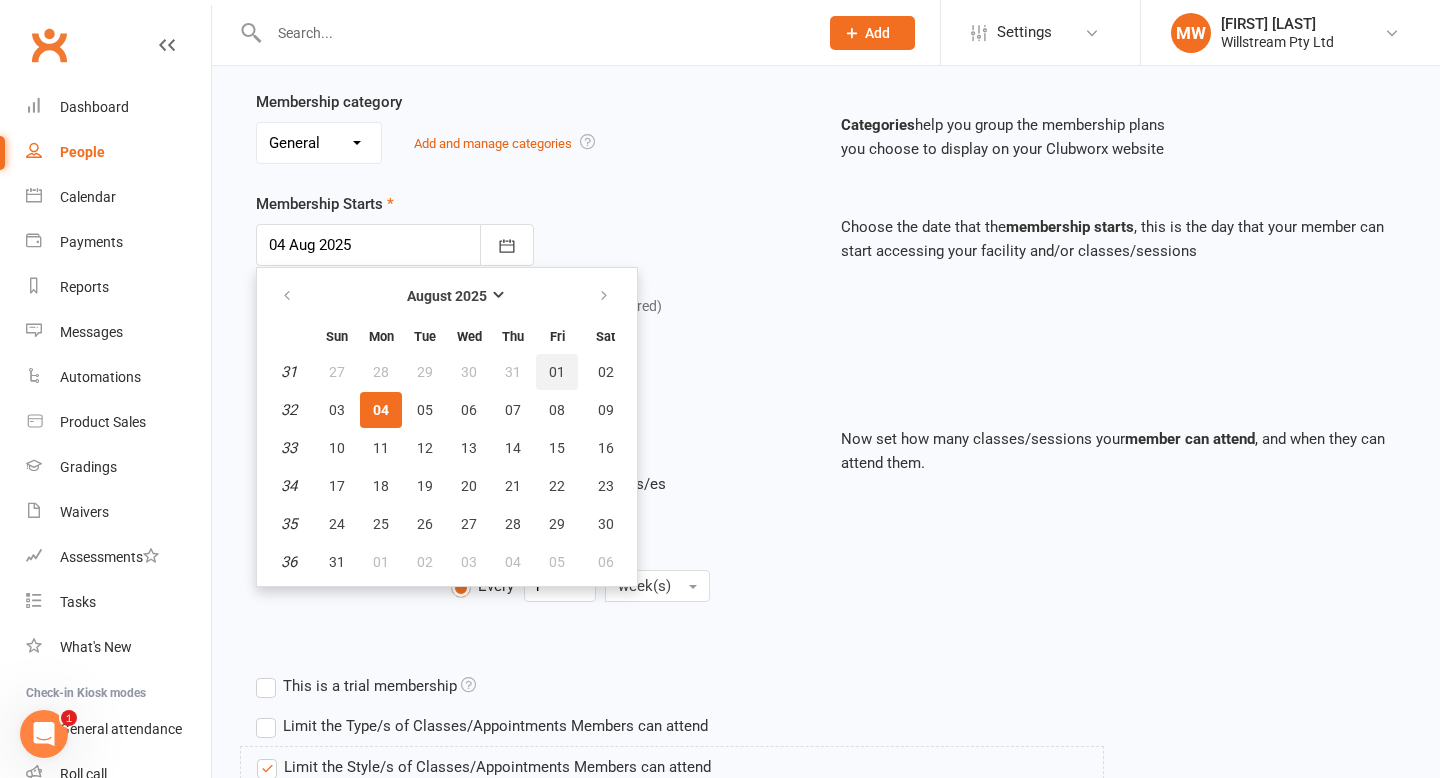 click on "01" at bounding box center [557, 372] 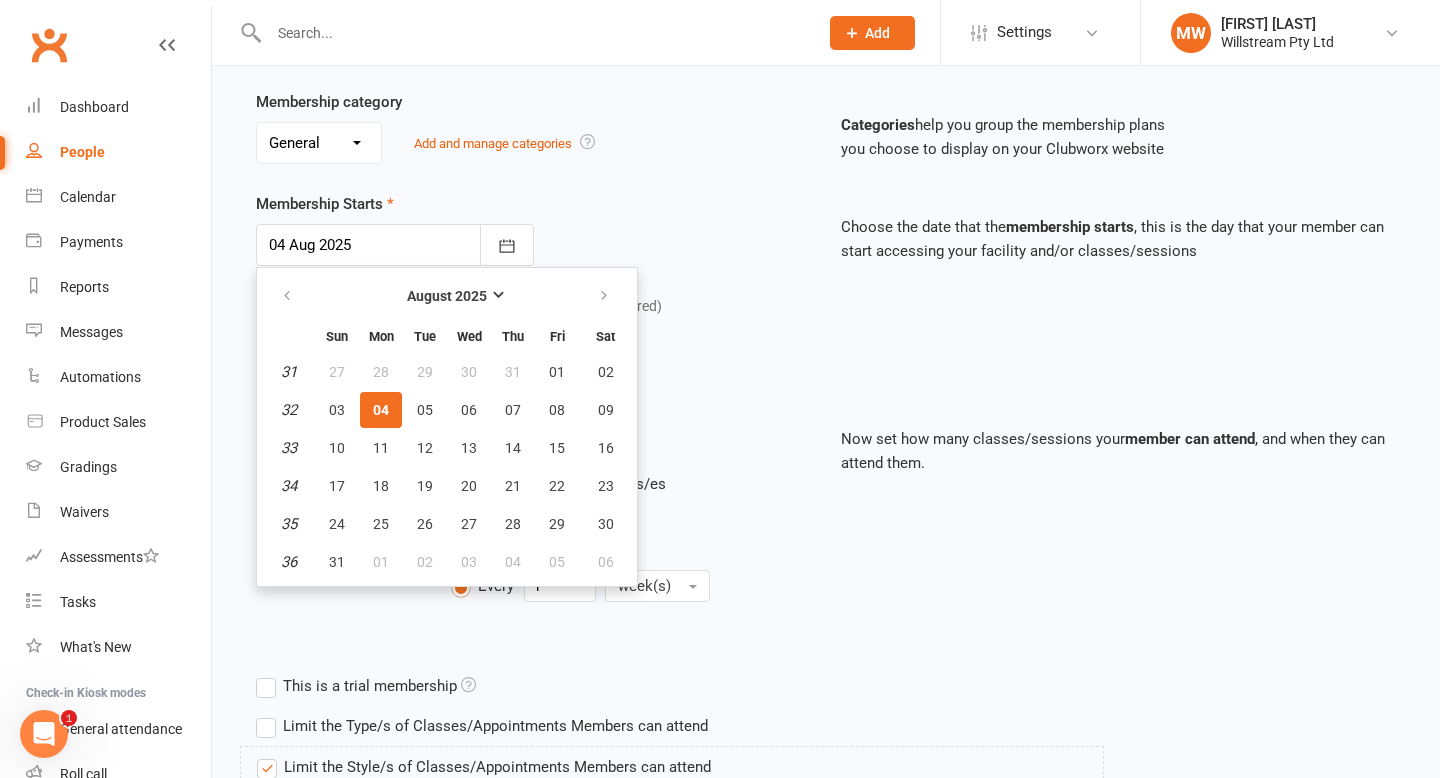 type on "01 Aug 2025" 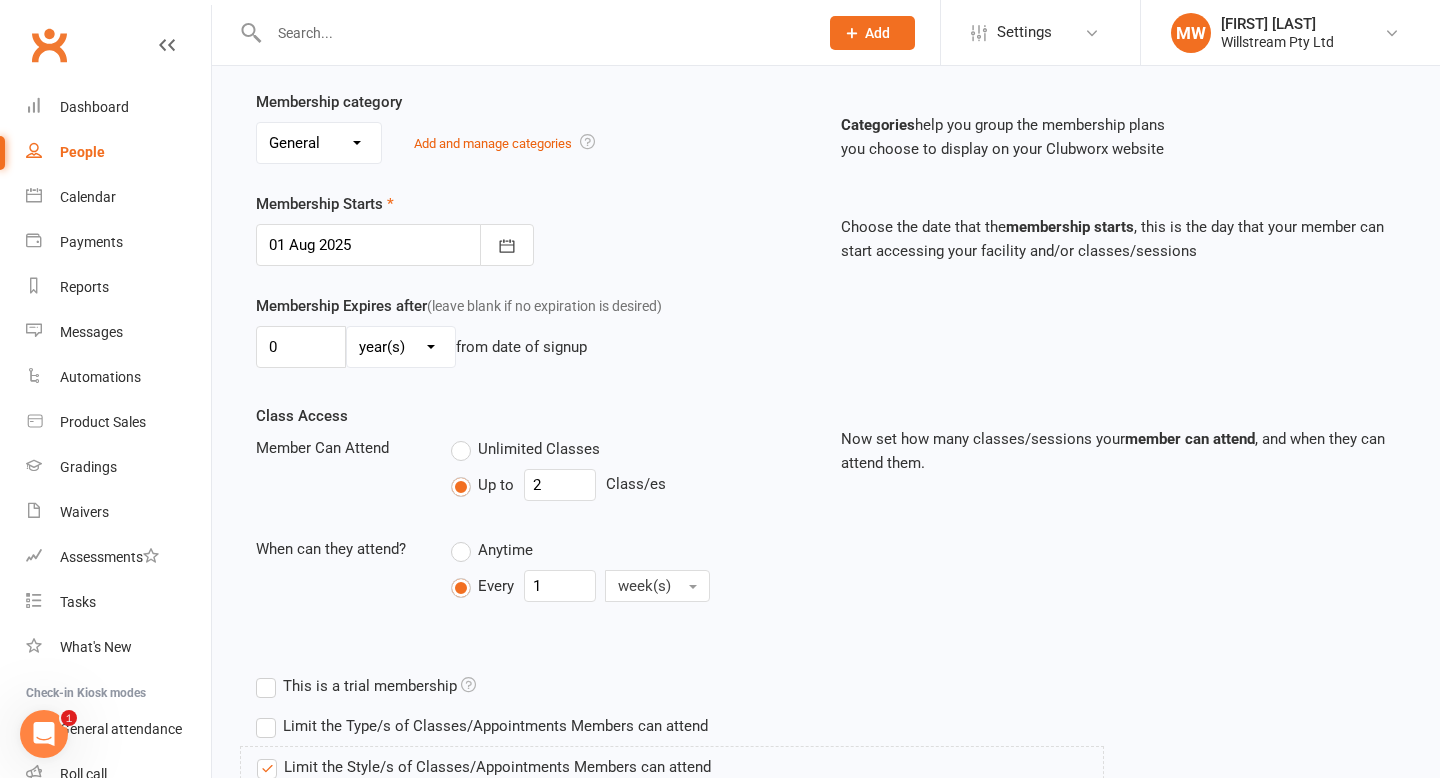 scroll, scrollTop: 730, scrollLeft: 0, axis: vertical 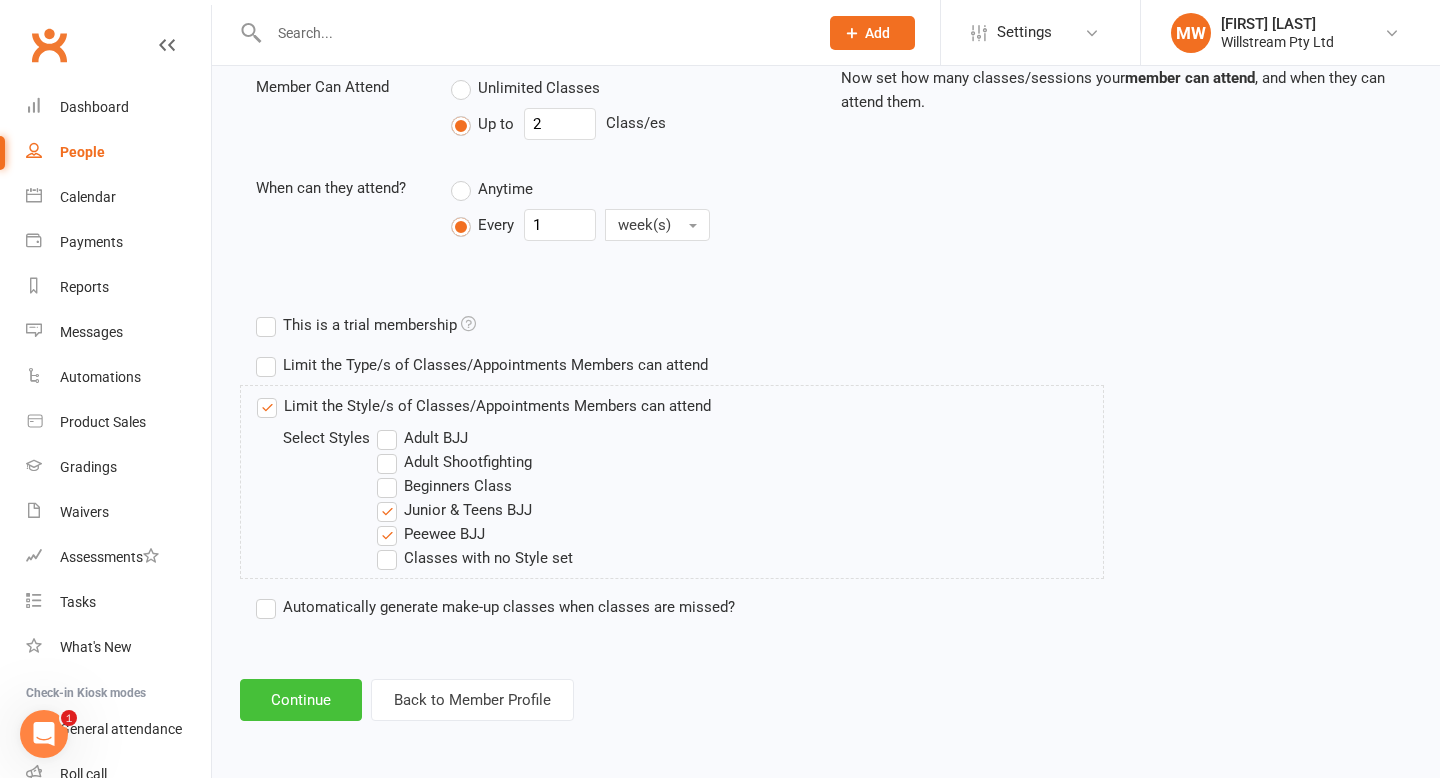 click on "Continue" at bounding box center [301, 700] 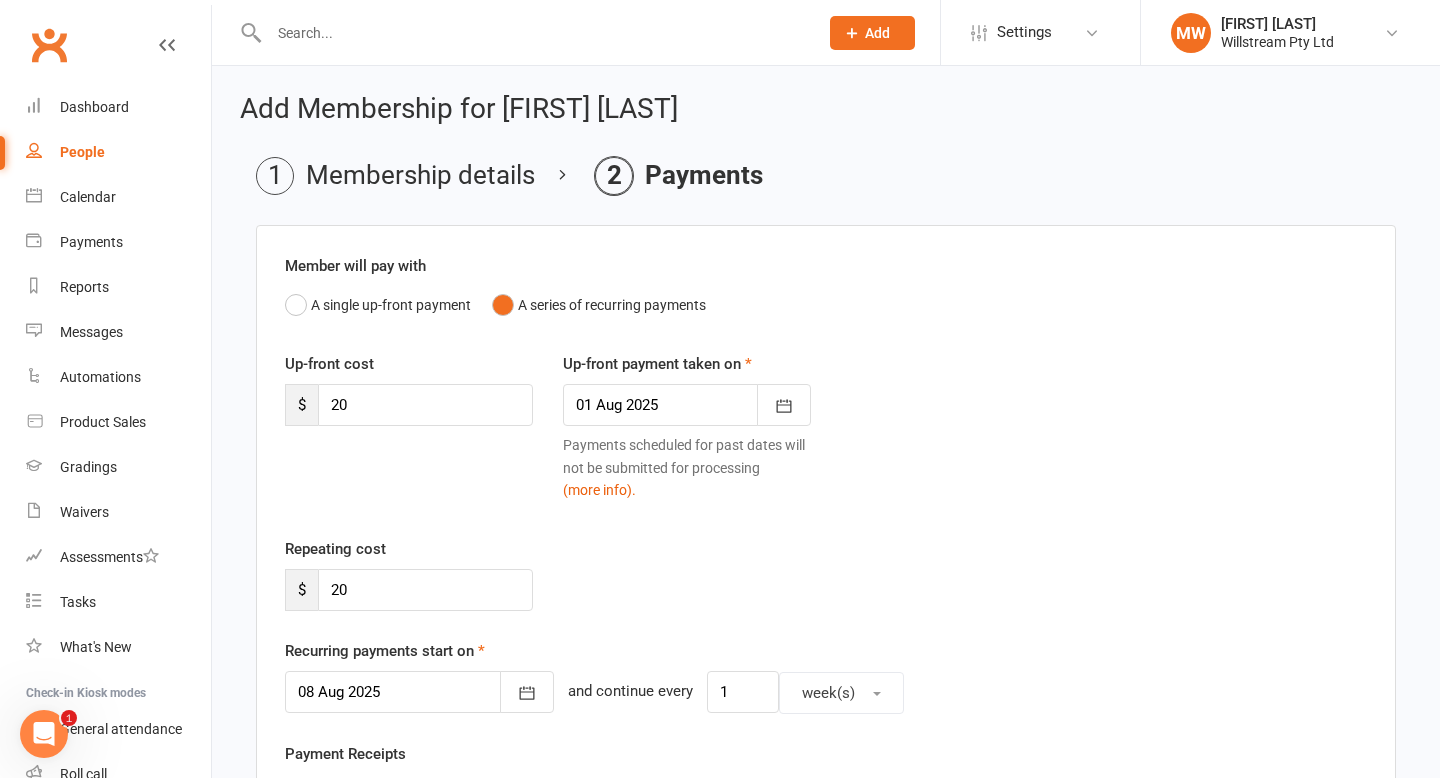 scroll, scrollTop: 639, scrollLeft: 0, axis: vertical 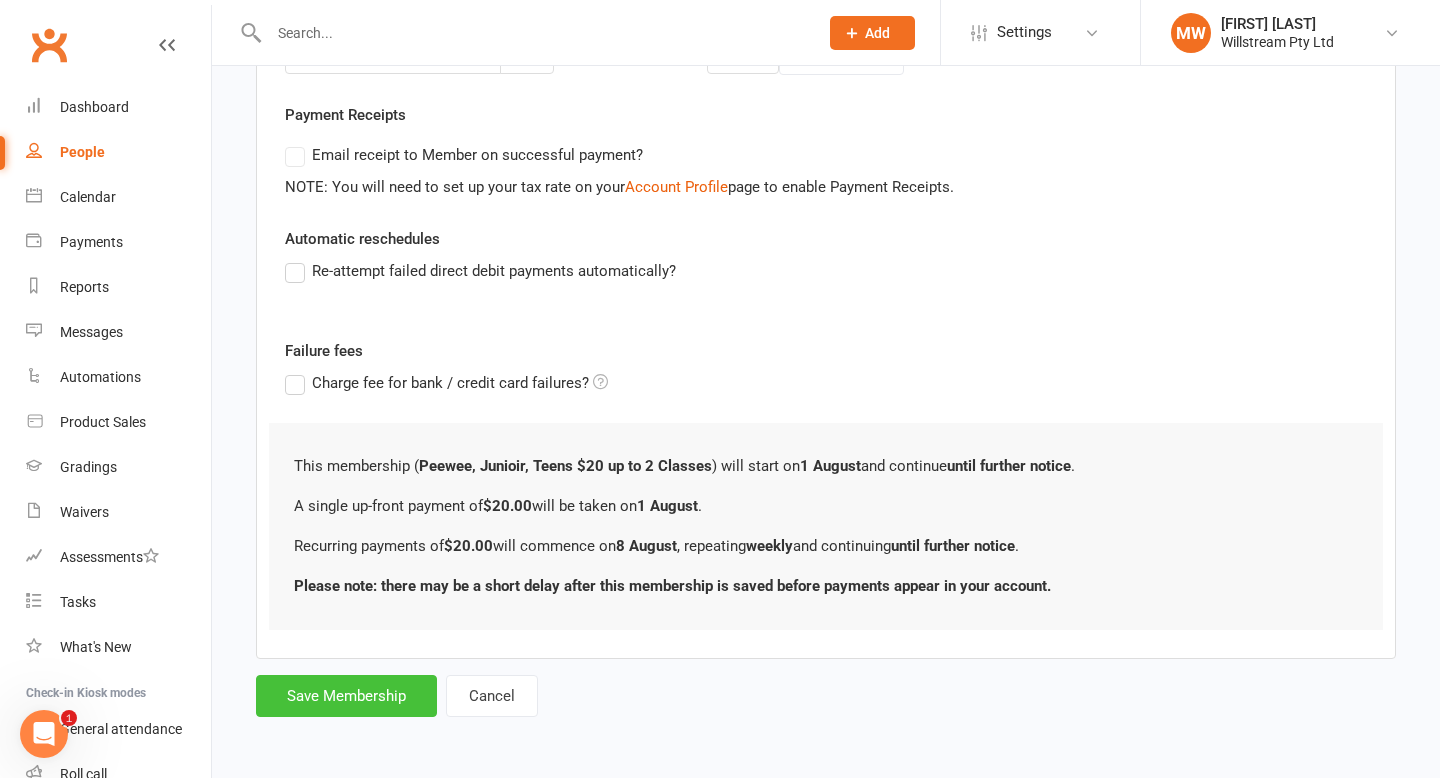 click on "Save Membership" at bounding box center [346, 696] 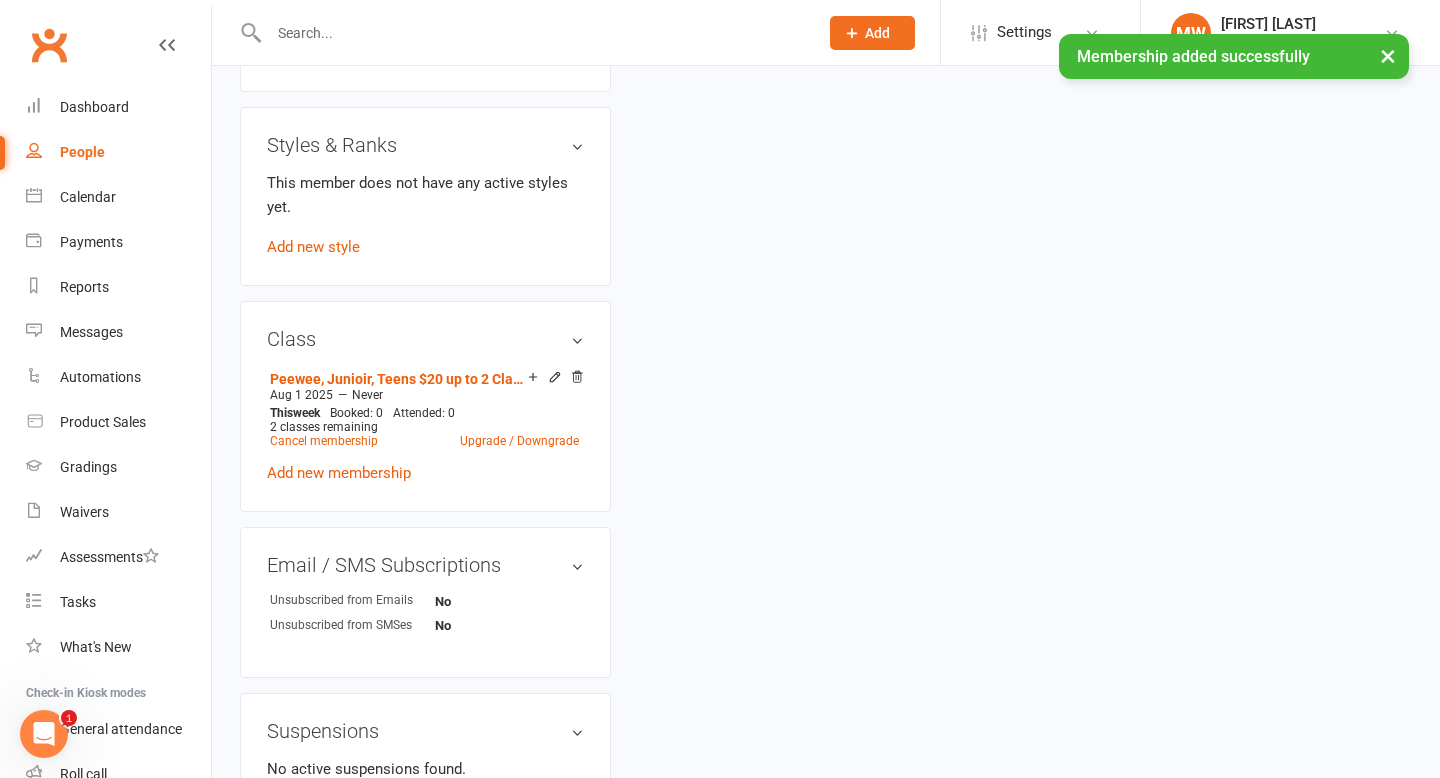 scroll, scrollTop: 934, scrollLeft: 0, axis: vertical 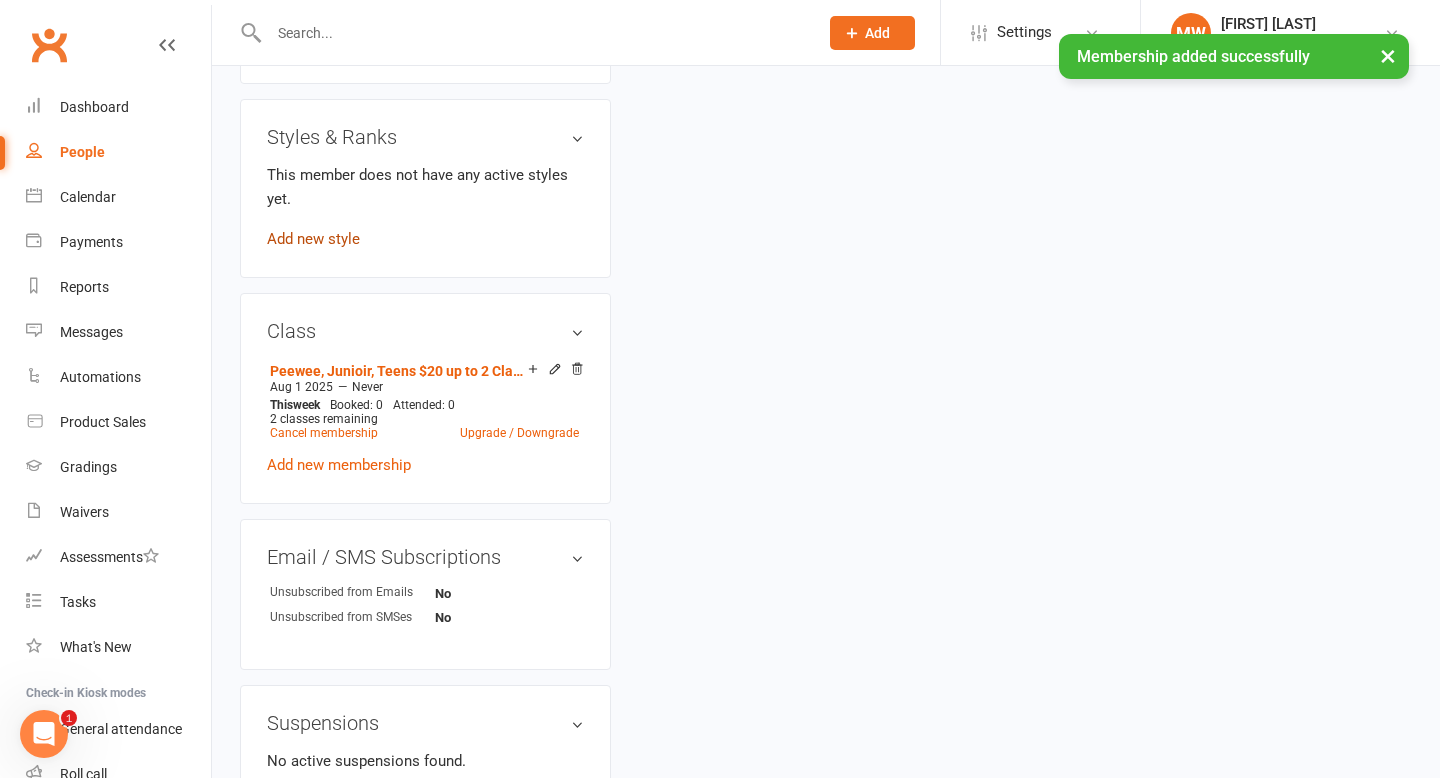 click on "Add new style" at bounding box center [313, 239] 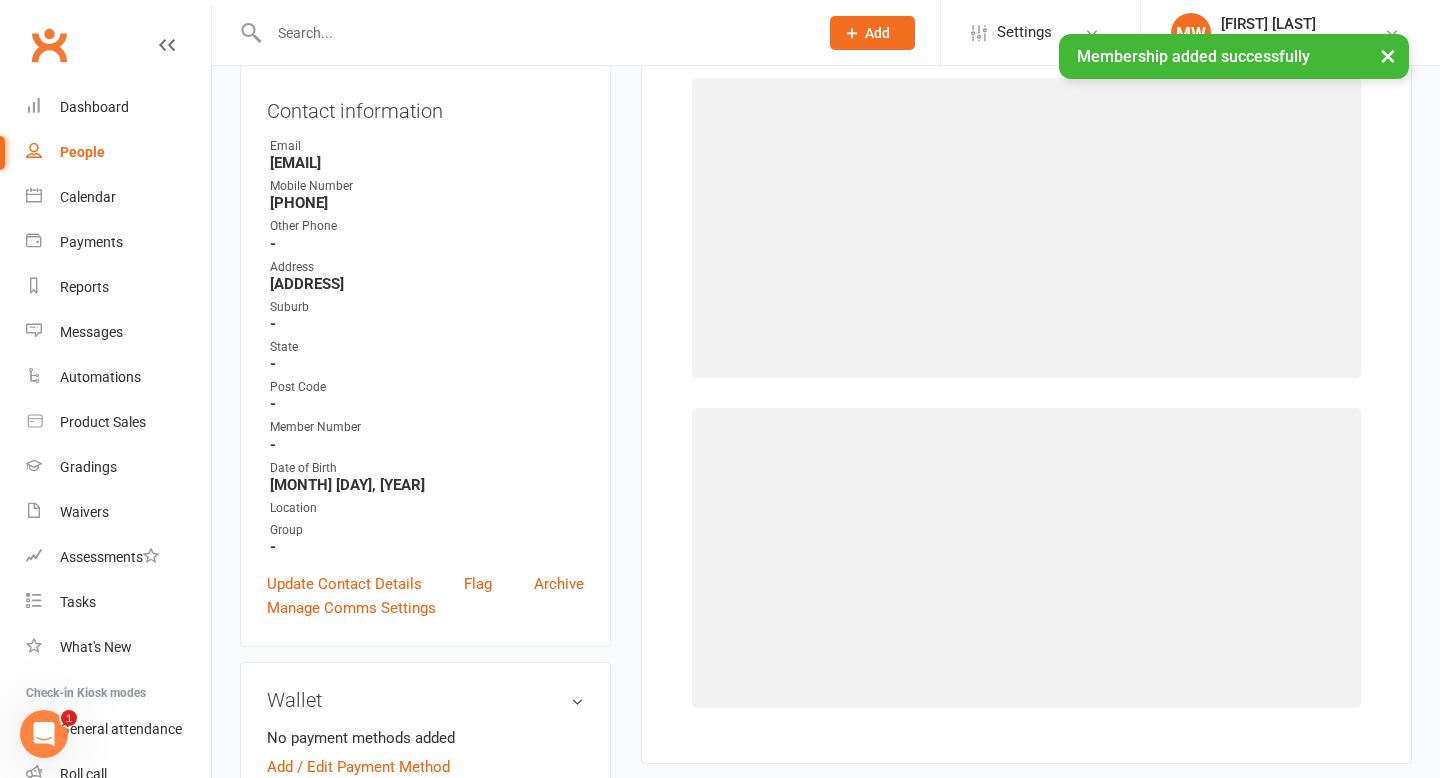 scroll, scrollTop: 153, scrollLeft: 0, axis: vertical 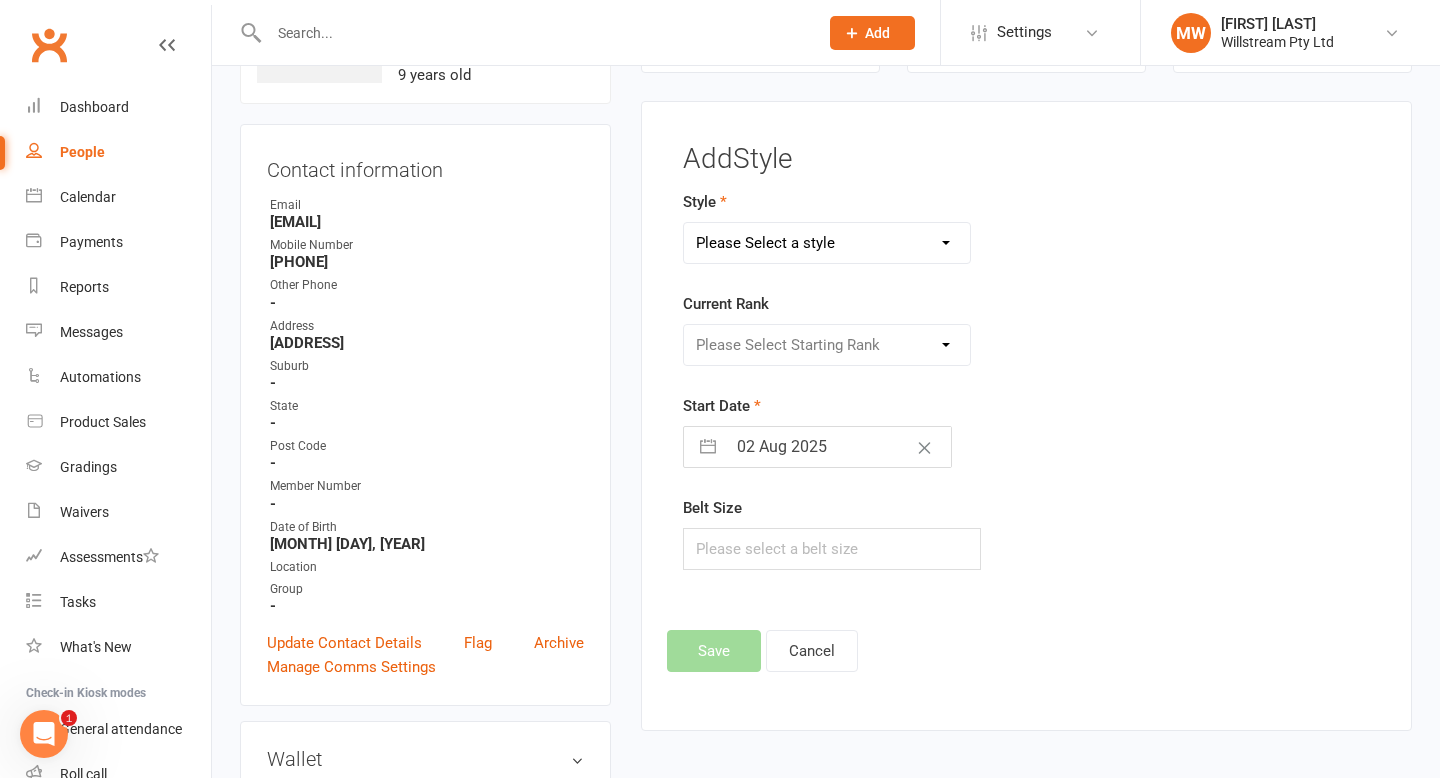 click on "Please Select a style Adult BJJ Adult Shootfighting Beginners Class Junior & Teens BJJ Peewee BJJ" at bounding box center (827, 243) 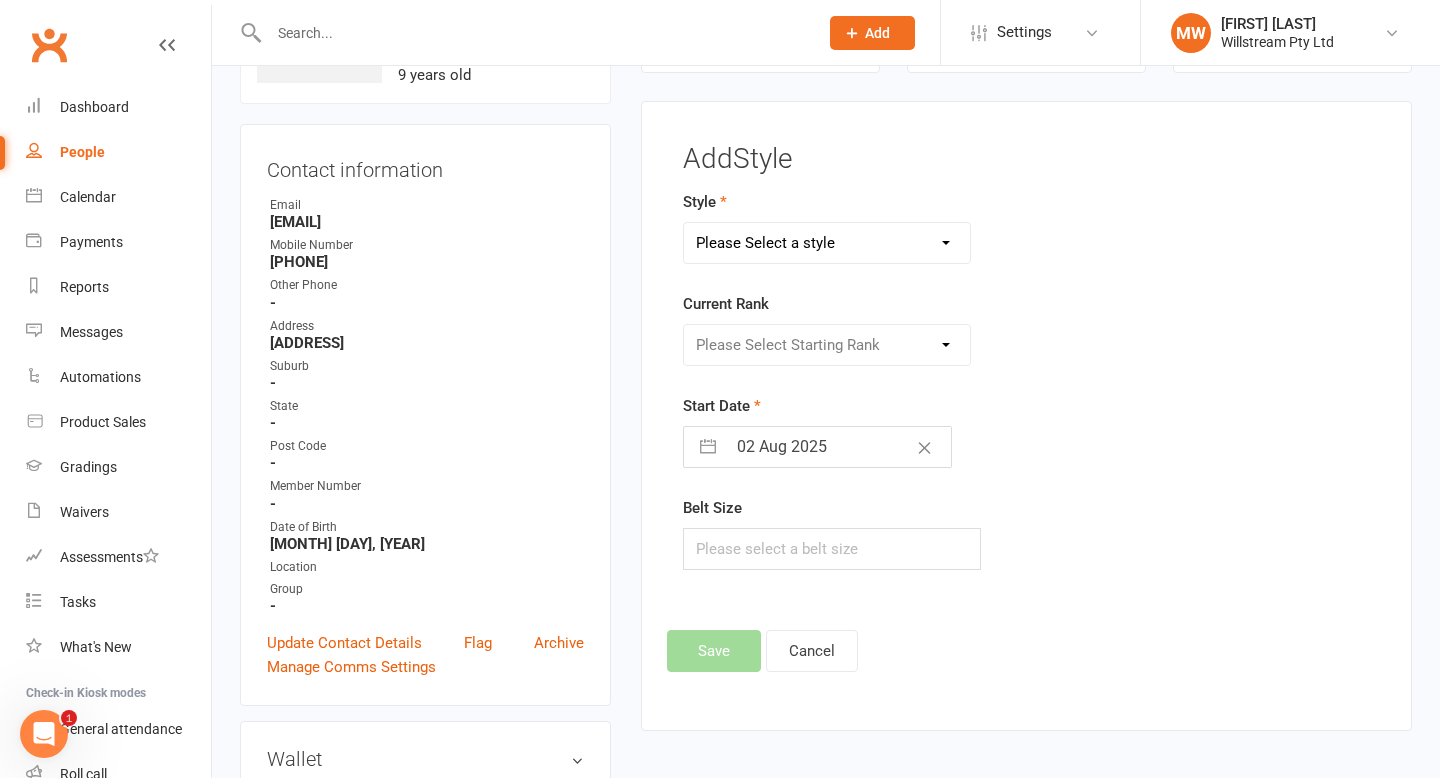 select on "2905" 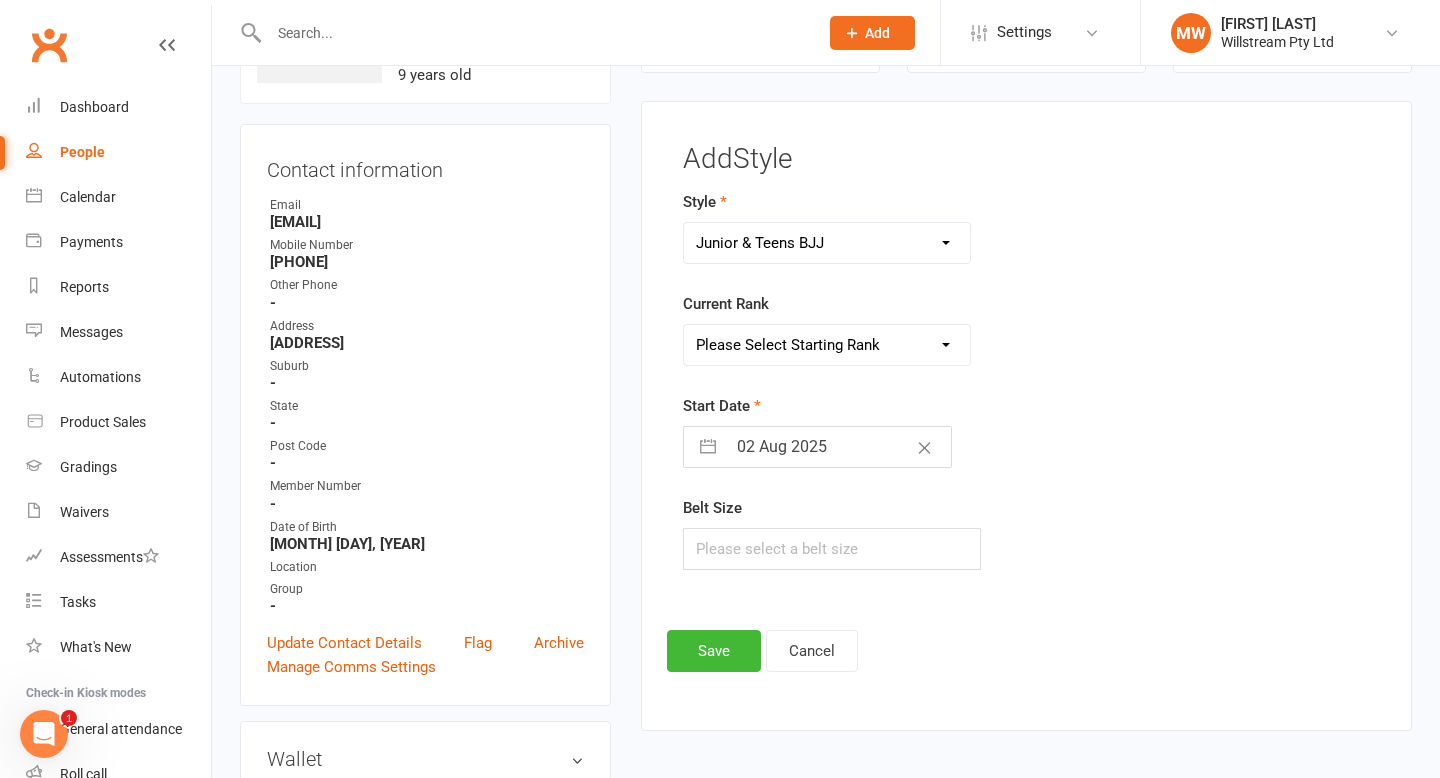 click on "Please Select Starting Rank White White -1 Stripe White - 2 Stripe White - 3 Stripe Grey/White Grey/White -1 Stripe Grey/White -2 Stripe Grey/White - 3 Stripe Grey Grey -1 Stripe Grey -2 Stripe Grey -3 Stripe Grey/Black Grey/Black -1 Stripe Grey/Black -2 Stripe Grey/Black -3 Stripe Yellow/White Yellow/White -1 Stripe Yellow/White -2 Stripe Yellow/White -3 Stripe Yellow Yellow -1 Stripe Yellow -2 Stripe Yellow -3 Stripe Yellow/Black Yellow/Black -1 Stripe Yellow/Black -2 Stripe Yellow/Black -3 Stripe Orange/White Orange/White -1 Stripe Orange/White -2 Stripe Orange/White -3 Stripe Orange Orange -1 Stripe Orange -2 Stripe Orange -3 Stripe Orange/Black Orange/Black -1 Stripe Orange/Black -2 Stripe Orange/Black -3 Stripe Green/White Green/White -1 Stripe Green/White -2 Stripe Green/White -3 Stripe Green Green -1 Stripe Green -2 Stripe Green -3 Stripe Green/Black Green/Black -1 Stripe Green/Black -2 Stripe Green/Black -3 Stripe" at bounding box center (827, 345) 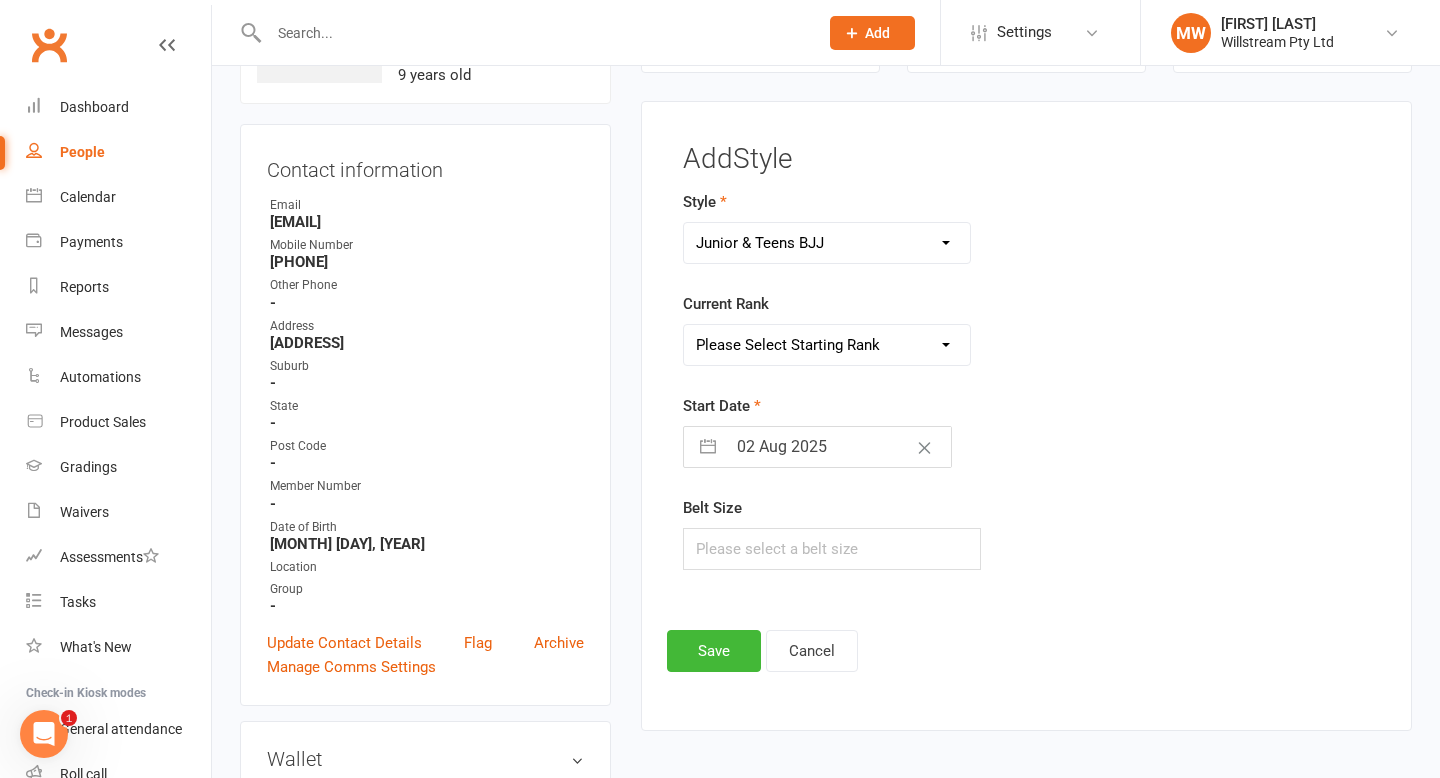 select on "31182" 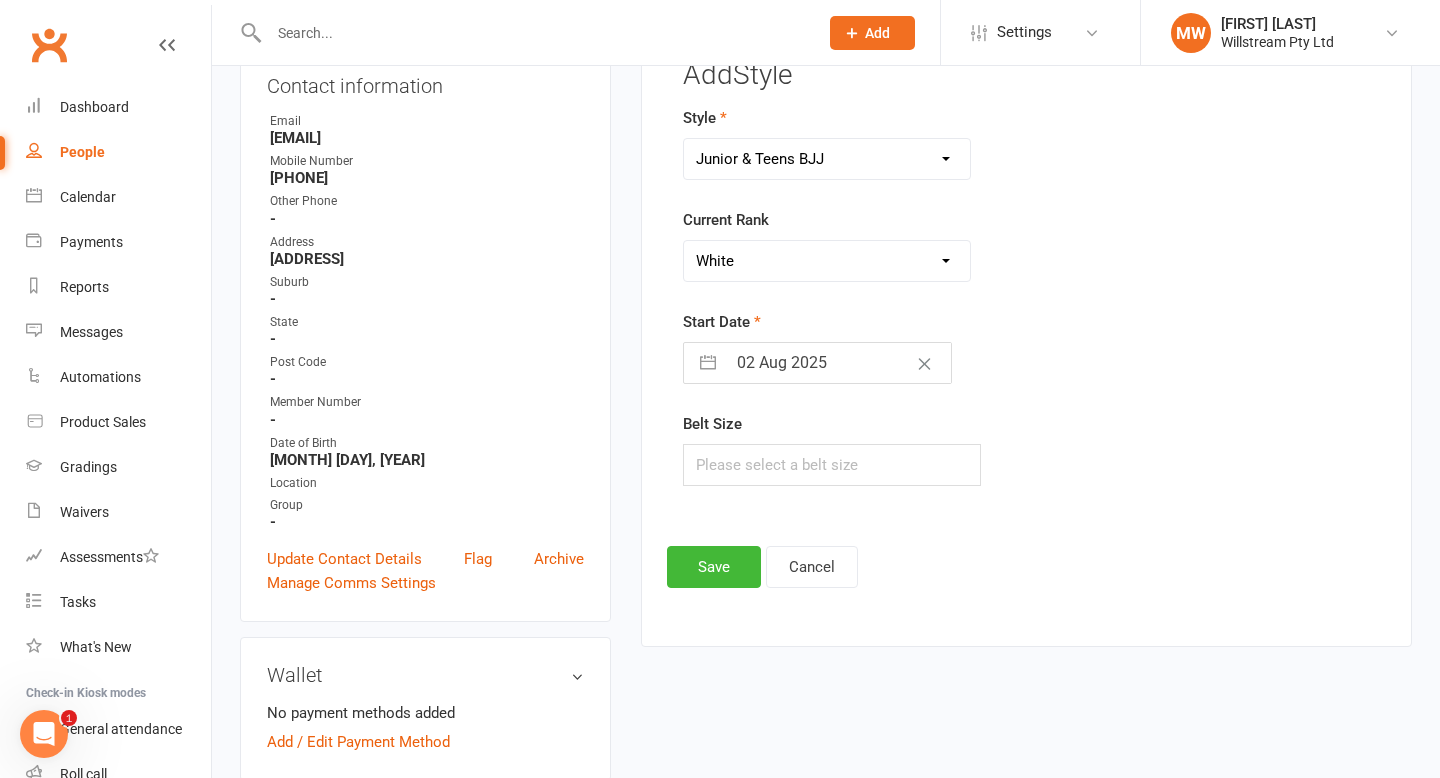 scroll, scrollTop: 318, scrollLeft: 0, axis: vertical 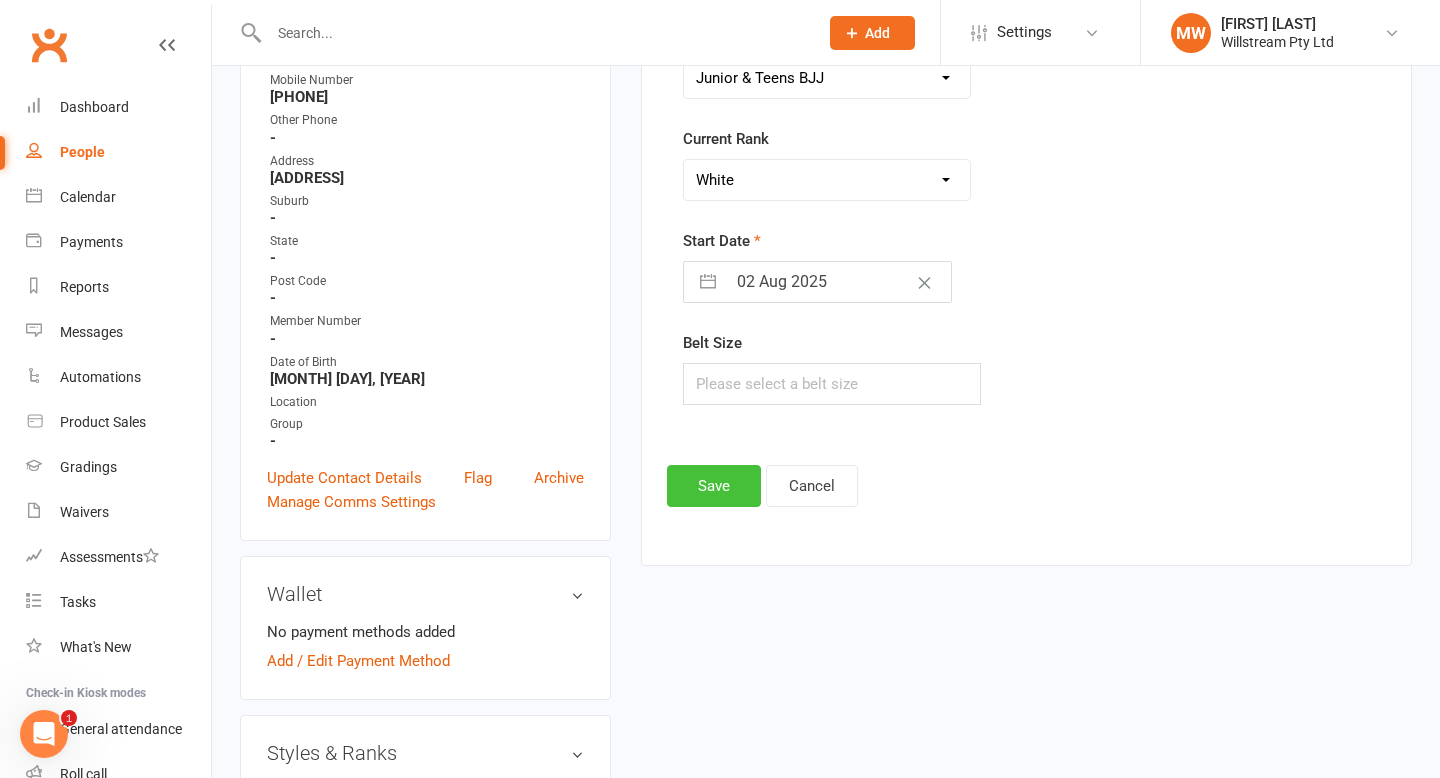 click on "Save" at bounding box center [714, 486] 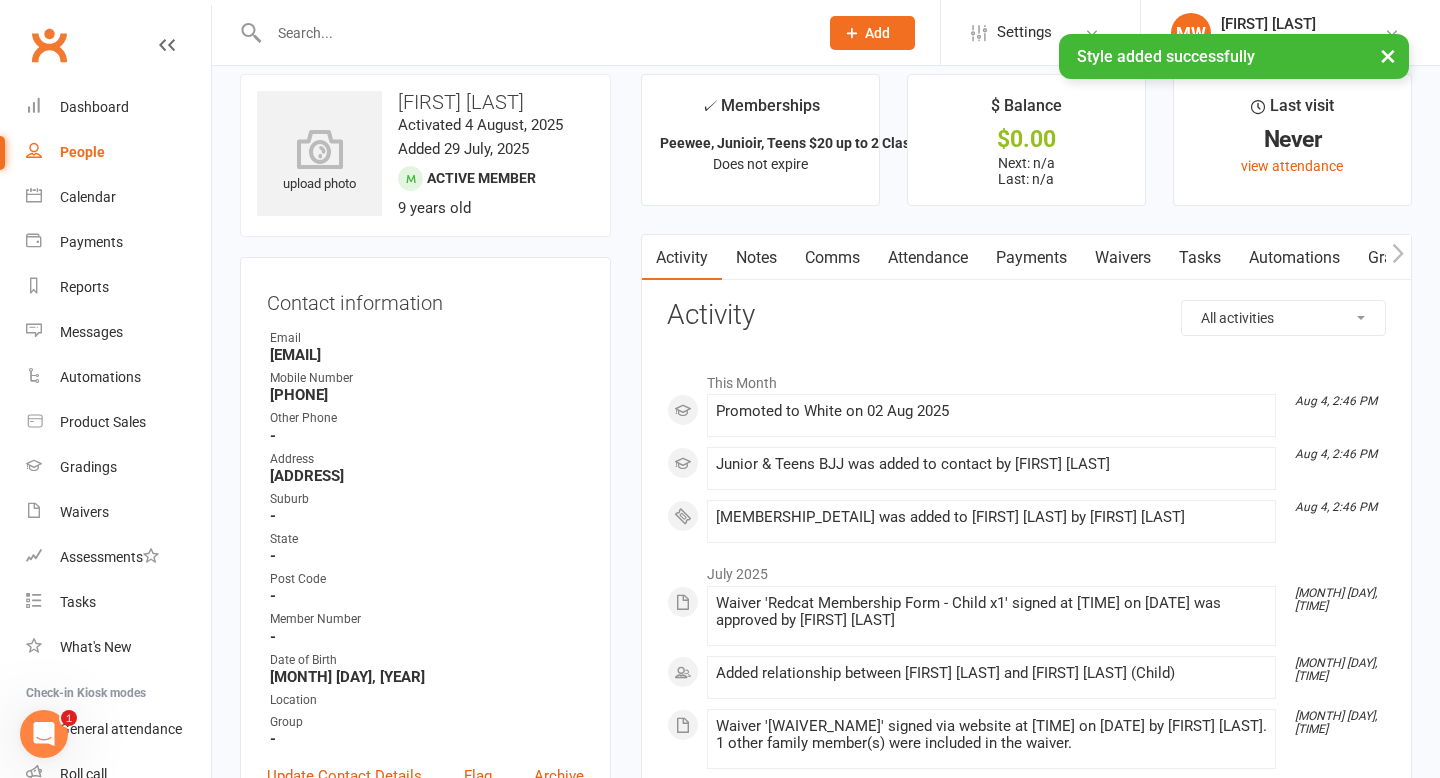scroll, scrollTop: 0, scrollLeft: 0, axis: both 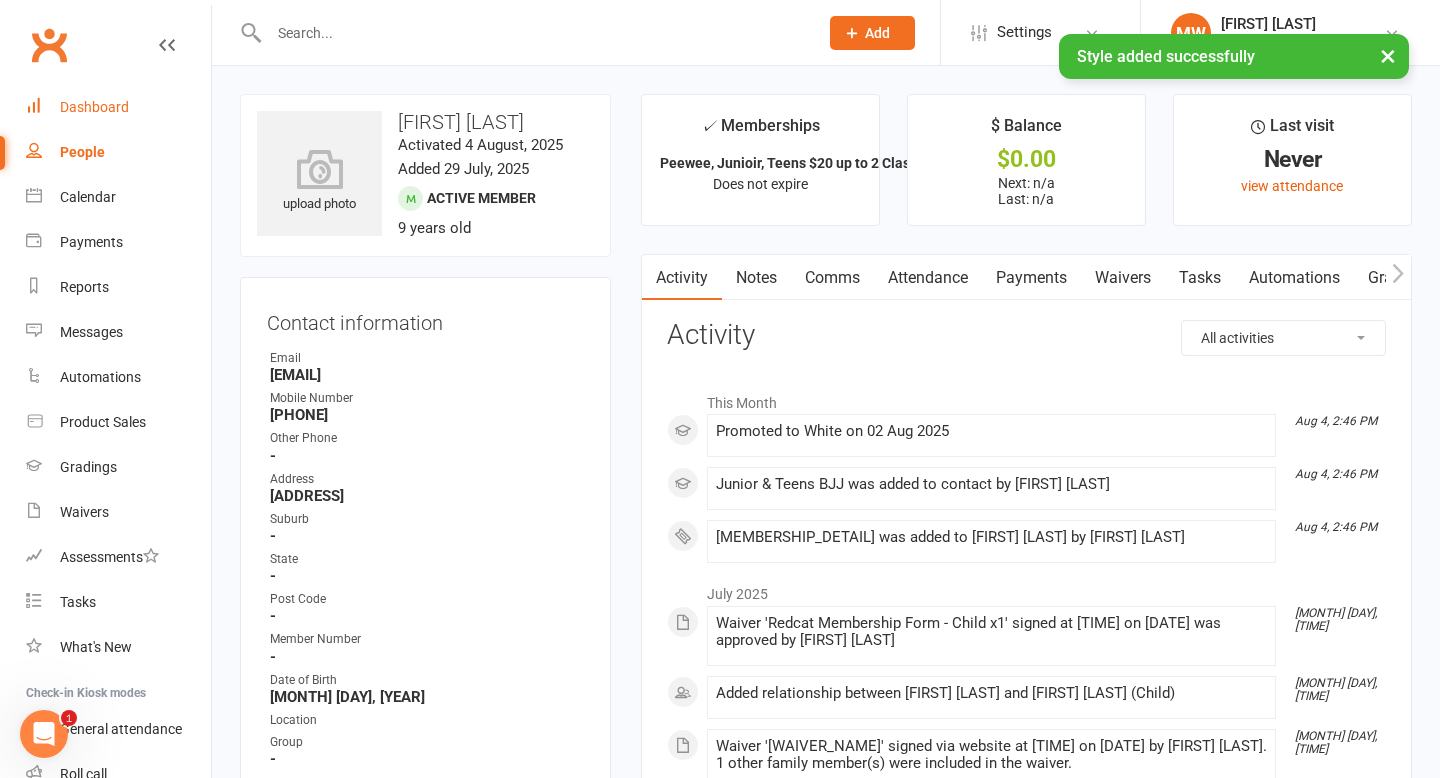 click on "Dashboard" at bounding box center [118, 107] 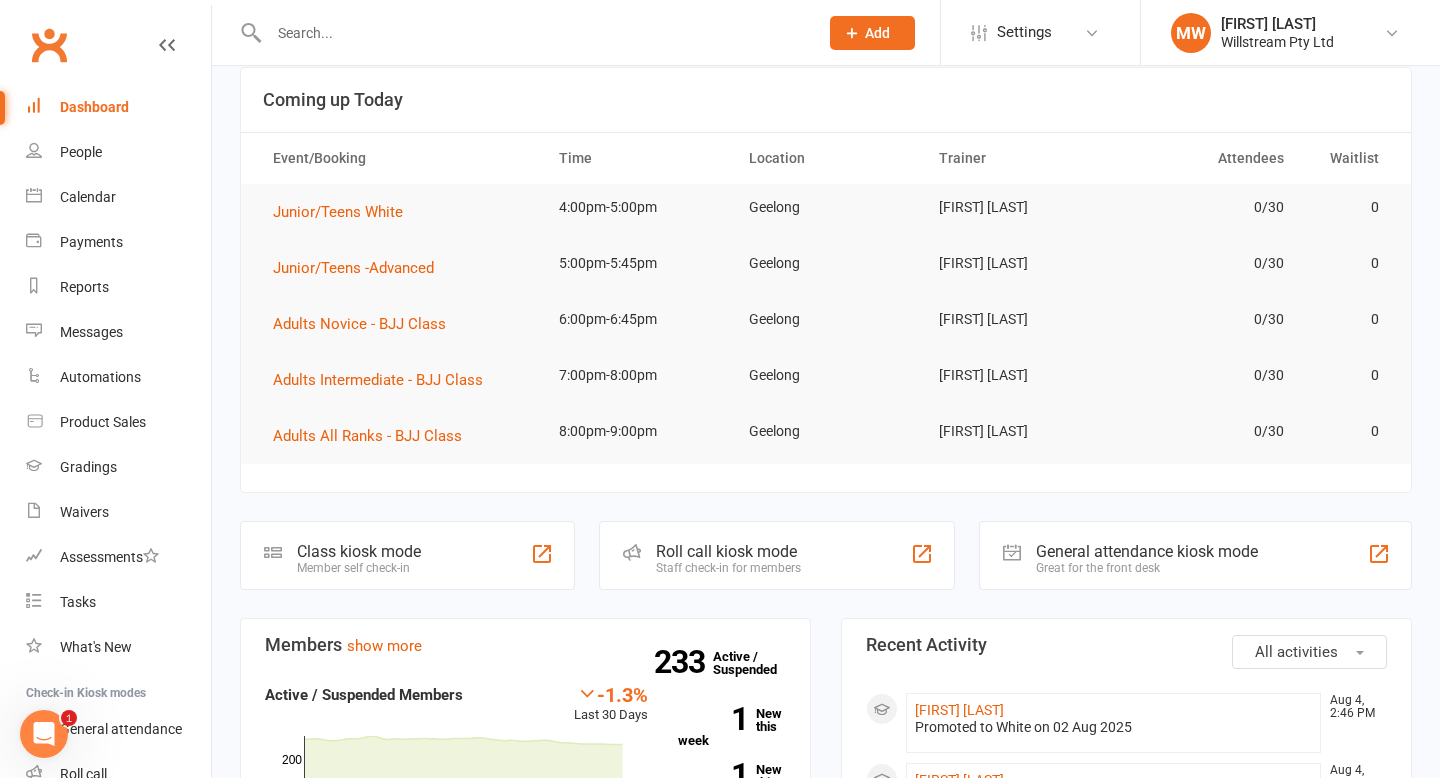 scroll, scrollTop: 0, scrollLeft: 0, axis: both 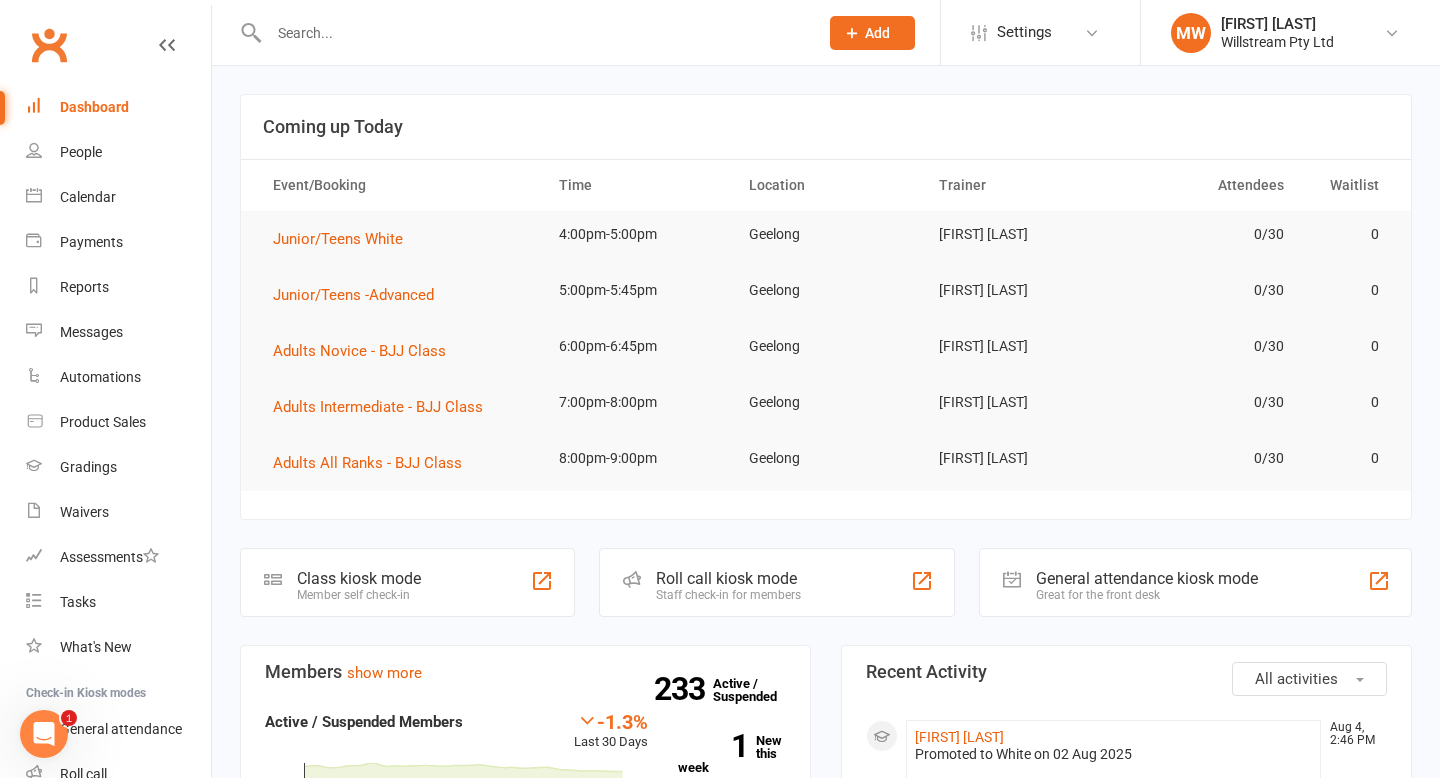 click on "Dashboard" at bounding box center [94, 107] 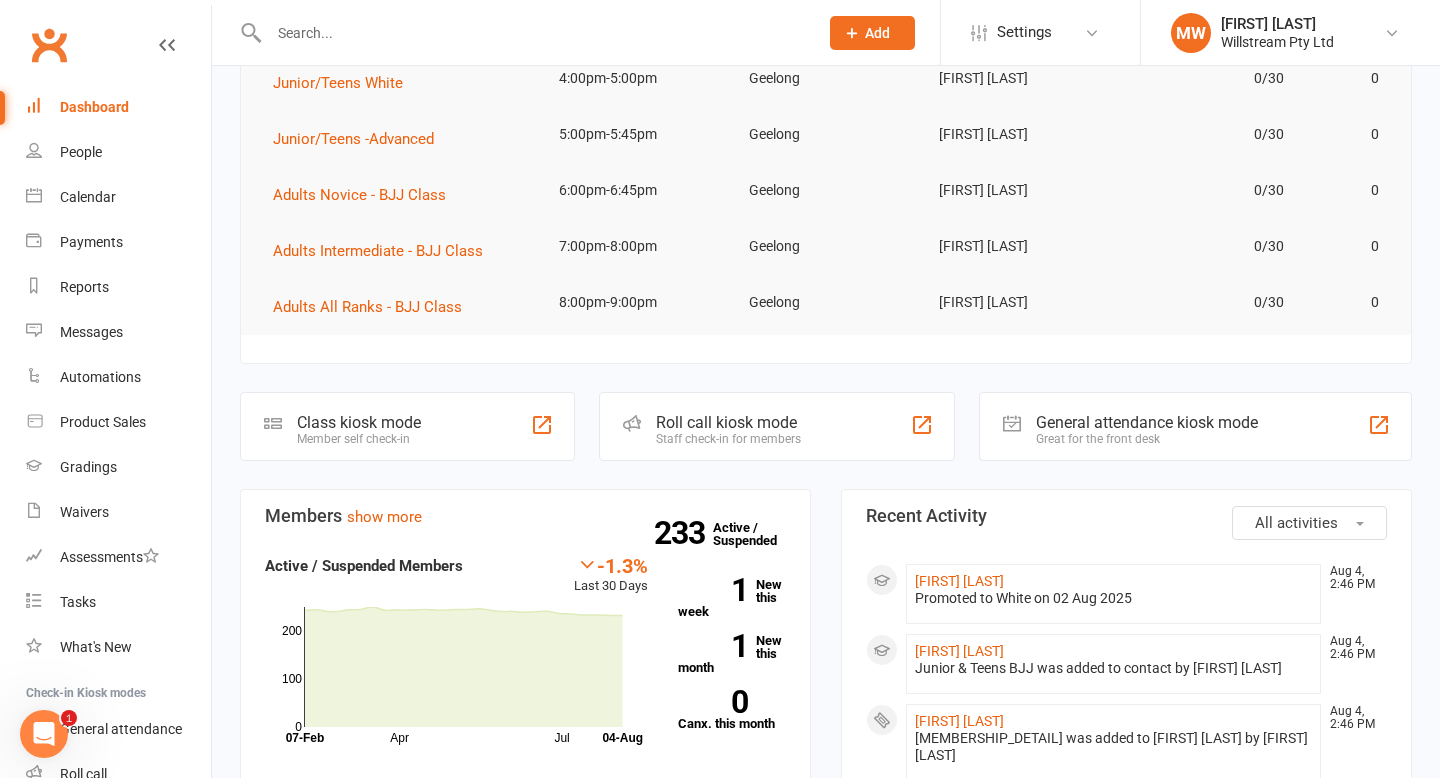 scroll, scrollTop: 0, scrollLeft: 0, axis: both 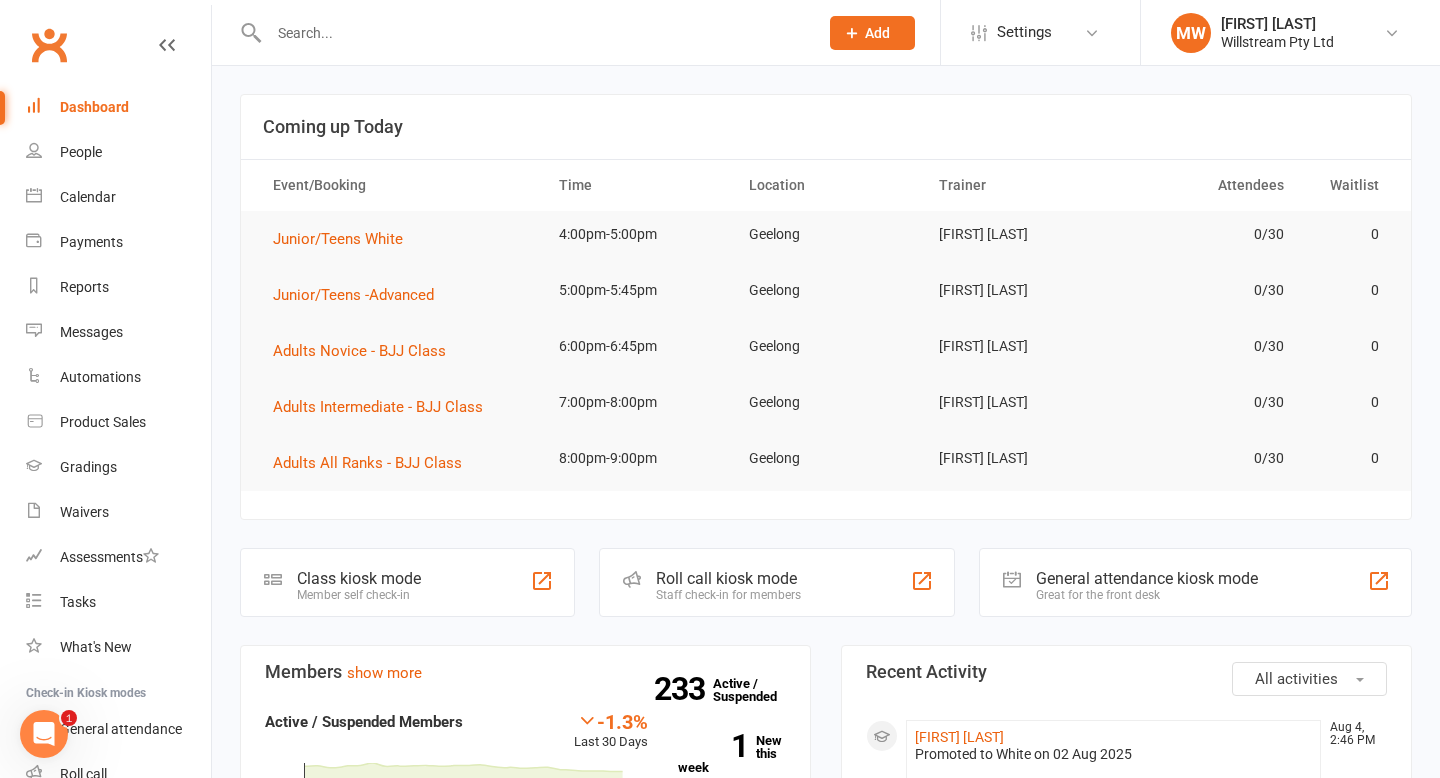 click on "Dashboard" at bounding box center (118, 107) 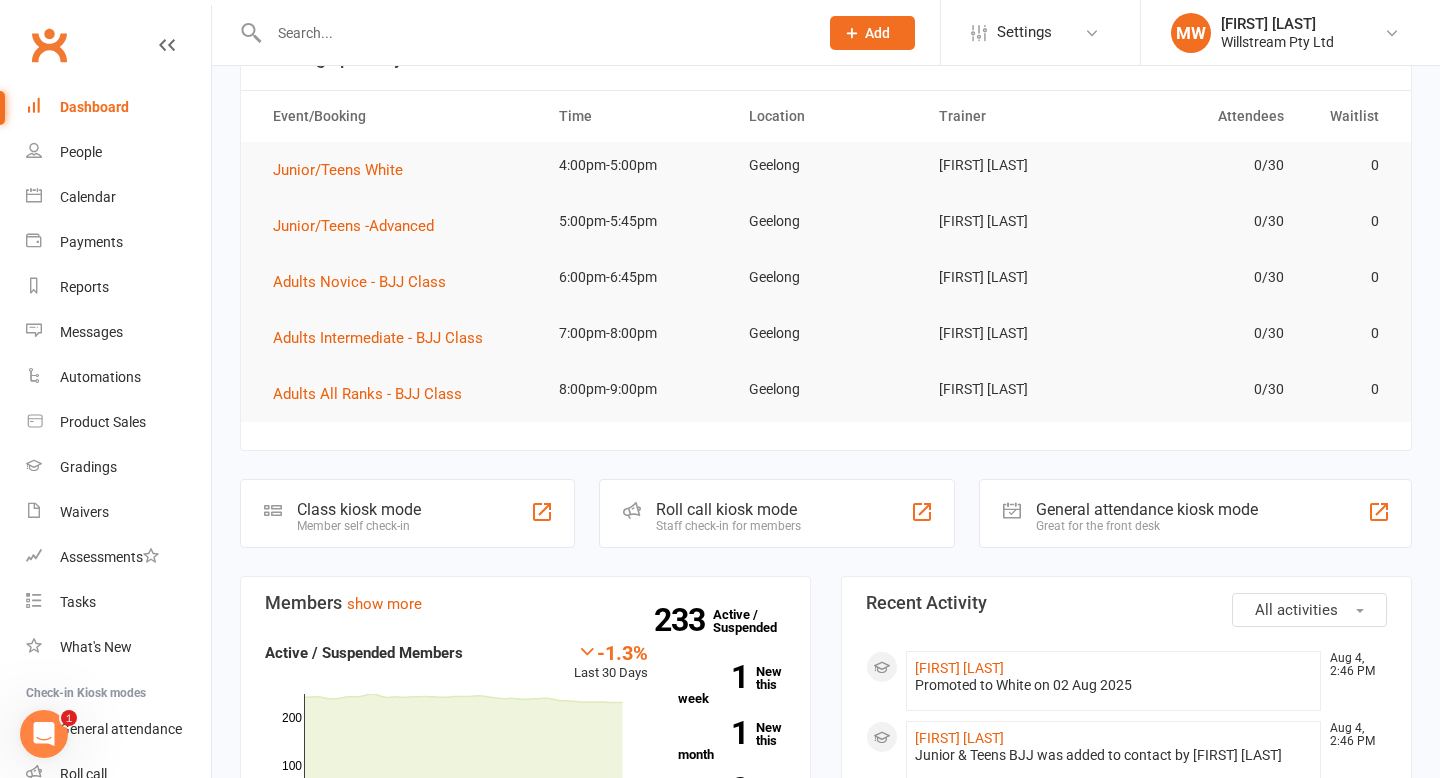 scroll, scrollTop: 0, scrollLeft: 0, axis: both 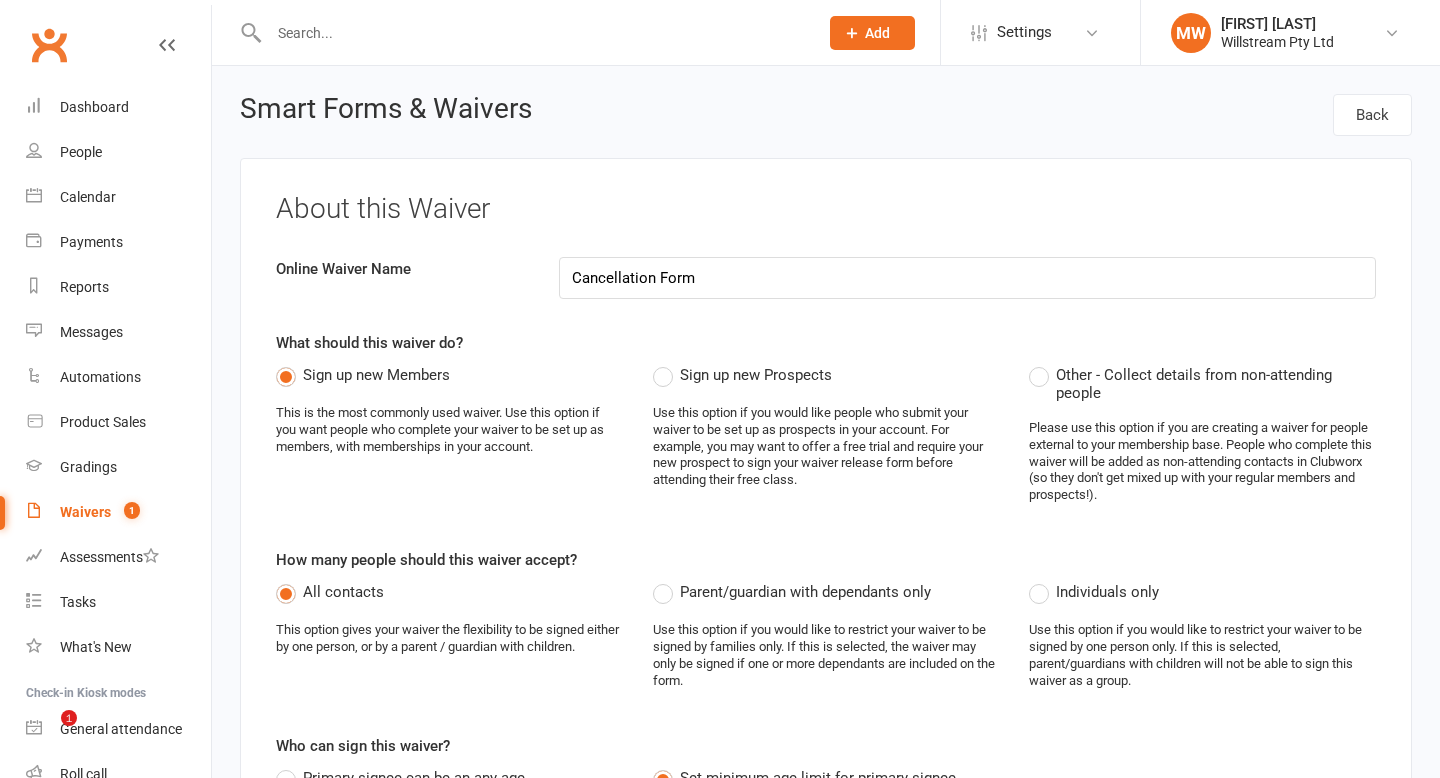 select on "applies_to_primary_signee" 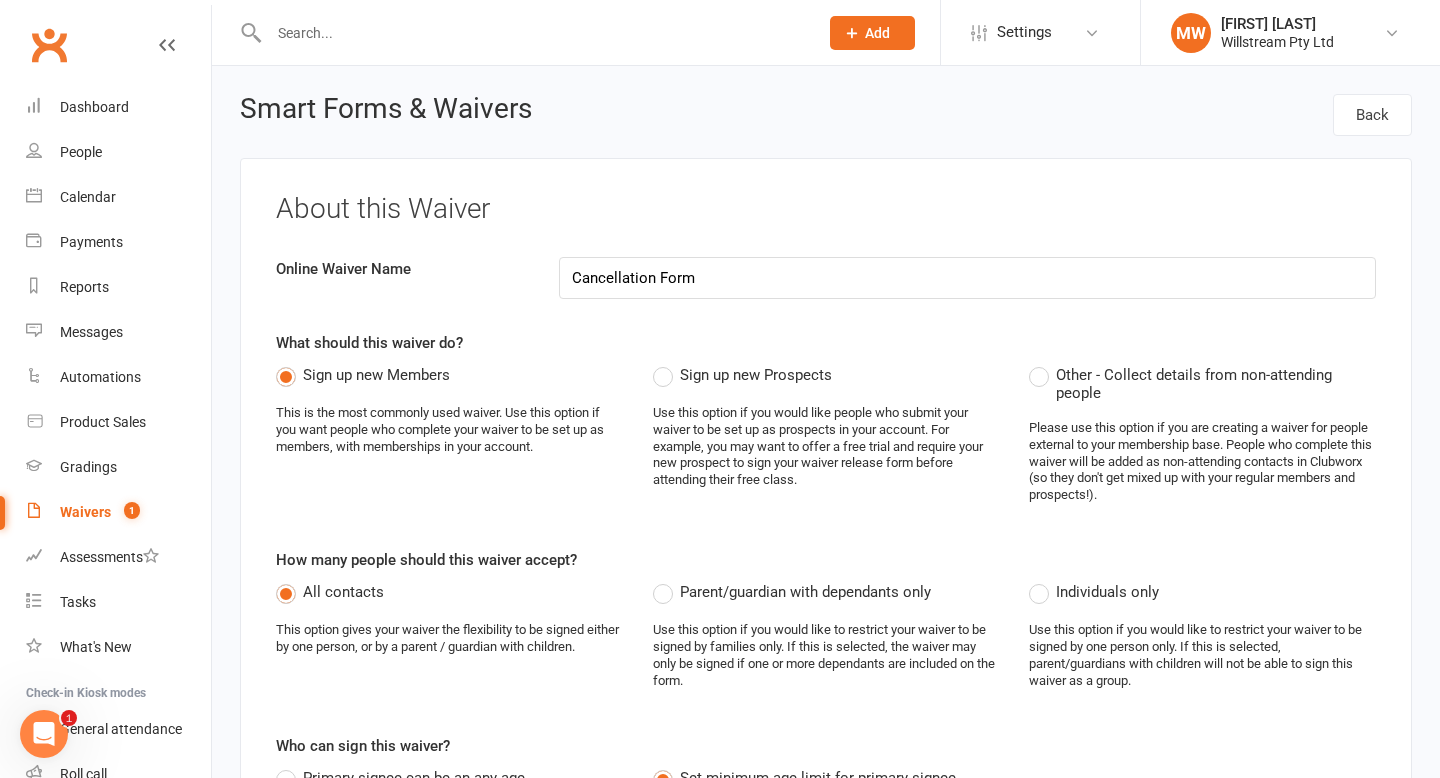 scroll, scrollTop: 0, scrollLeft: 0, axis: both 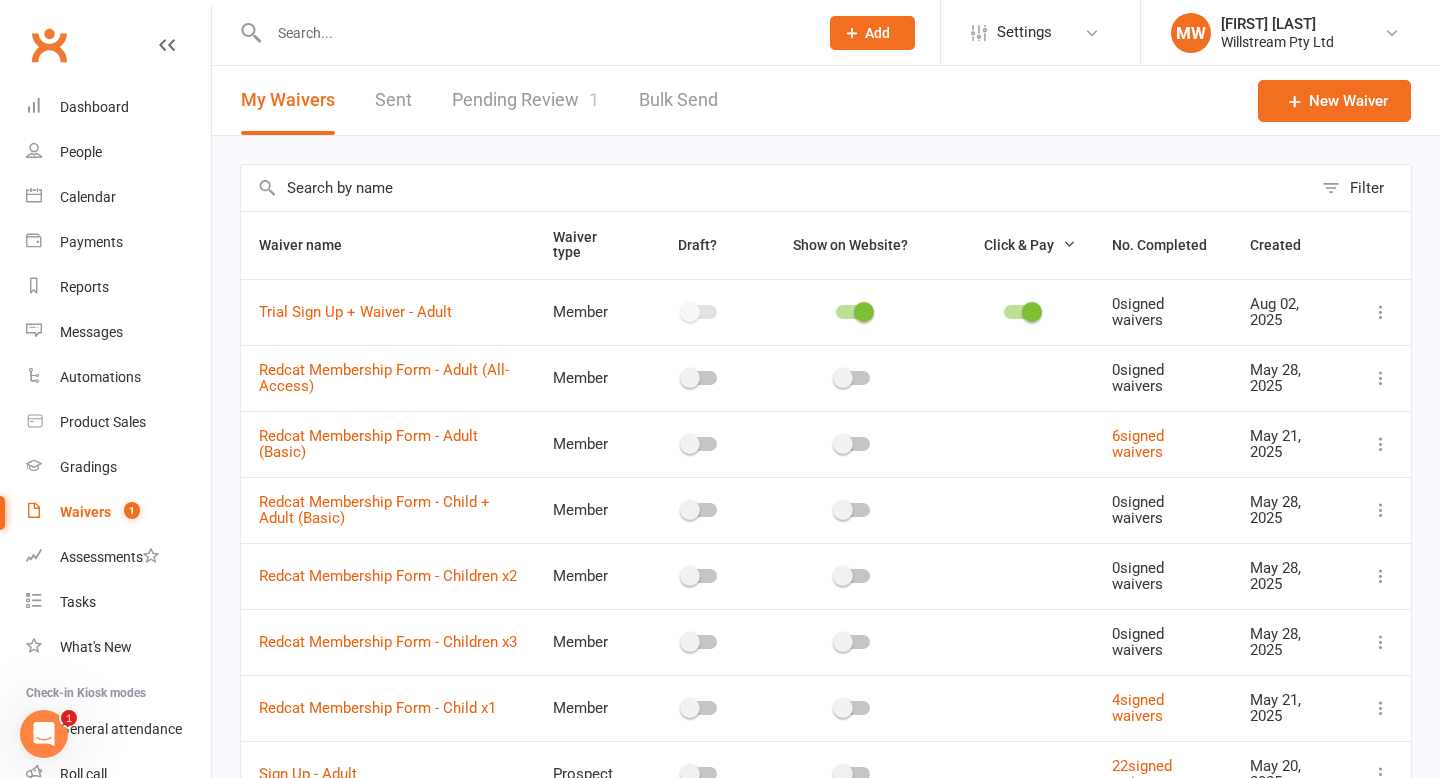 click on "Pending Review 1" at bounding box center [525, 100] 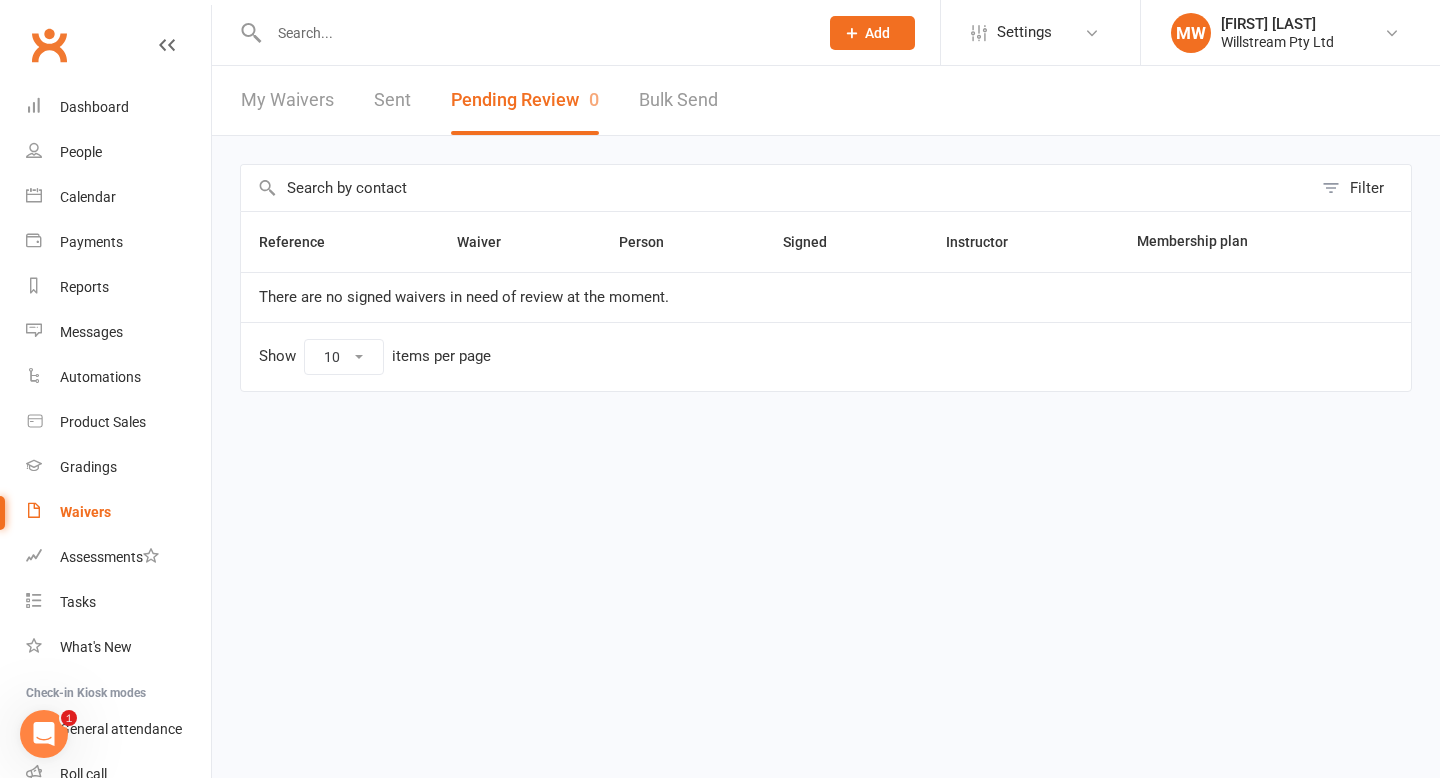 click on "My Waivers" at bounding box center (287, 100) 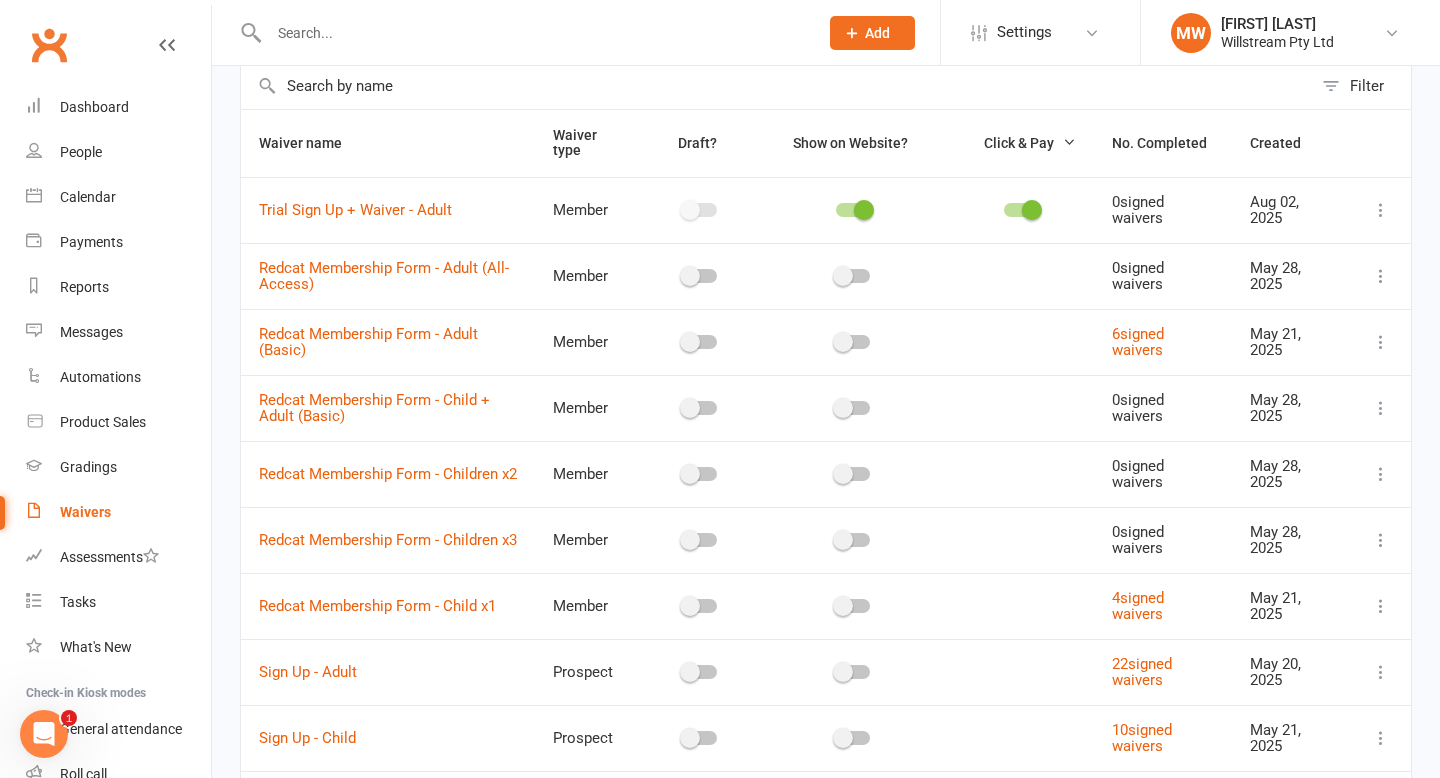scroll, scrollTop: 316, scrollLeft: 0, axis: vertical 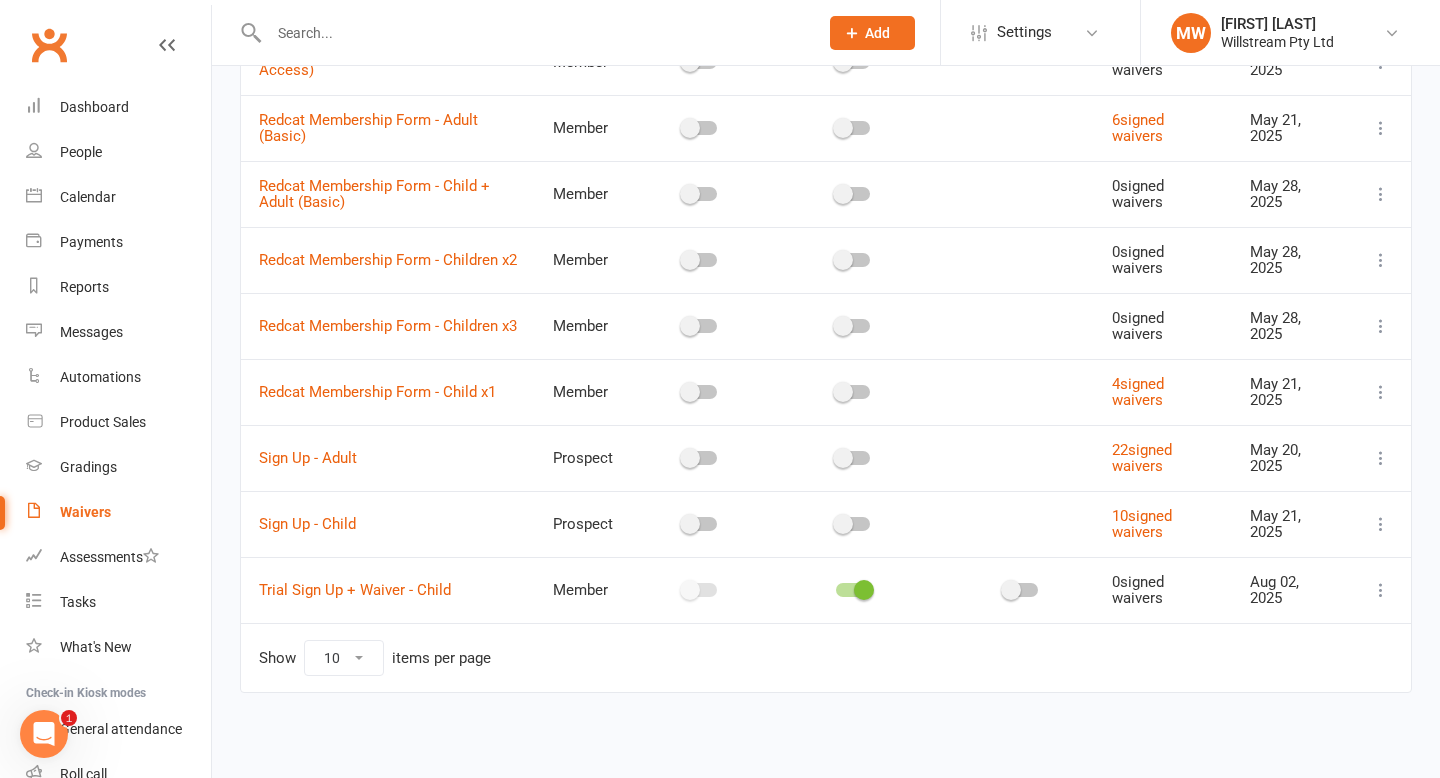 click at bounding box center (1011, 590) 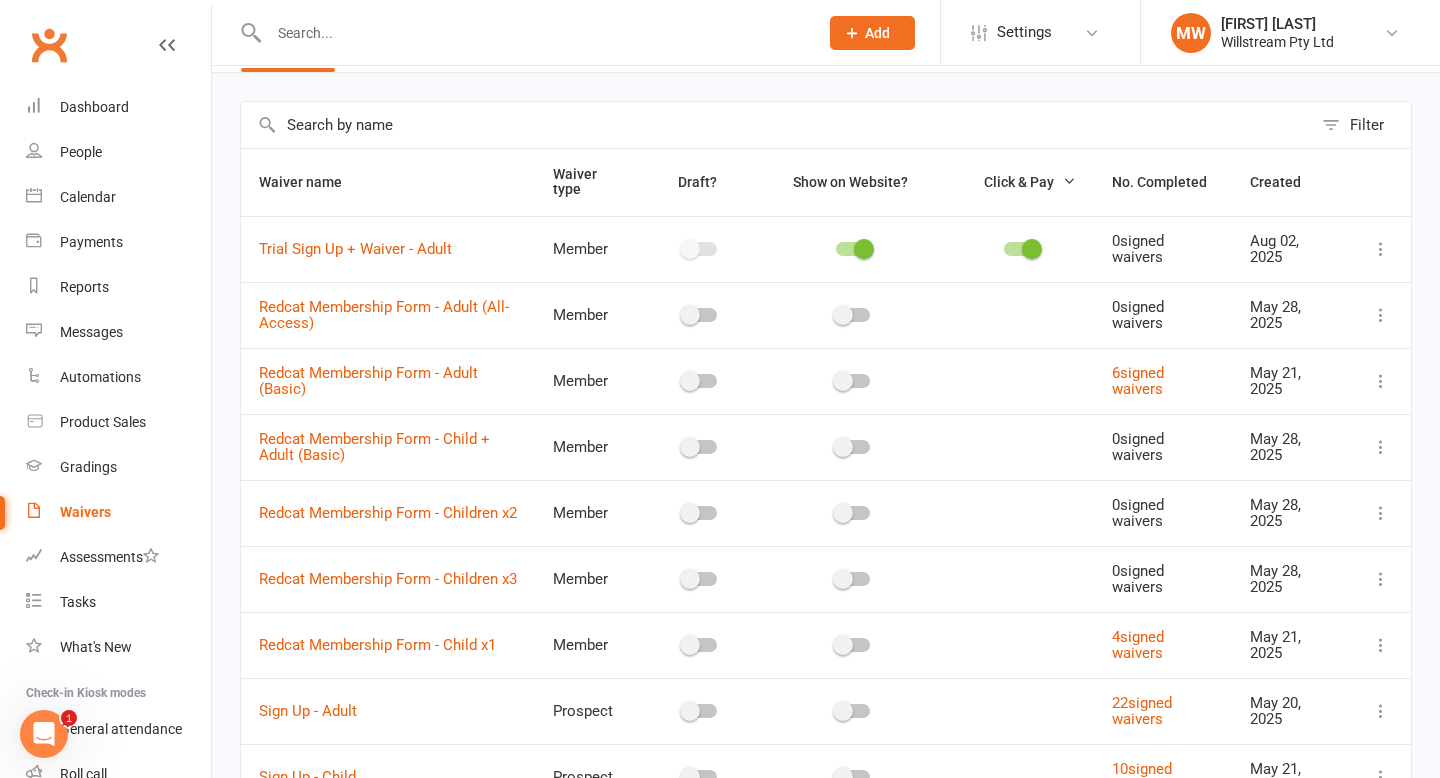 scroll, scrollTop: 0, scrollLeft: 0, axis: both 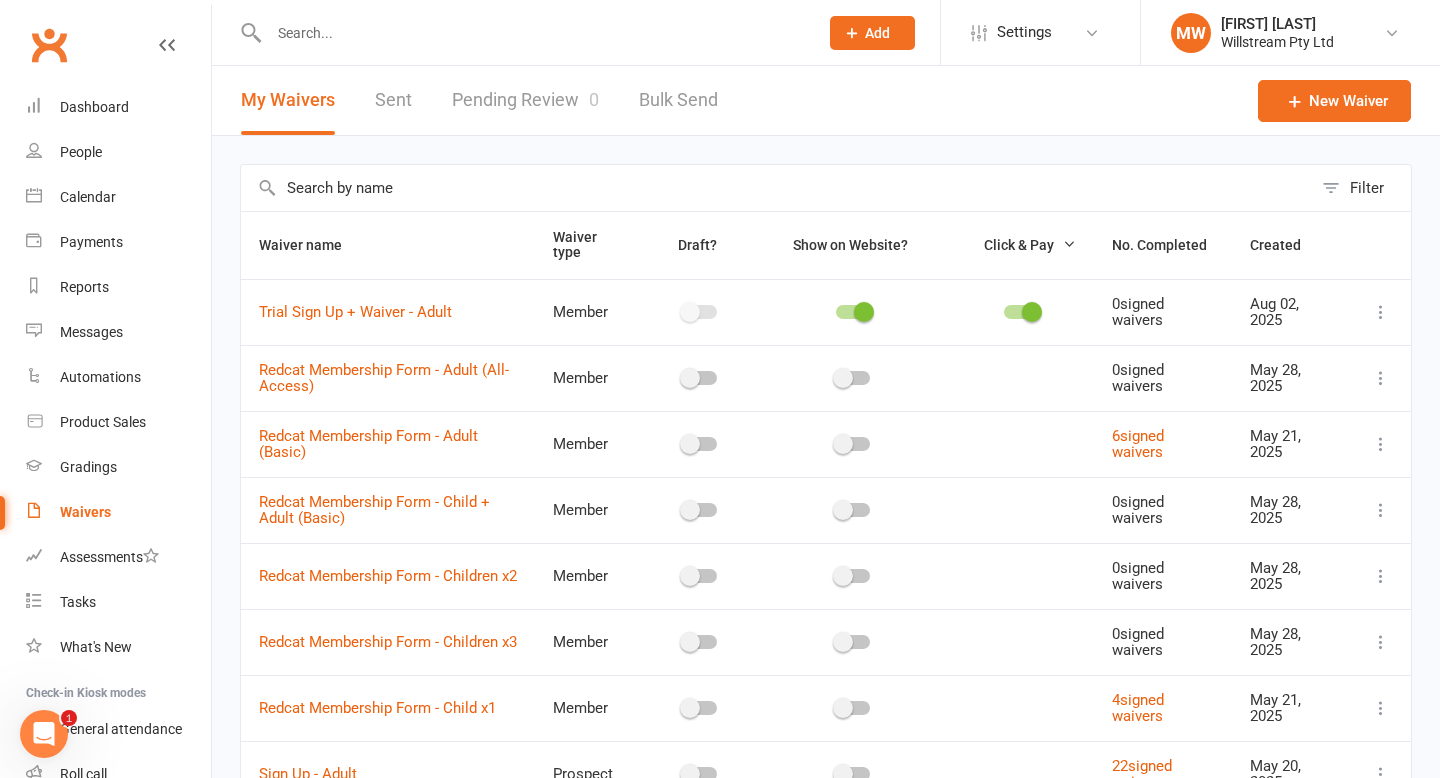 click at bounding box center [1069, 244] 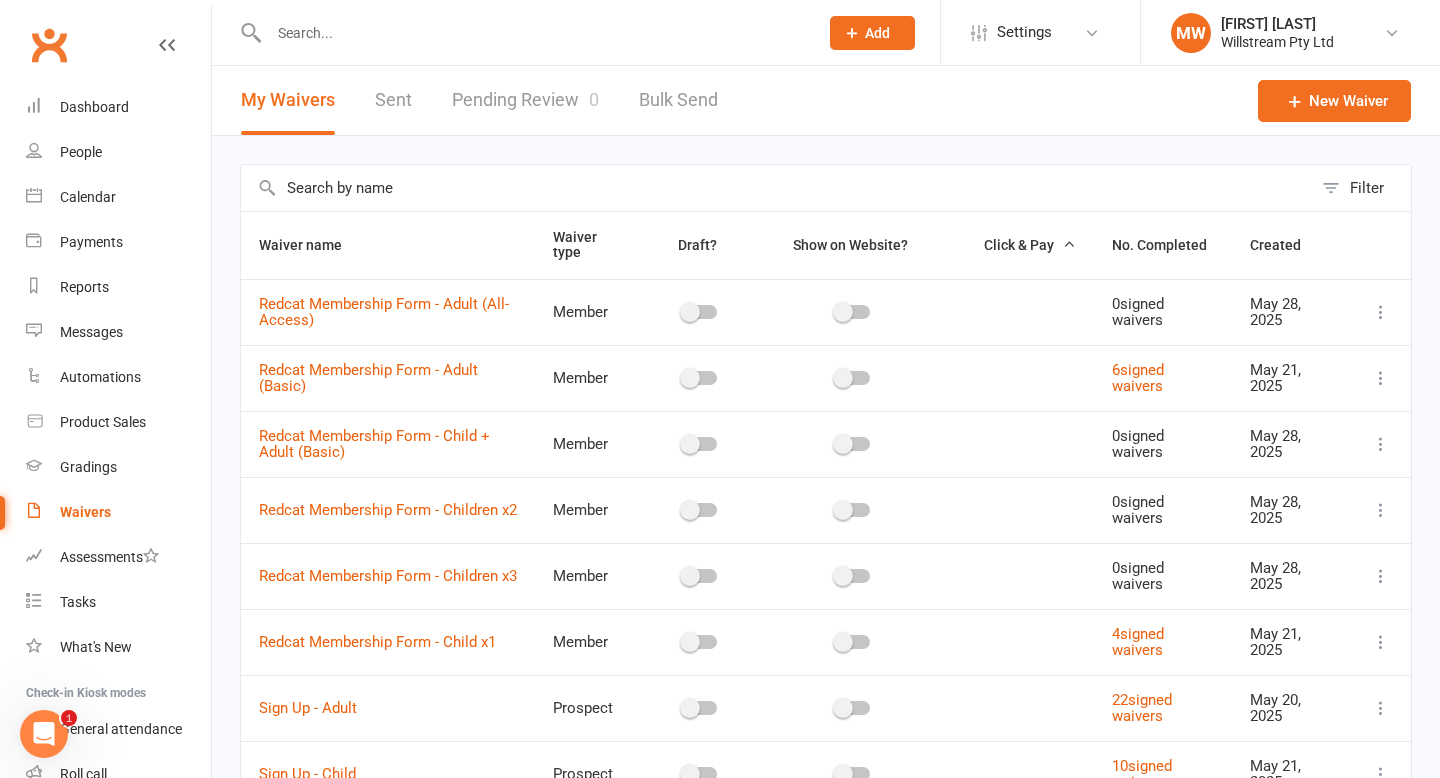click at bounding box center (1069, 244) 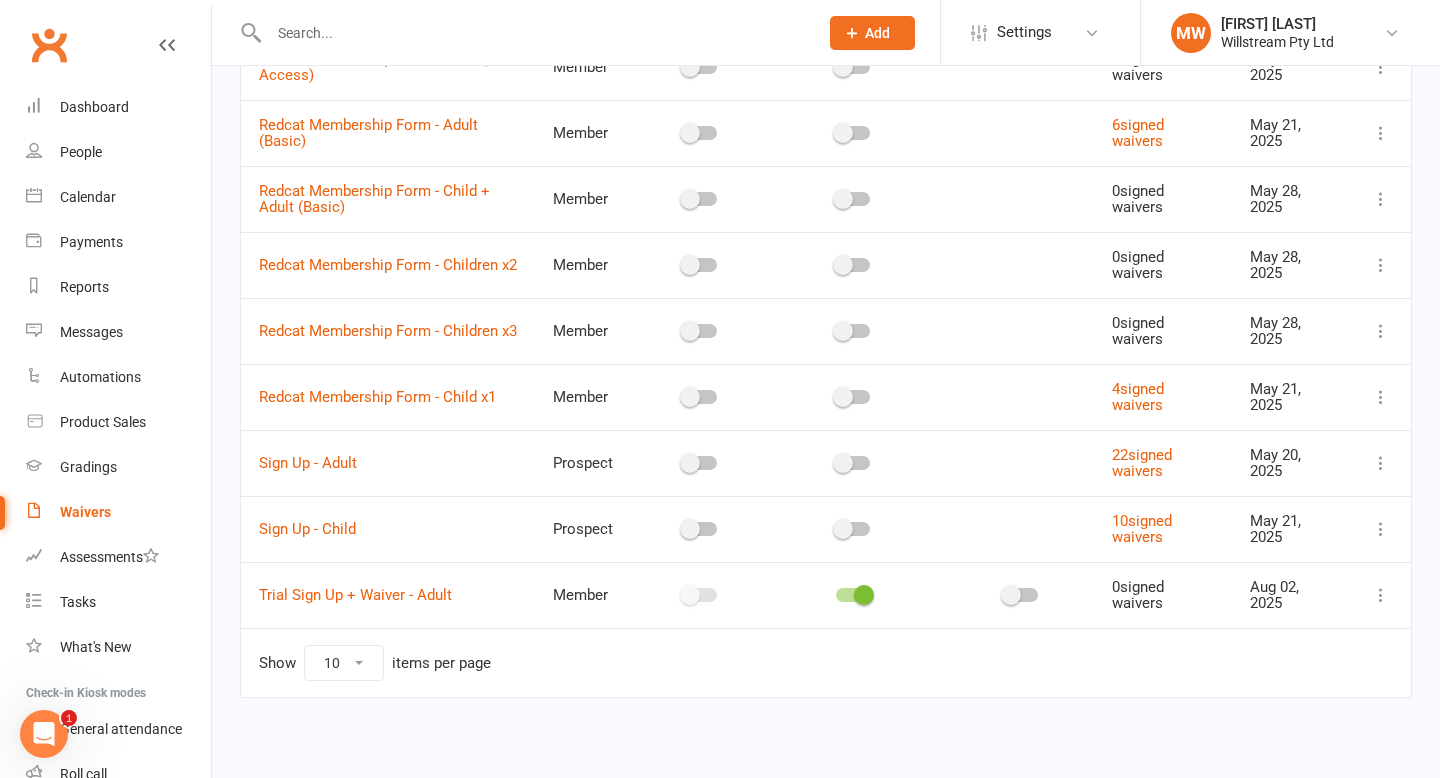 scroll, scrollTop: 316, scrollLeft: 0, axis: vertical 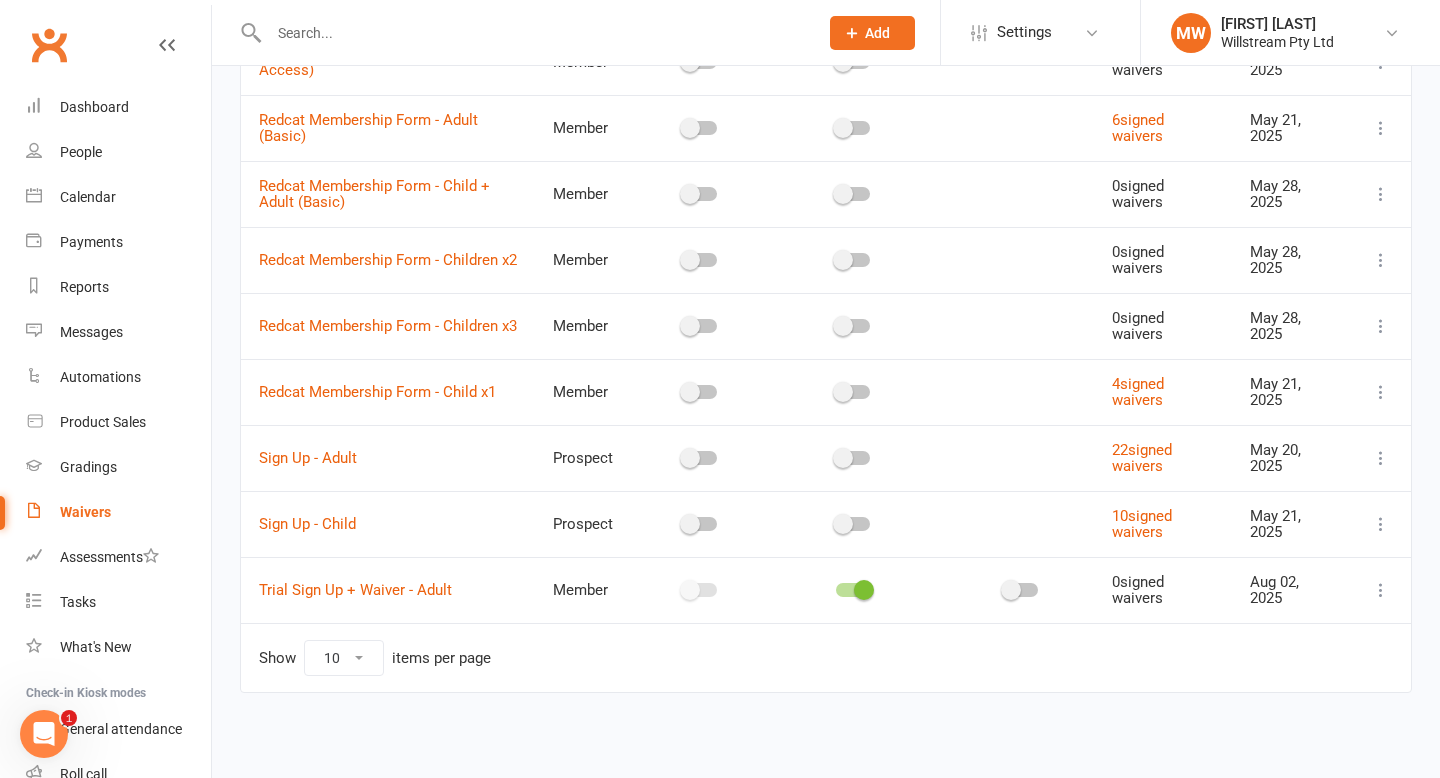click at bounding box center (1011, 590) 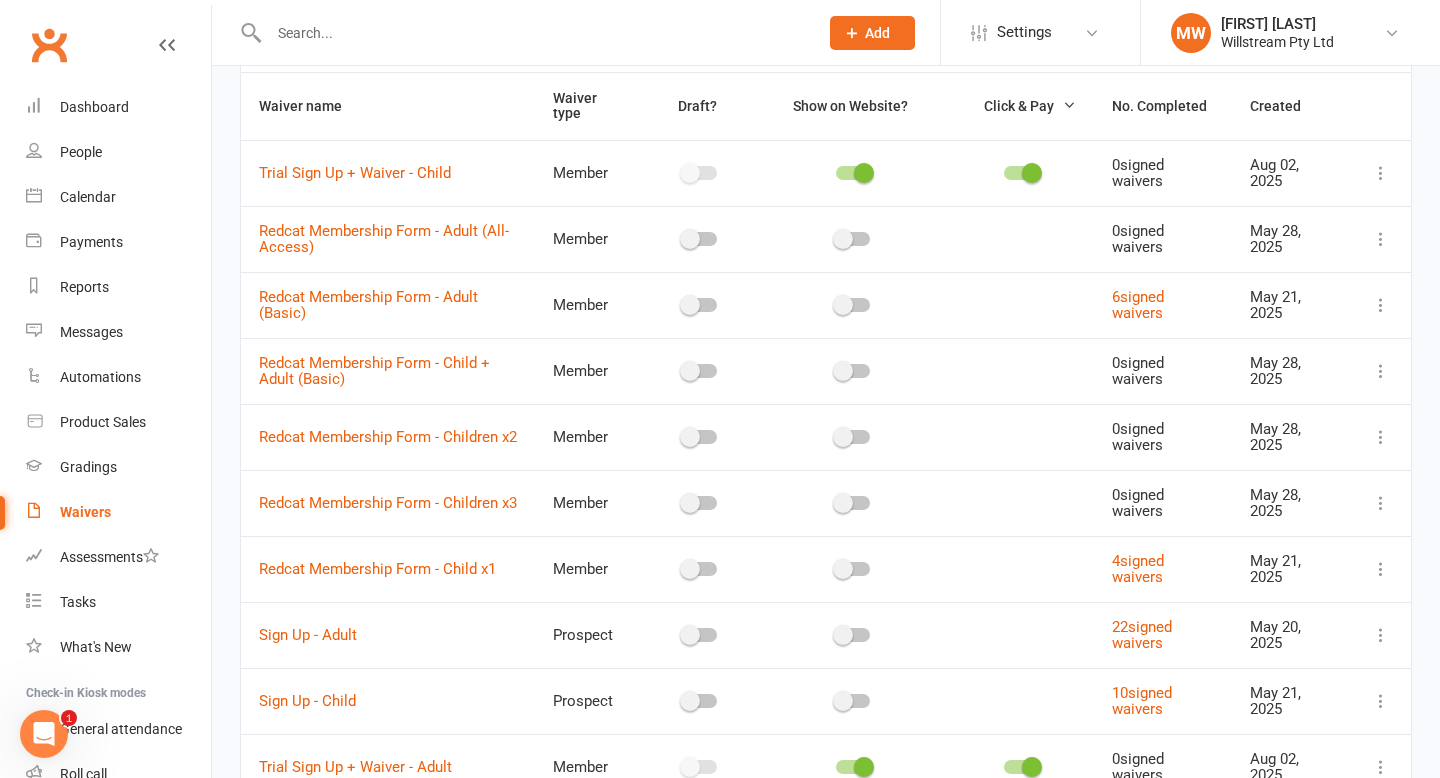 scroll, scrollTop: 128, scrollLeft: 0, axis: vertical 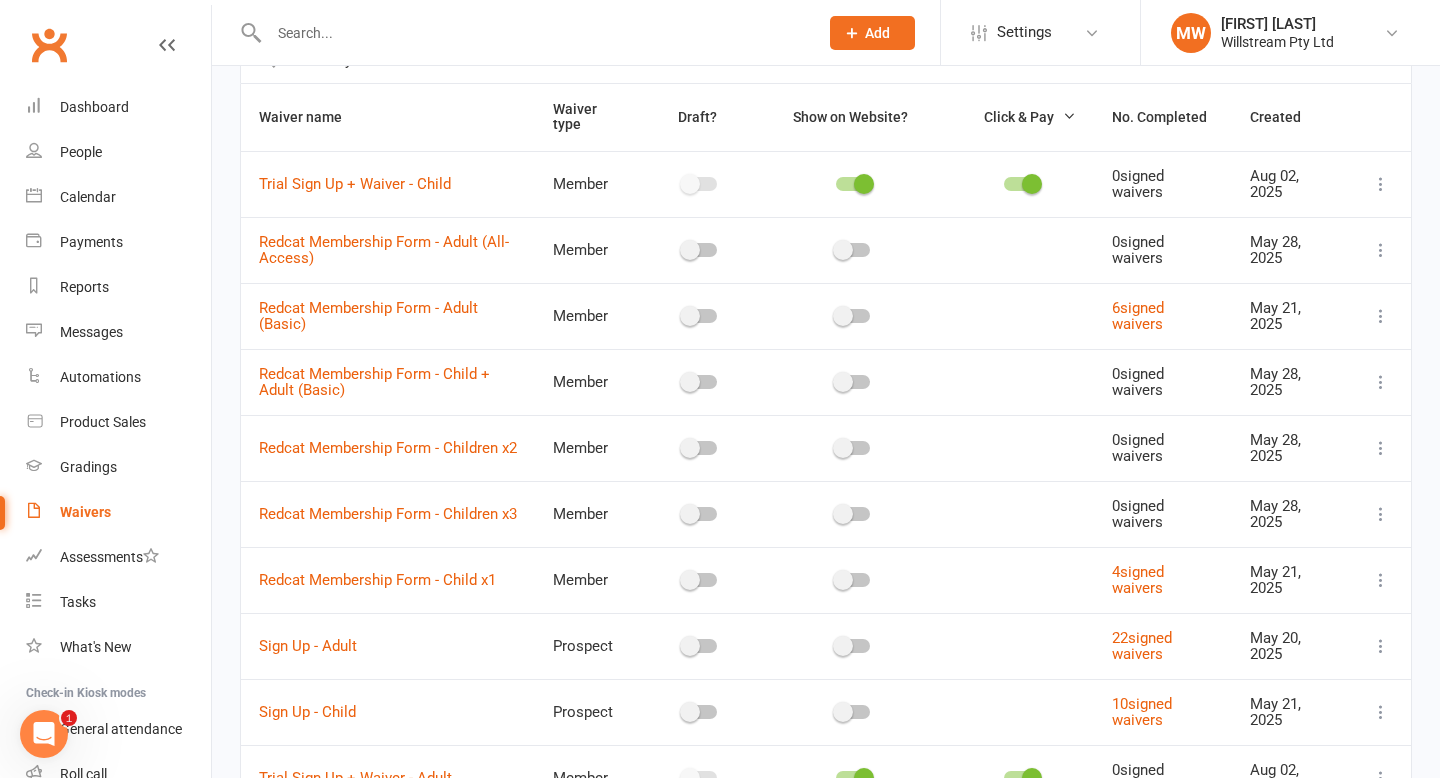 click on "Click & Pay" at bounding box center (1021, 117) 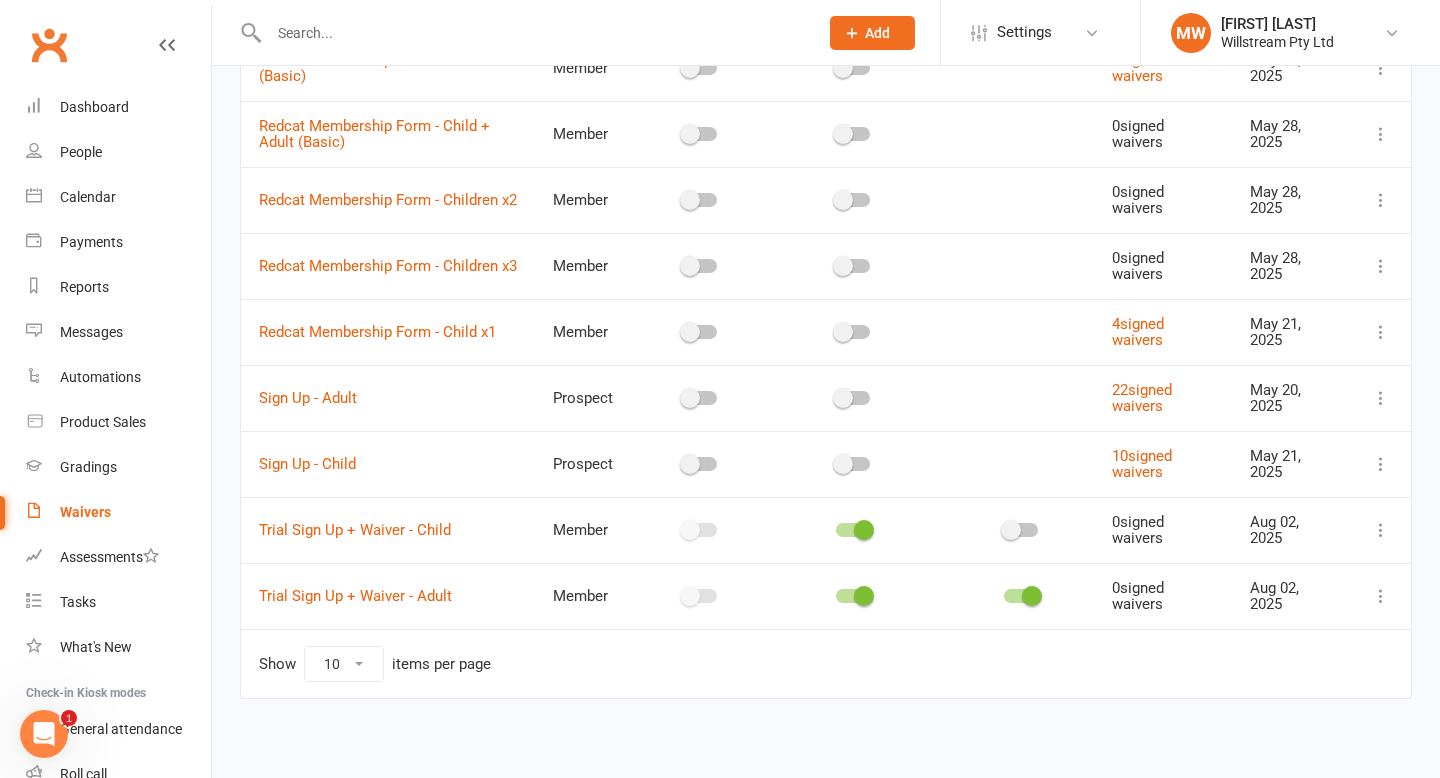 scroll, scrollTop: 312, scrollLeft: 0, axis: vertical 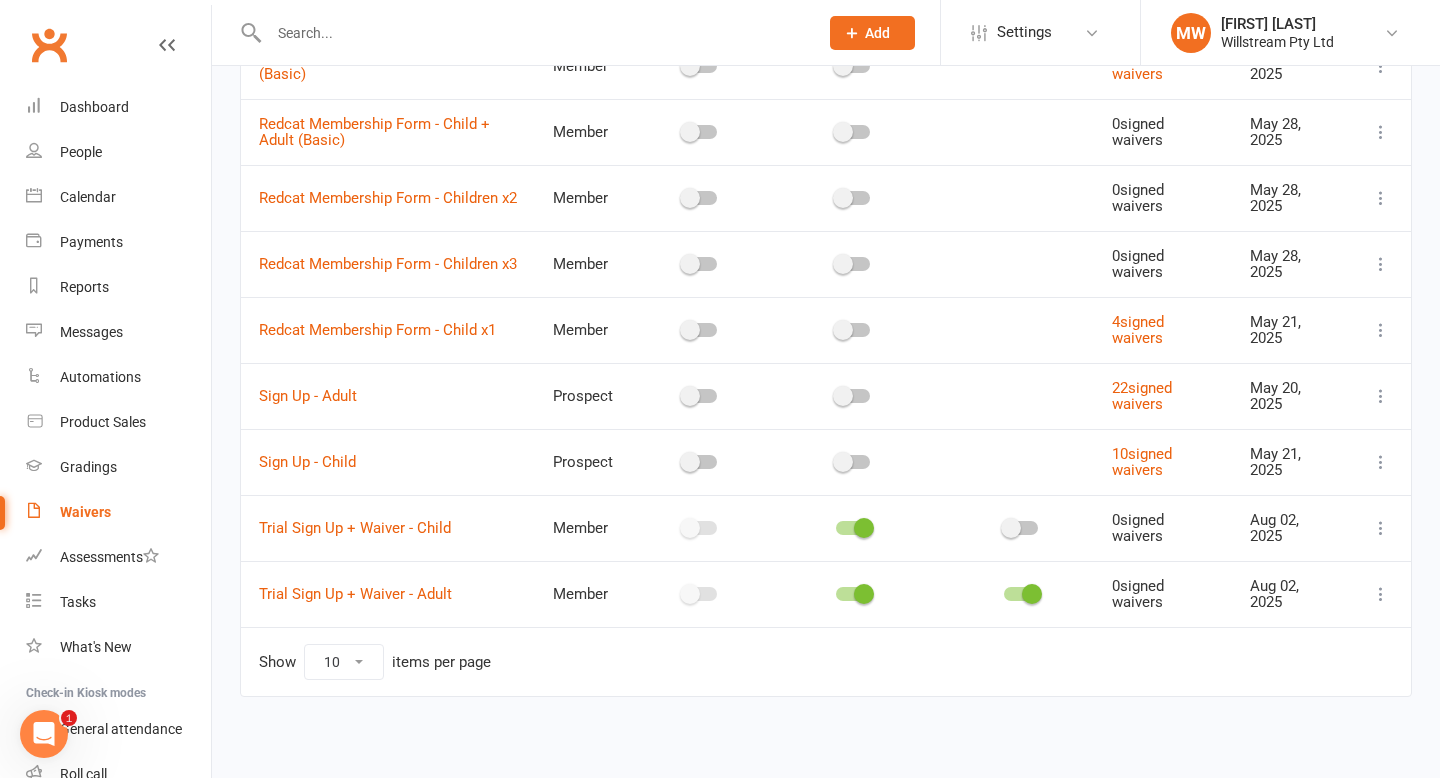 click at bounding box center [1011, 528] 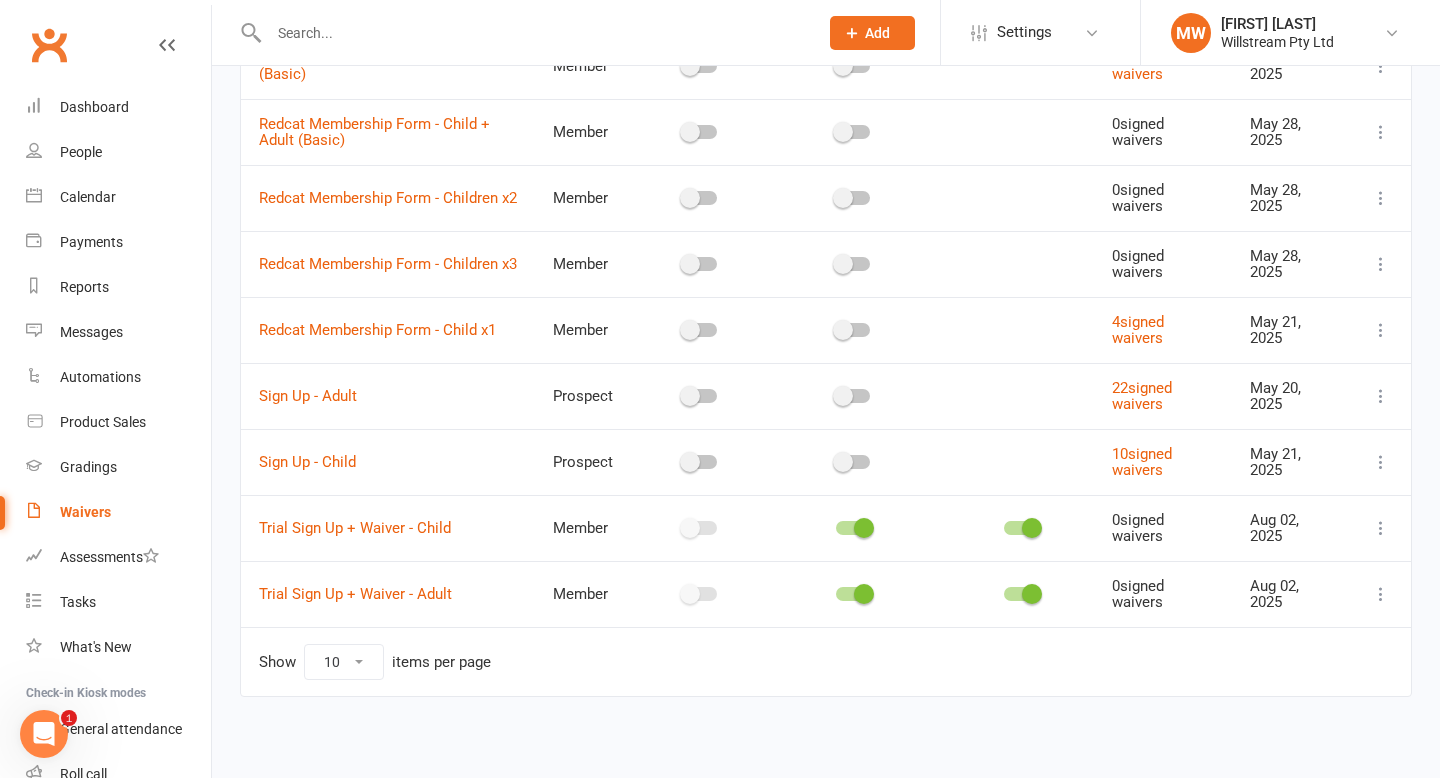 click at bounding box center (1021, 462) 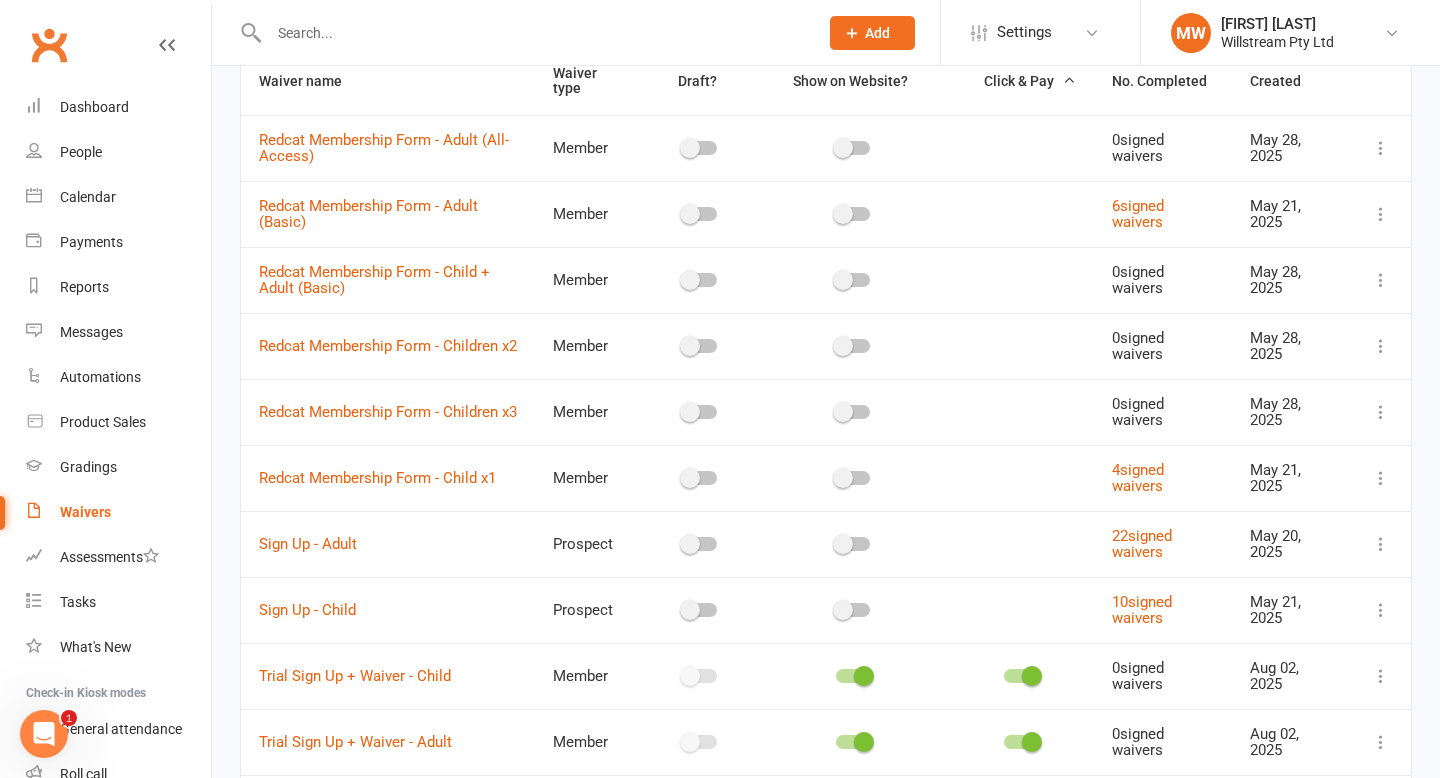 scroll, scrollTop: 146, scrollLeft: 0, axis: vertical 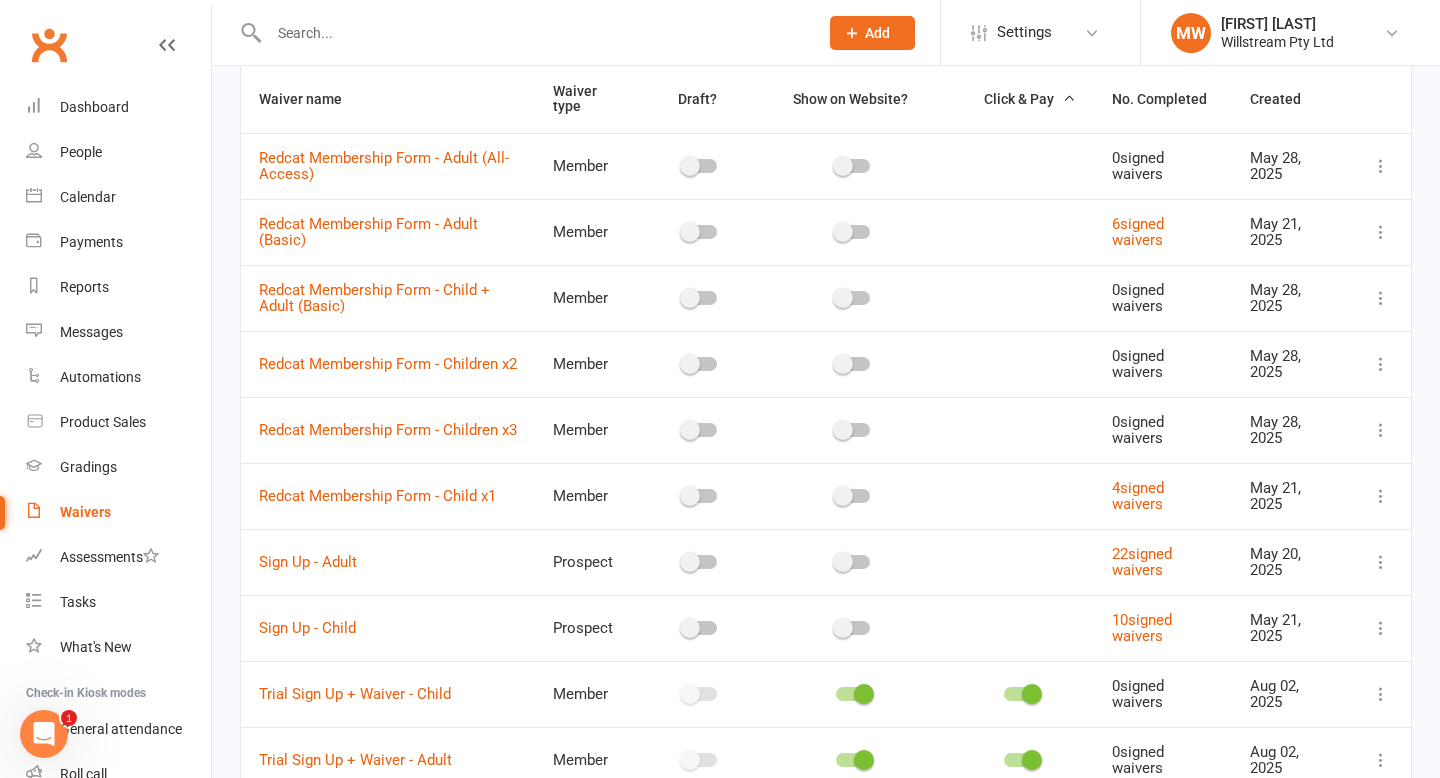 click on "Click & Pay" at bounding box center [1021, 99] 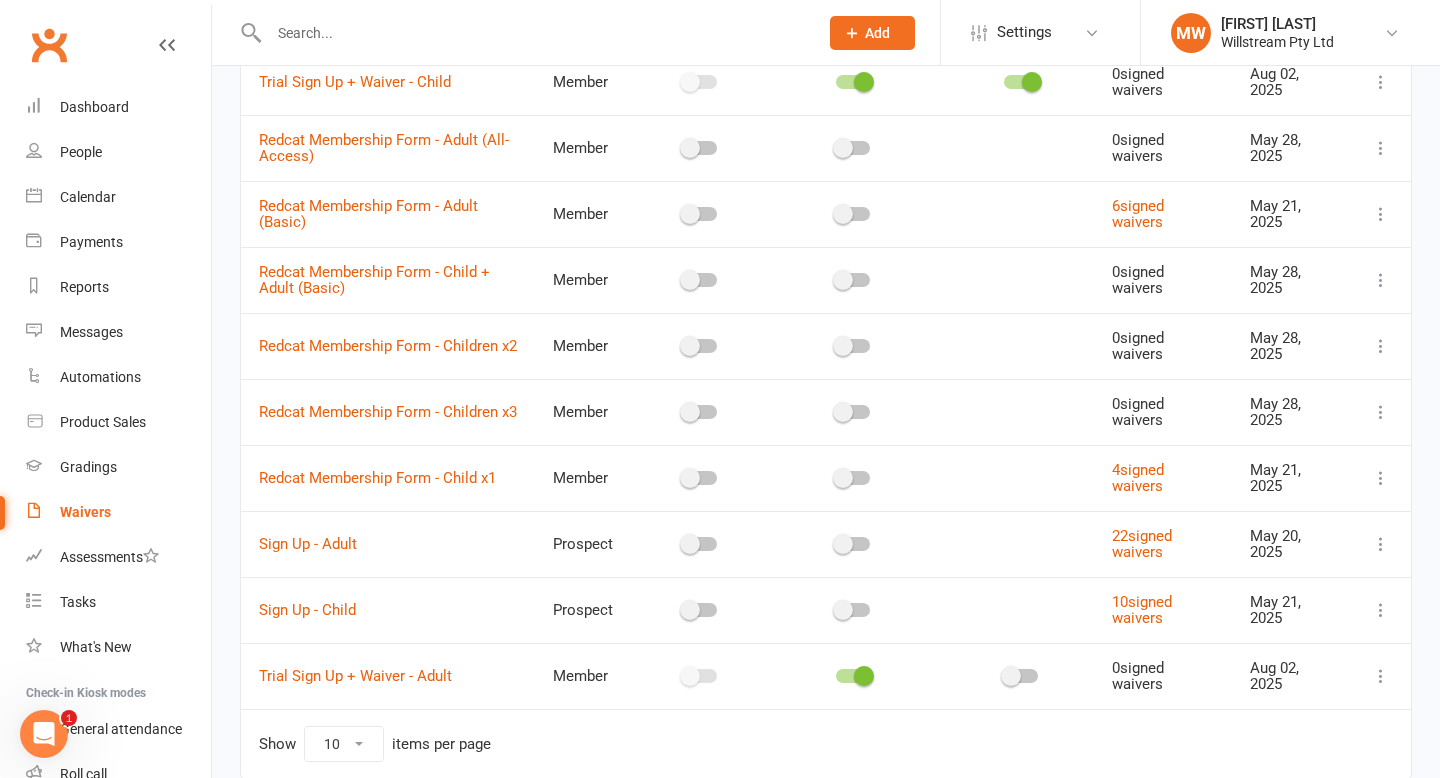 scroll, scrollTop: 289, scrollLeft: 0, axis: vertical 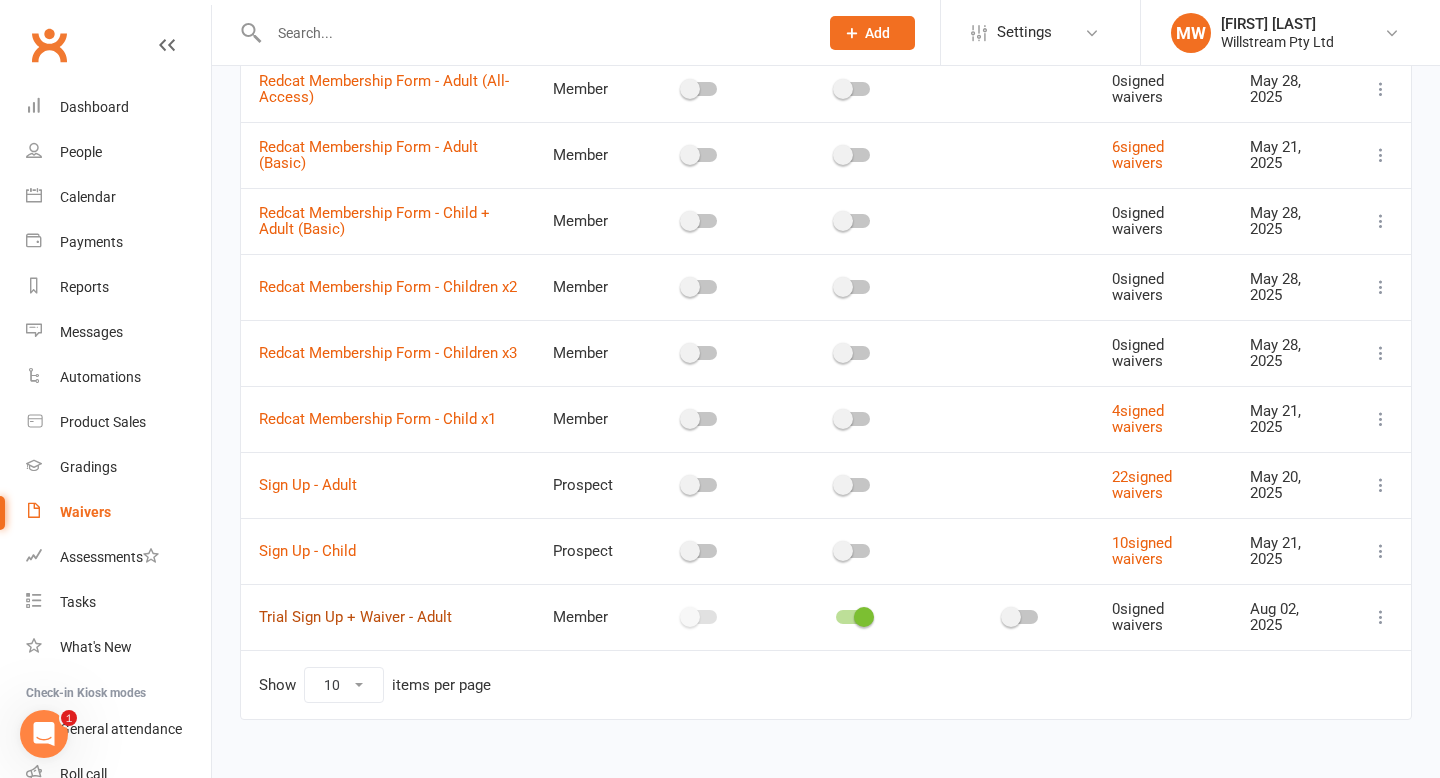 click on "Trial Sign Up + Waiver - Adult" at bounding box center [355, 617] 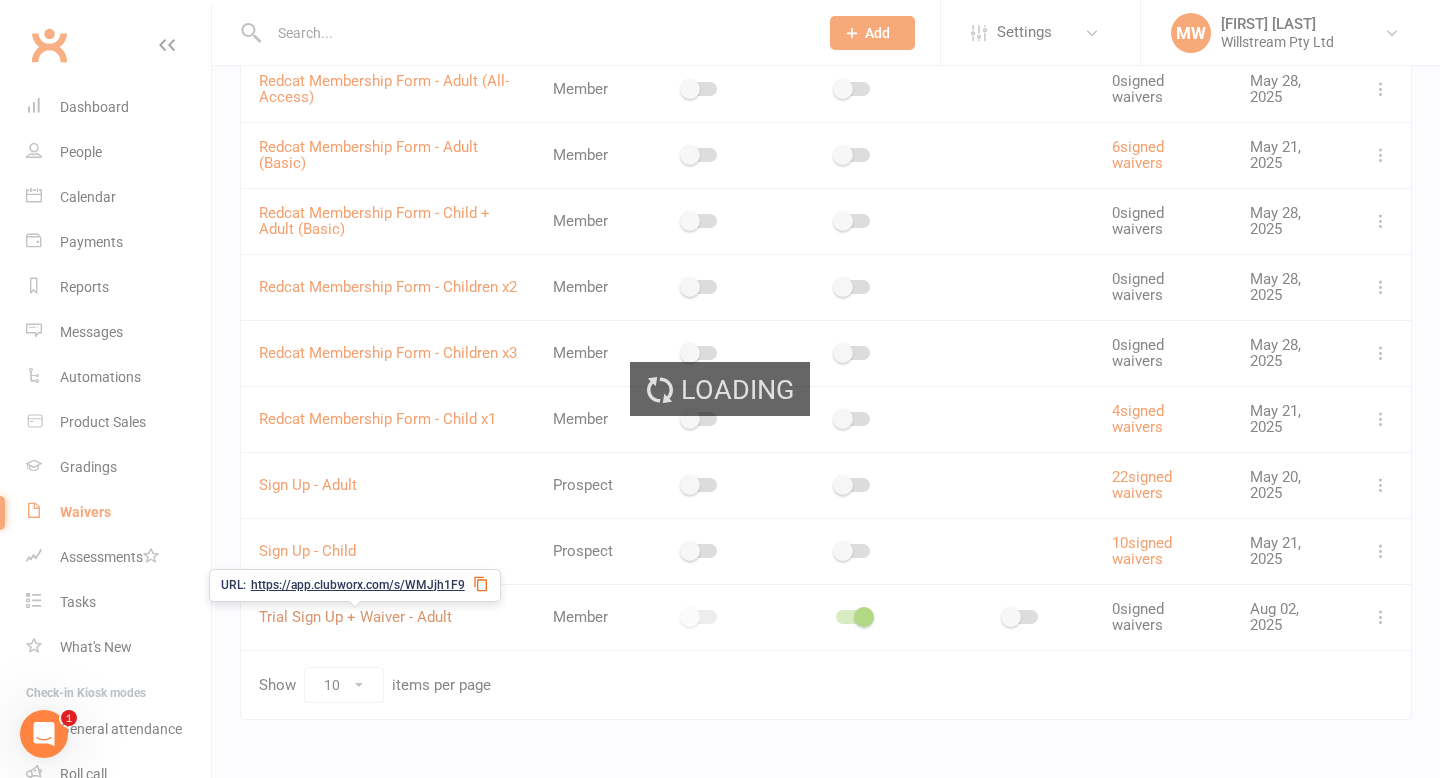 select on "applies_to_primary_signee" 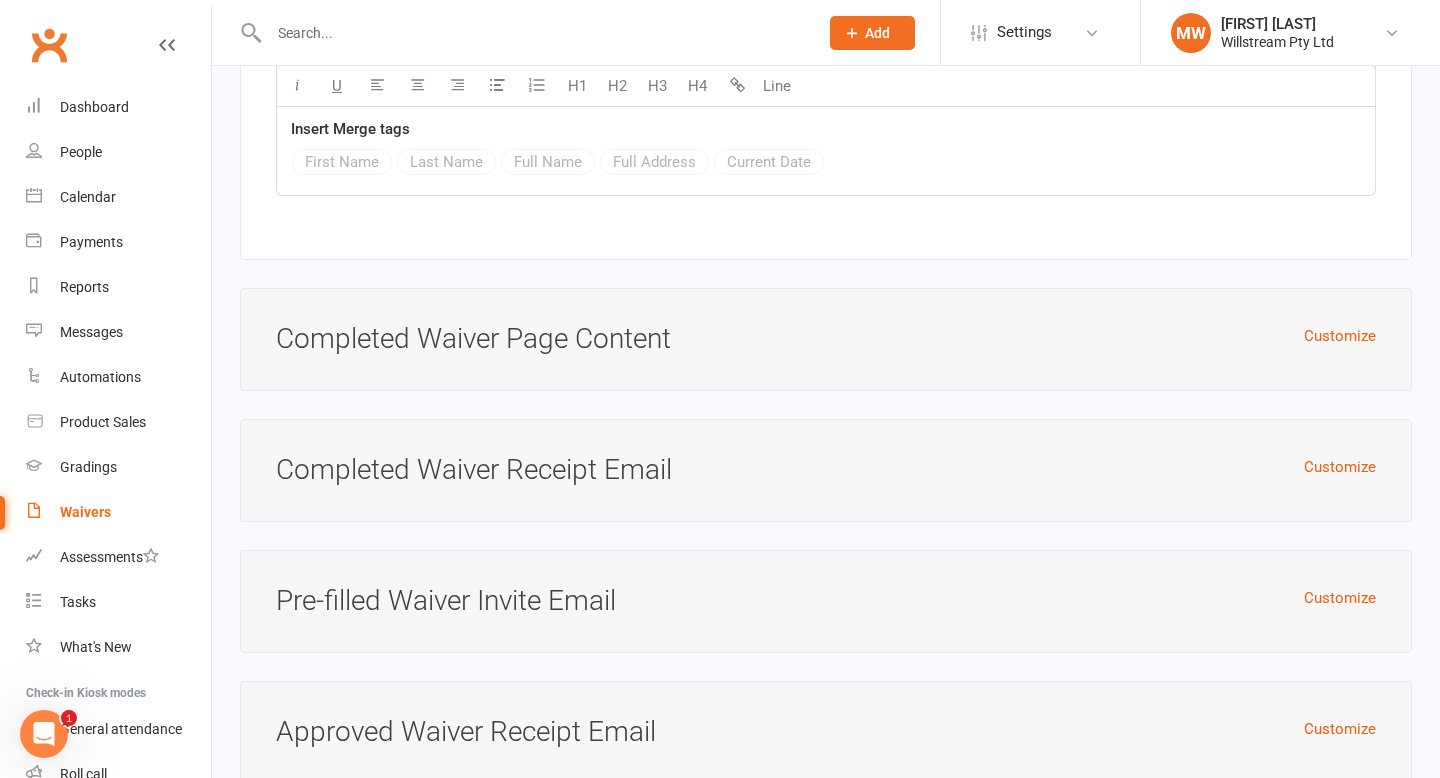 scroll, scrollTop: 9968, scrollLeft: 0, axis: vertical 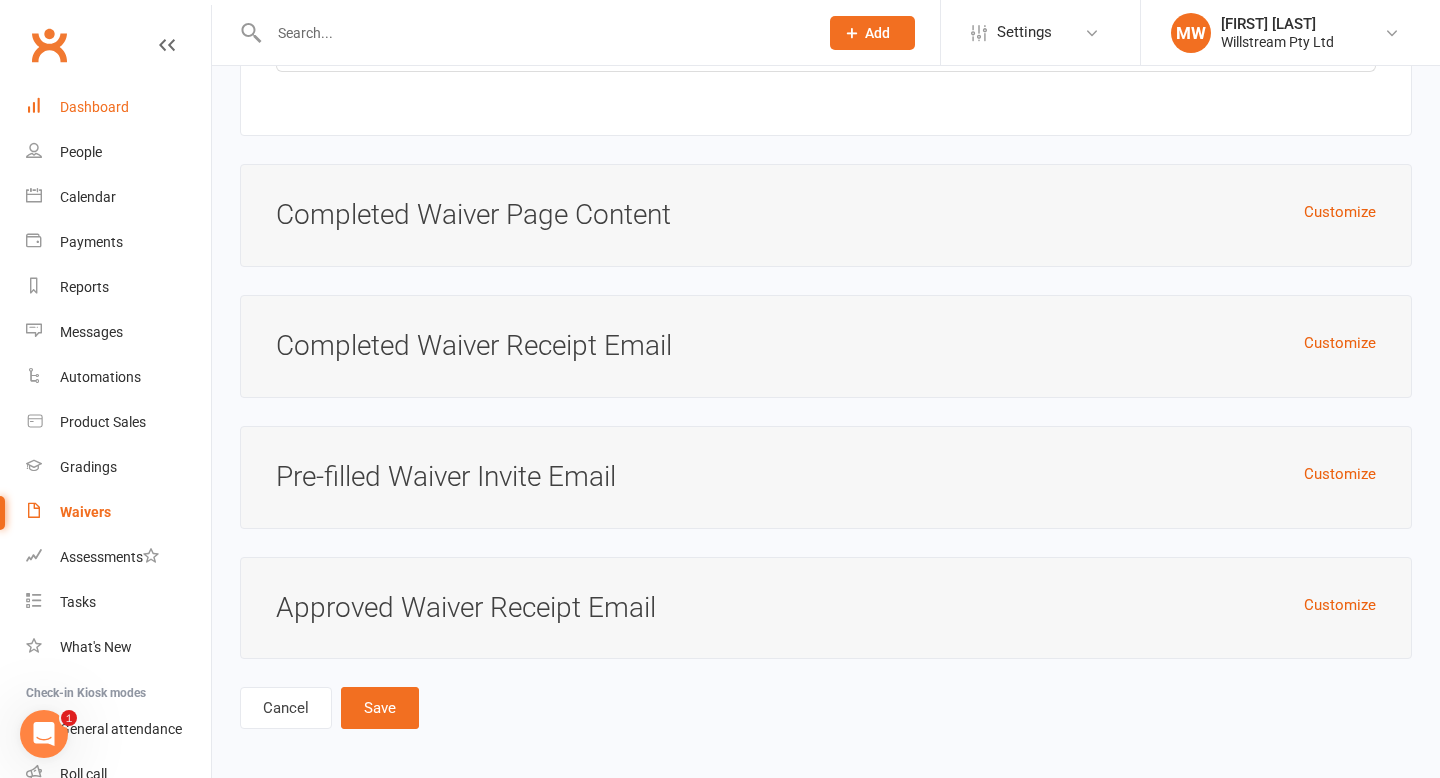 click on "Dashboard" at bounding box center (94, 107) 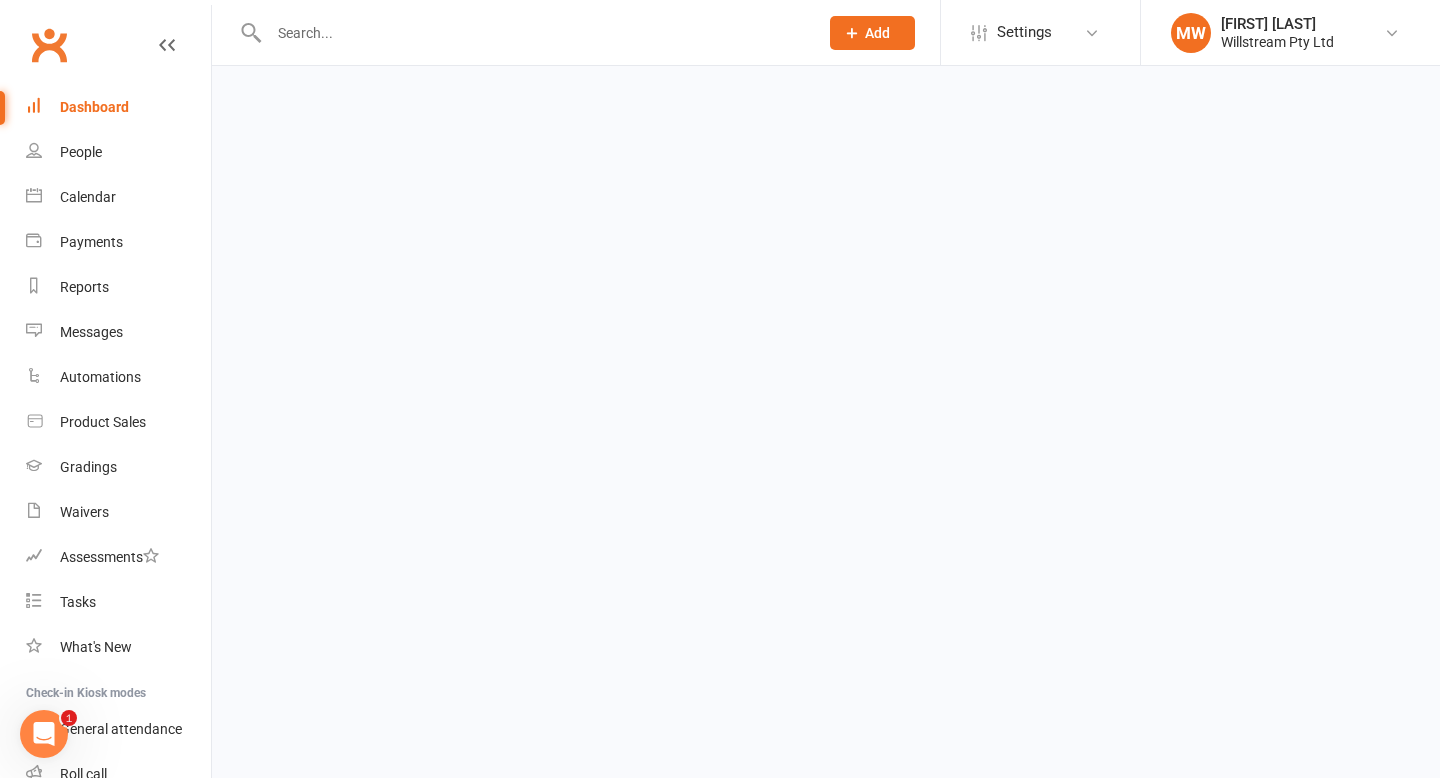 scroll, scrollTop: 0, scrollLeft: 0, axis: both 